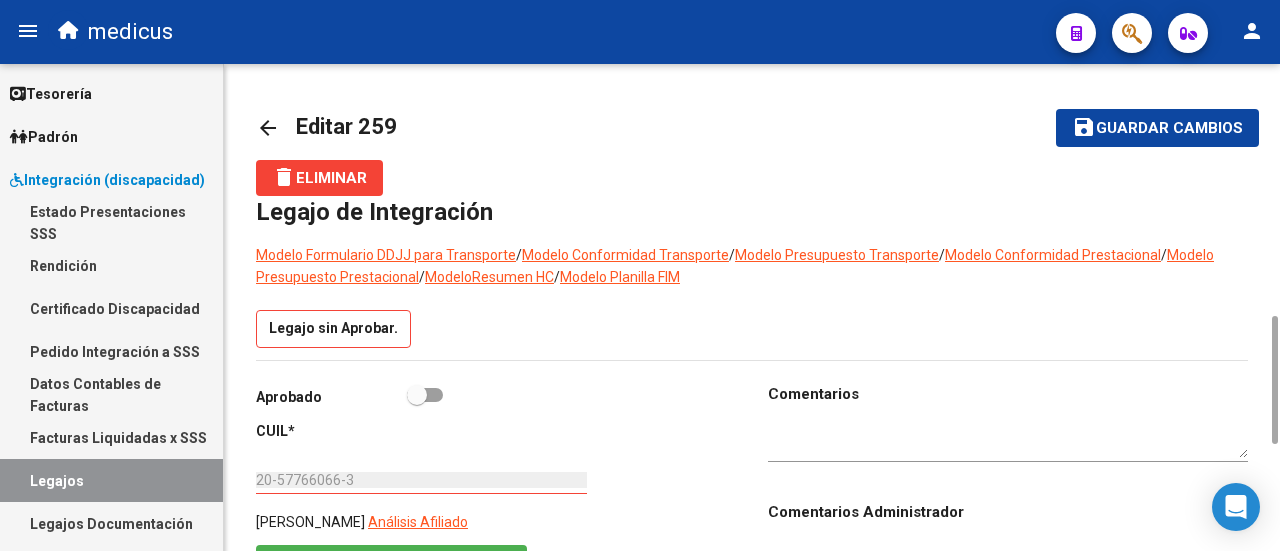 scroll, scrollTop: 0, scrollLeft: 0, axis: both 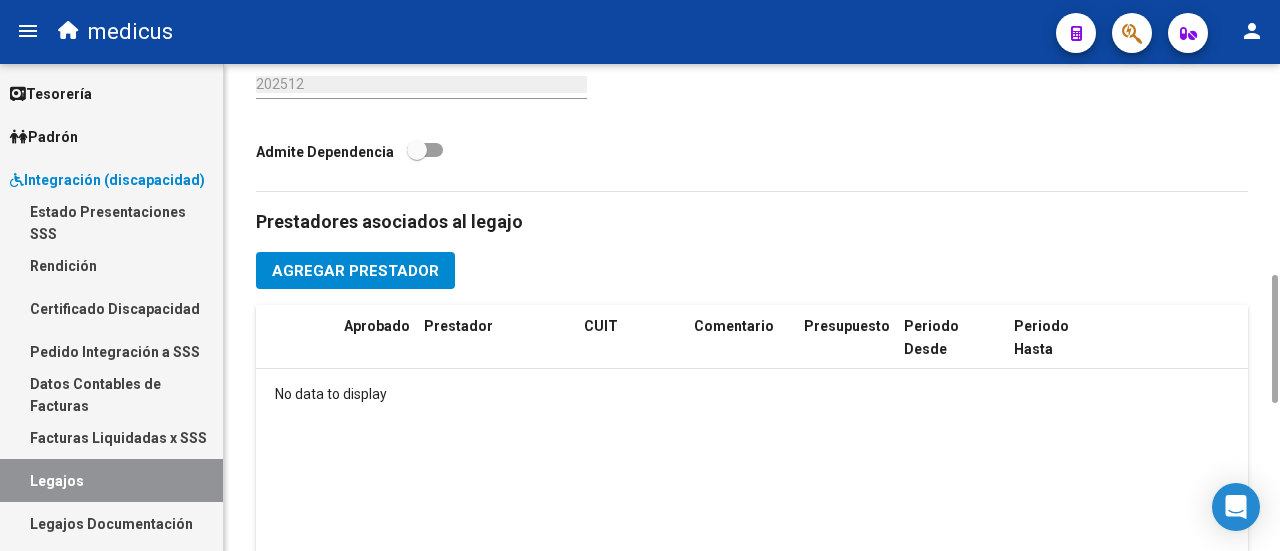 click on "Agregar Prestador" 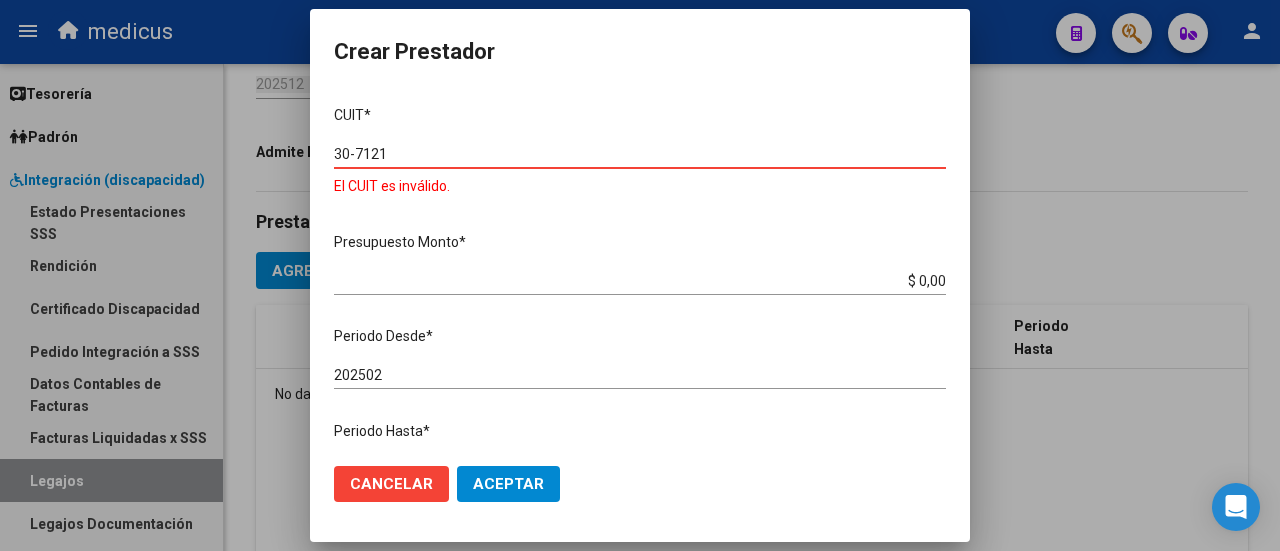 click on "30-7121" at bounding box center [640, 154] 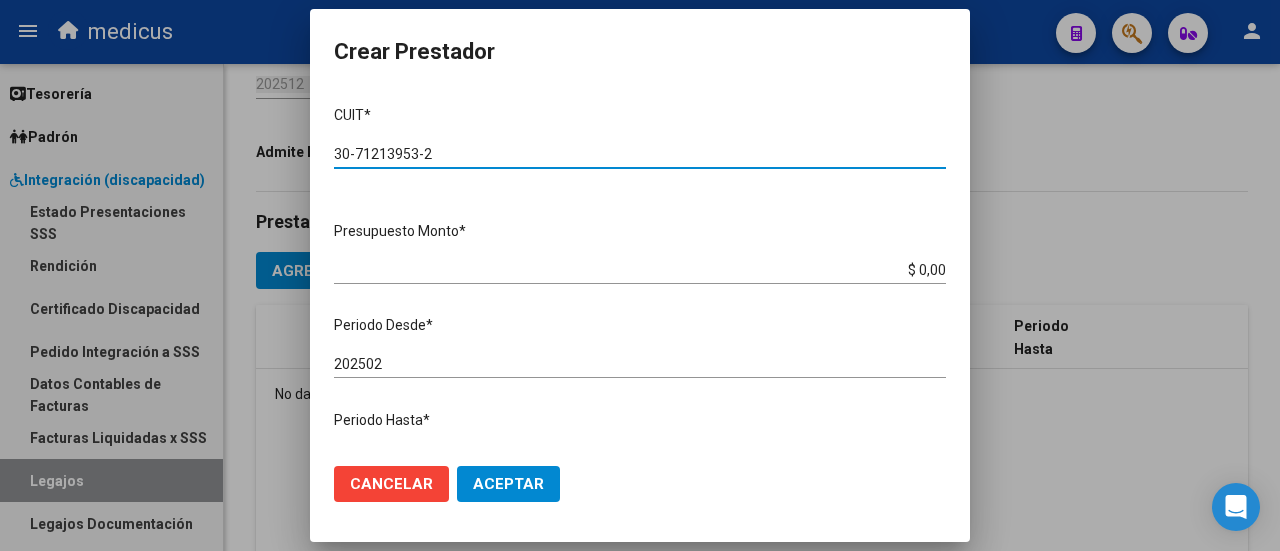 type on "30-71213953-2" 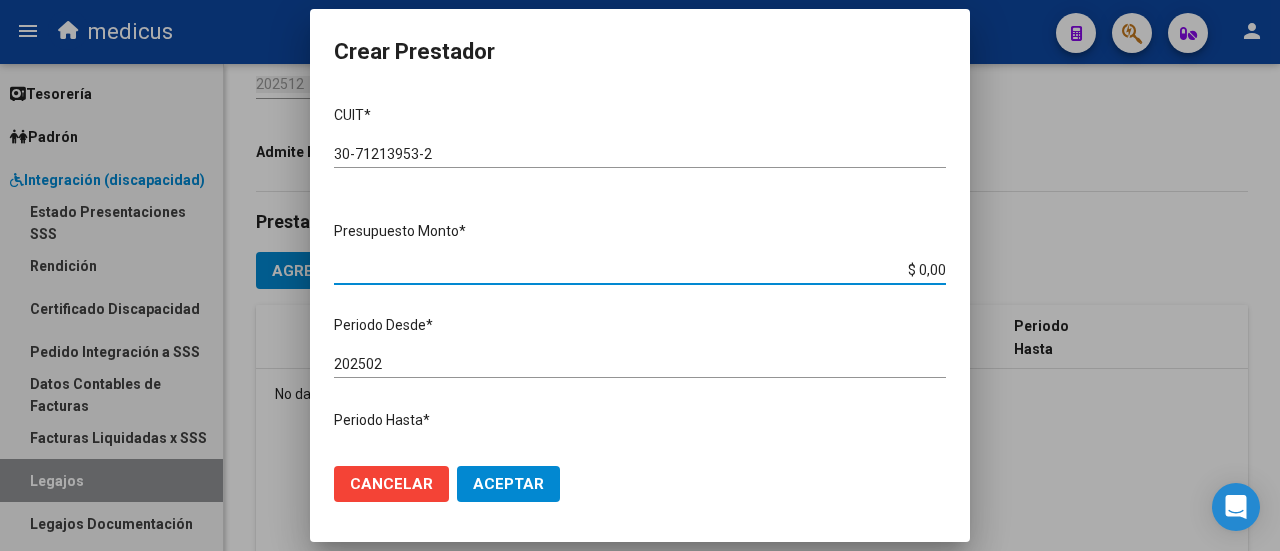 drag, startPoint x: 905, startPoint y: 268, endPoint x: 941, endPoint y: 266, distance: 36.05551 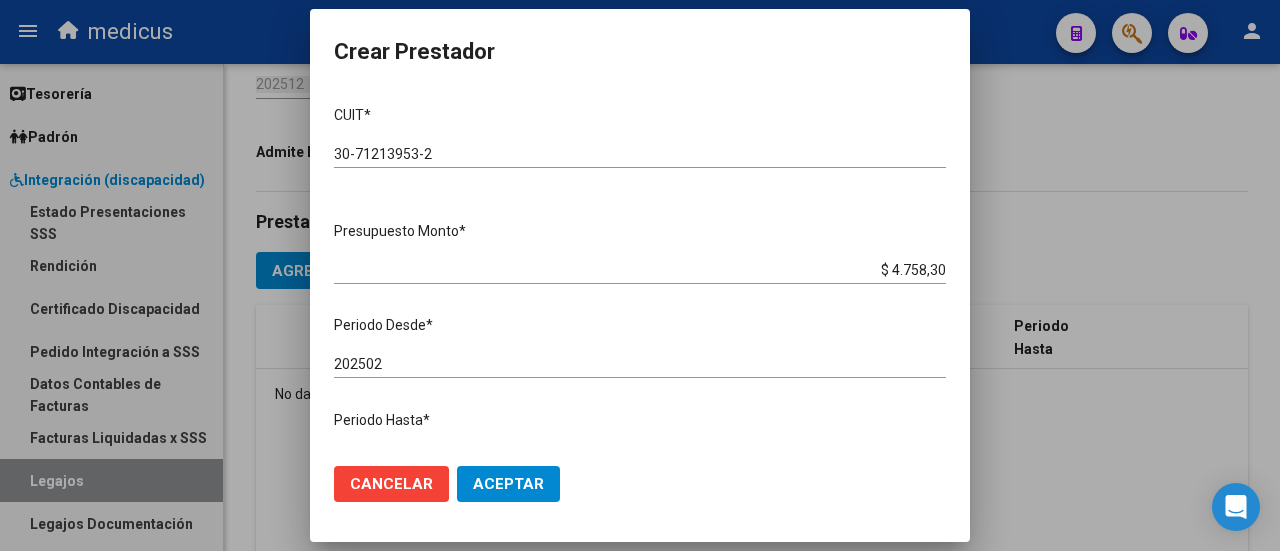 click on "$ 4.758,30" at bounding box center [640, 270] 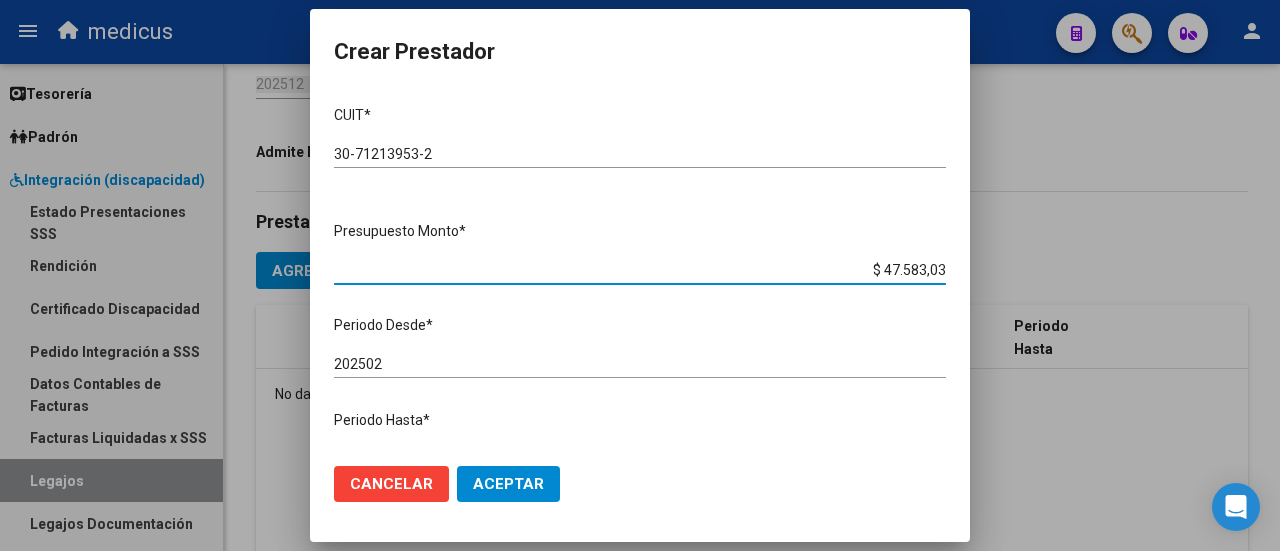 type on "$ 475.830,36" 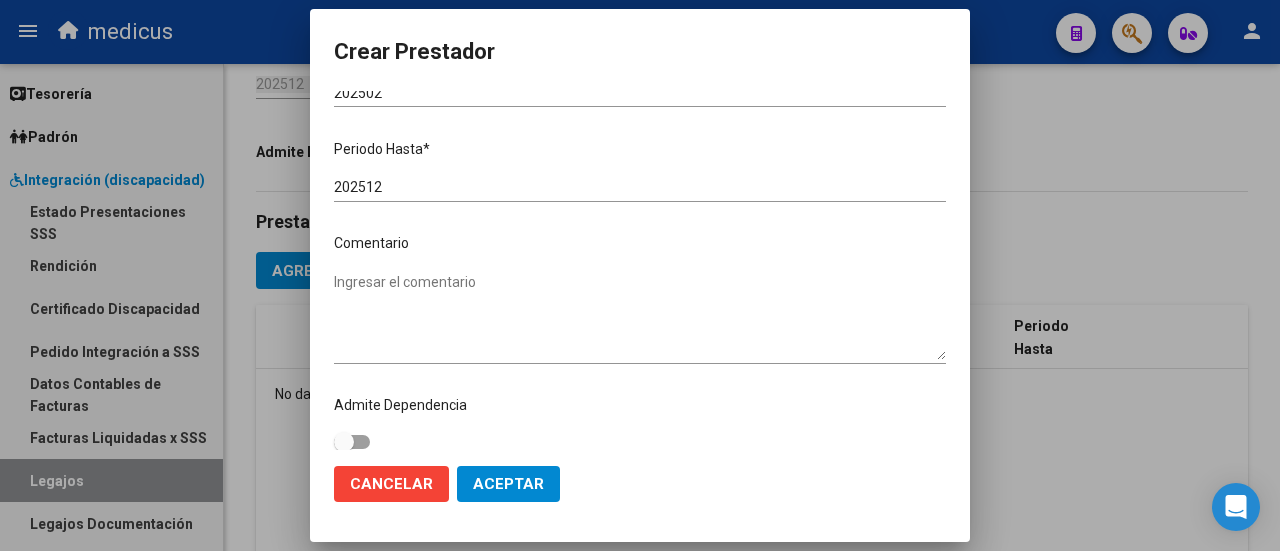 scroll, scrollTop: 282, scrollLeft: 0, axis: vertical 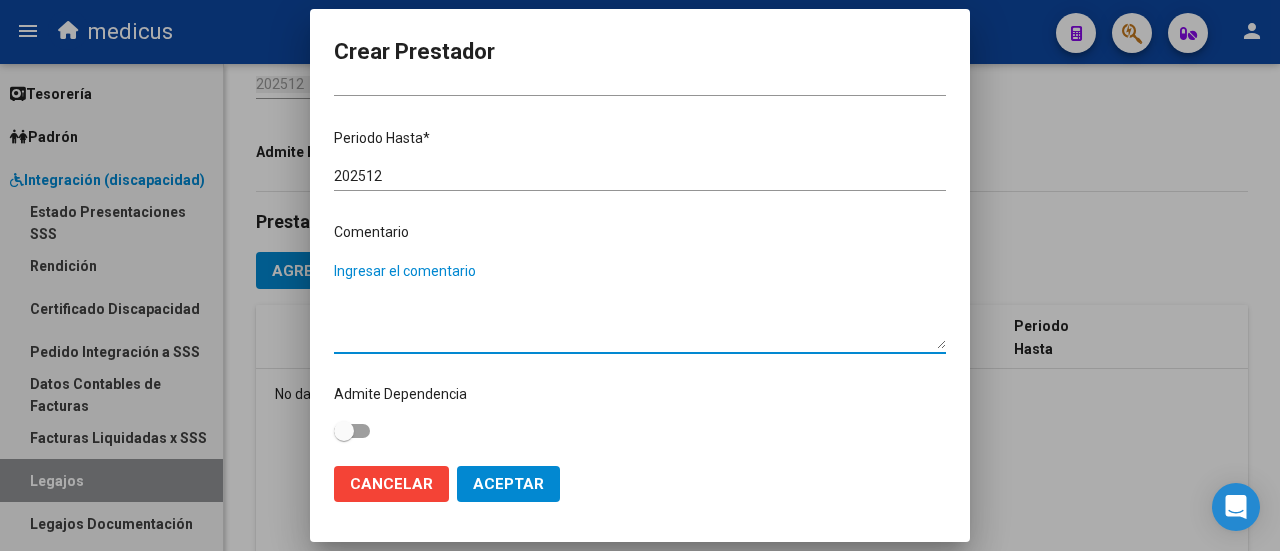click on "Ingresar el comentario" at bounding box center (640, 305) 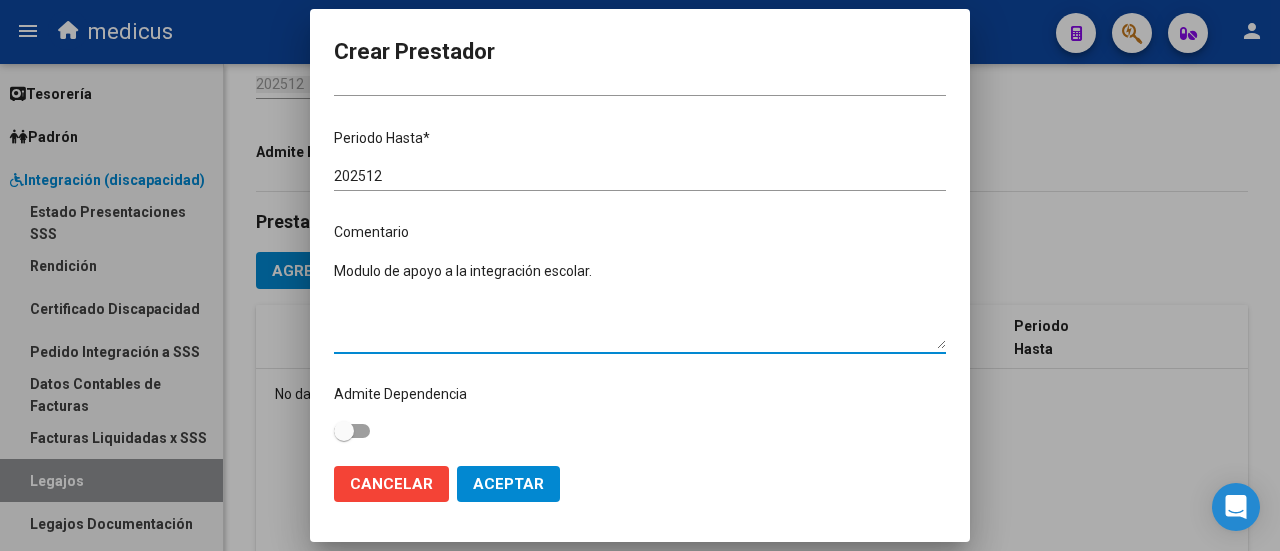 type on "Modulo de apoyo a la integración escolar." 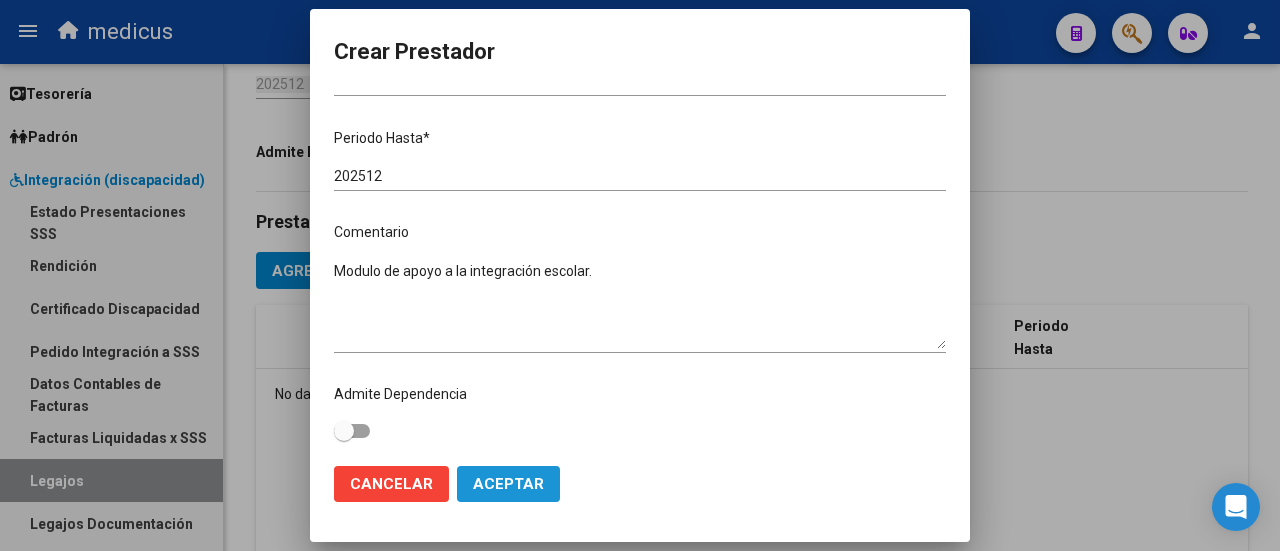 click on "Aceptar" 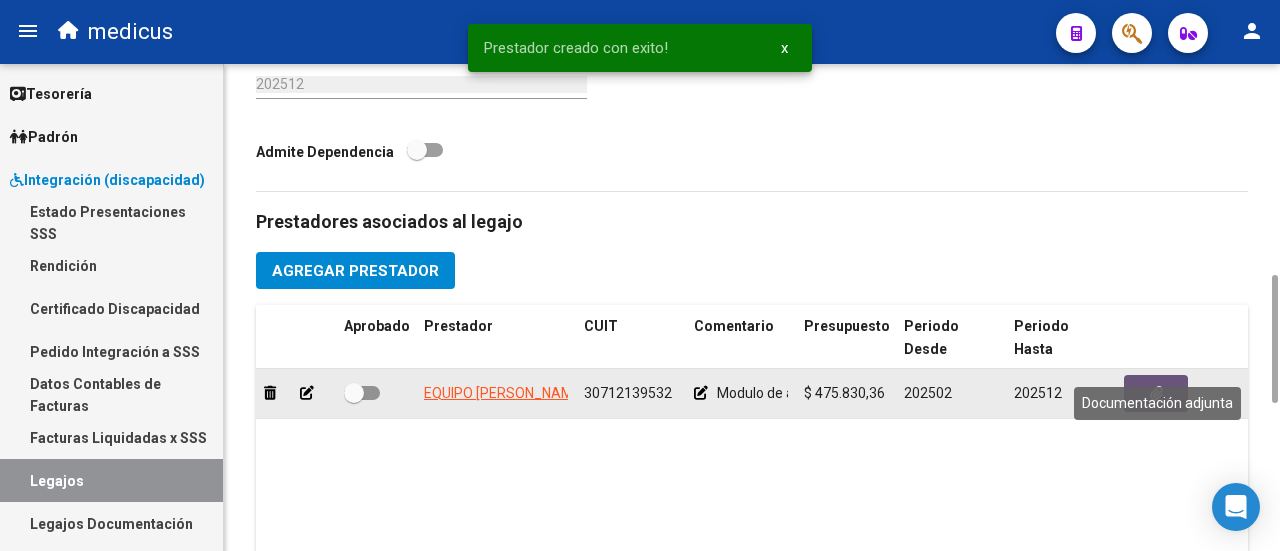 click 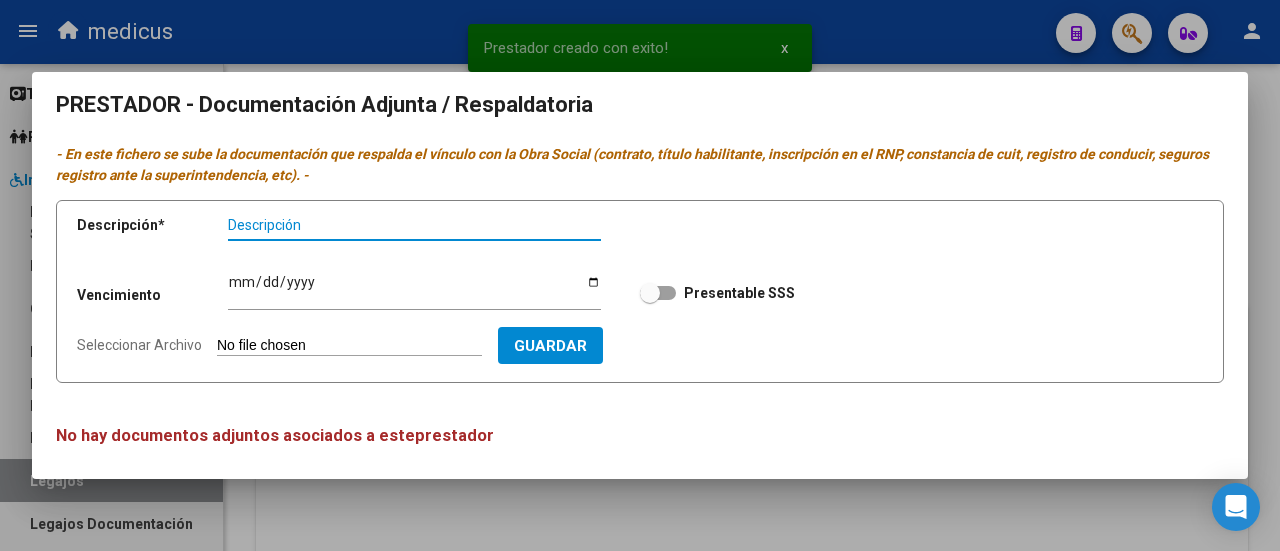 scroll, scrollTop: 12, scrollLeft: 0, axis: vertical 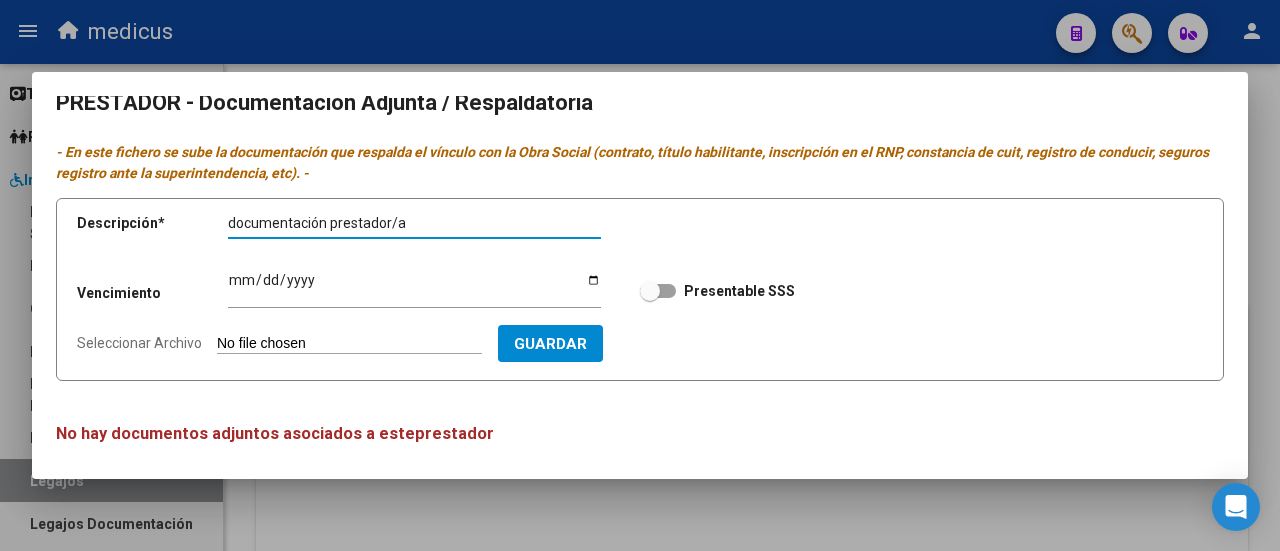 type on "documentación prestador/a" 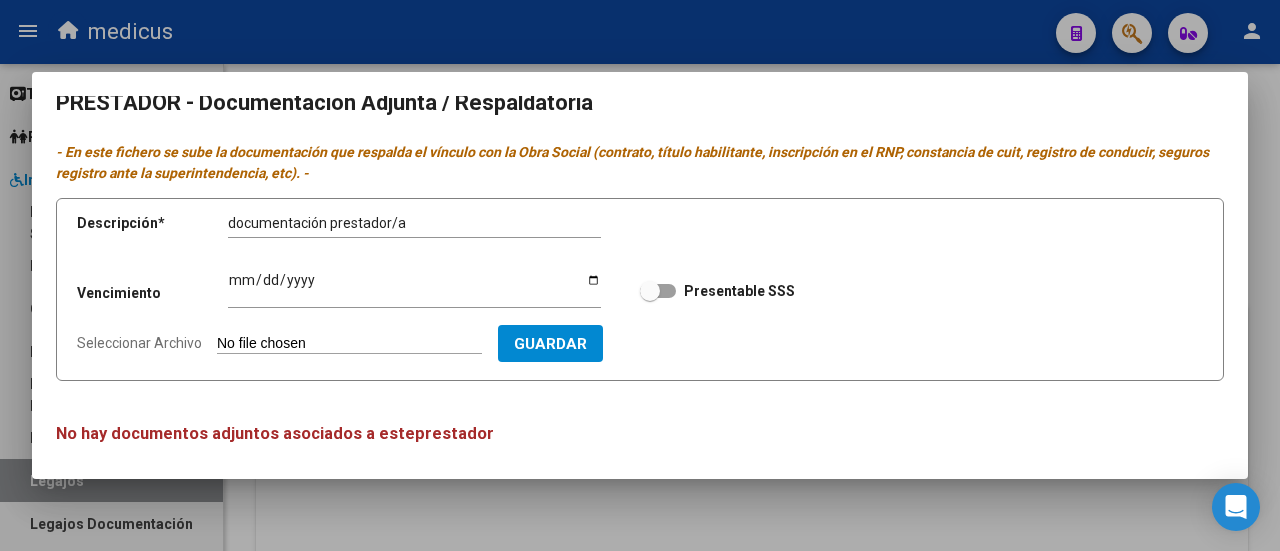 click on "Seleccionar Archivo" at bounding box center [349, 344] 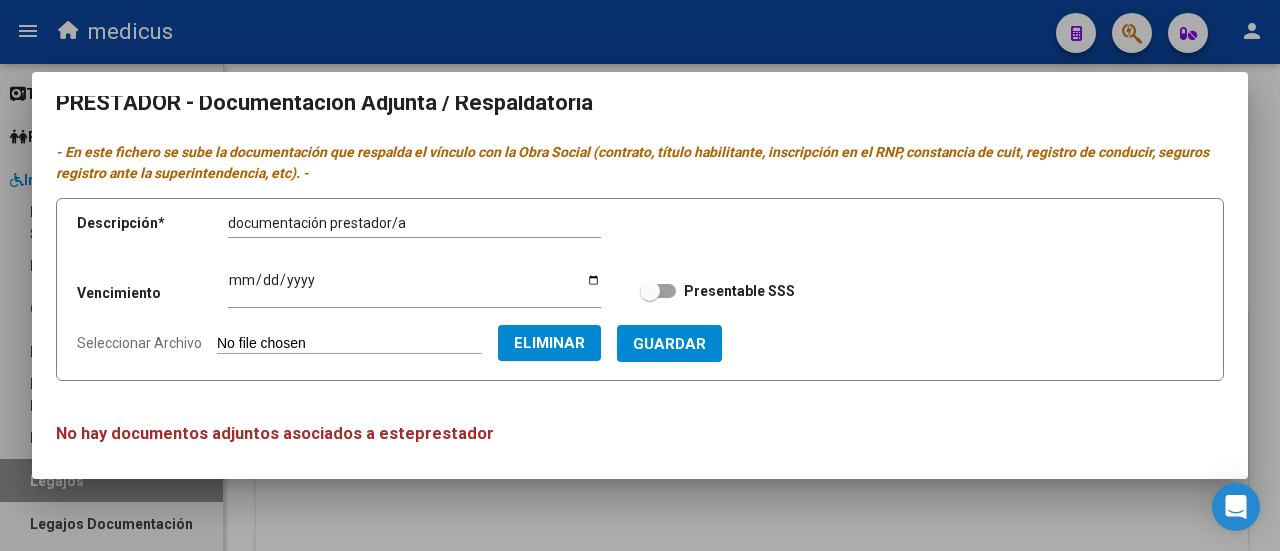 click on "Guardar" at bounding box center [669, 344] 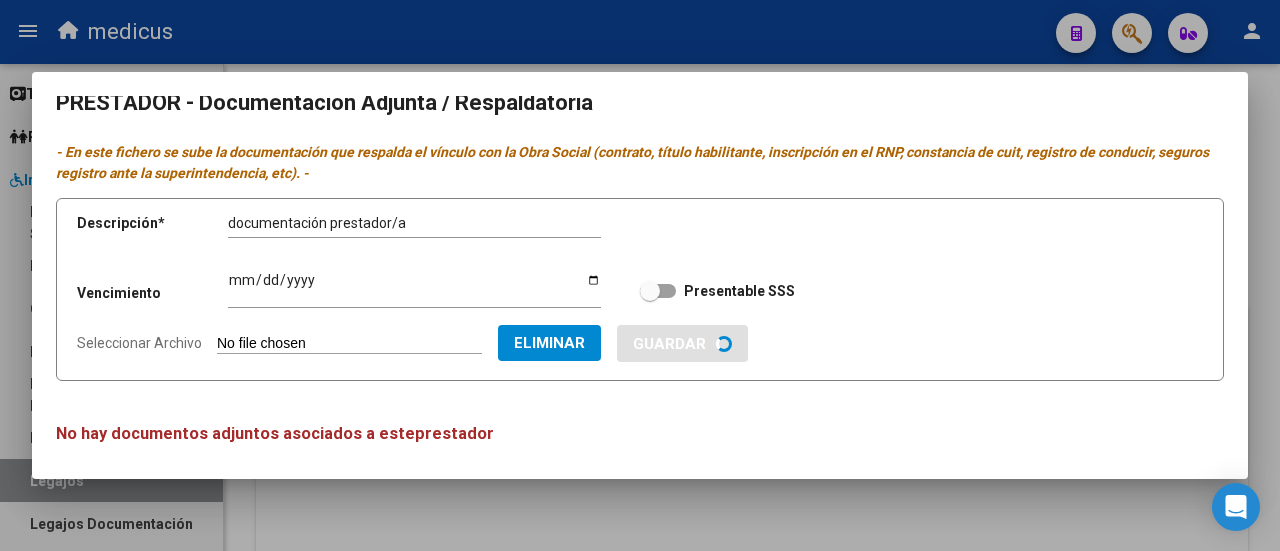 type 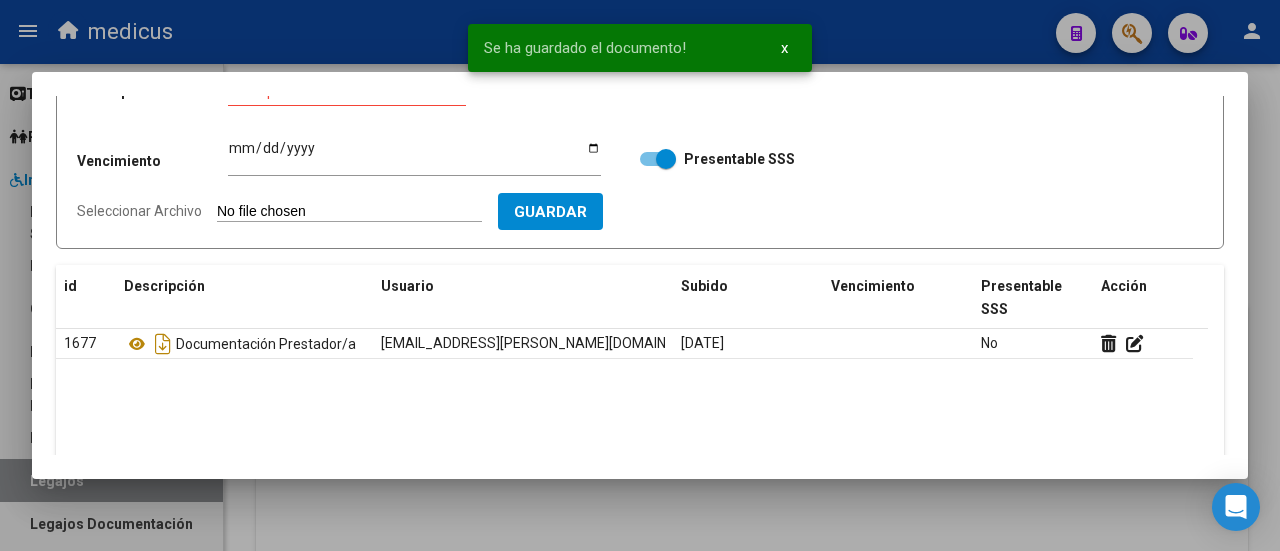 scroll, scrollTop: 268, scrollLeft: 0, axis: vertical 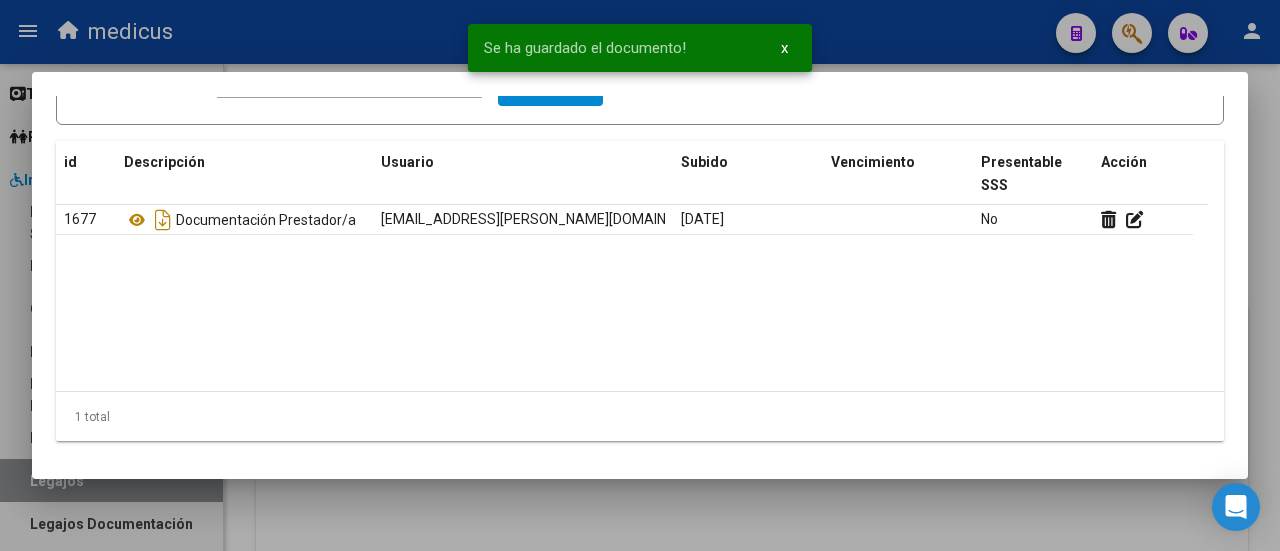 click at bounding box center [640, 275] 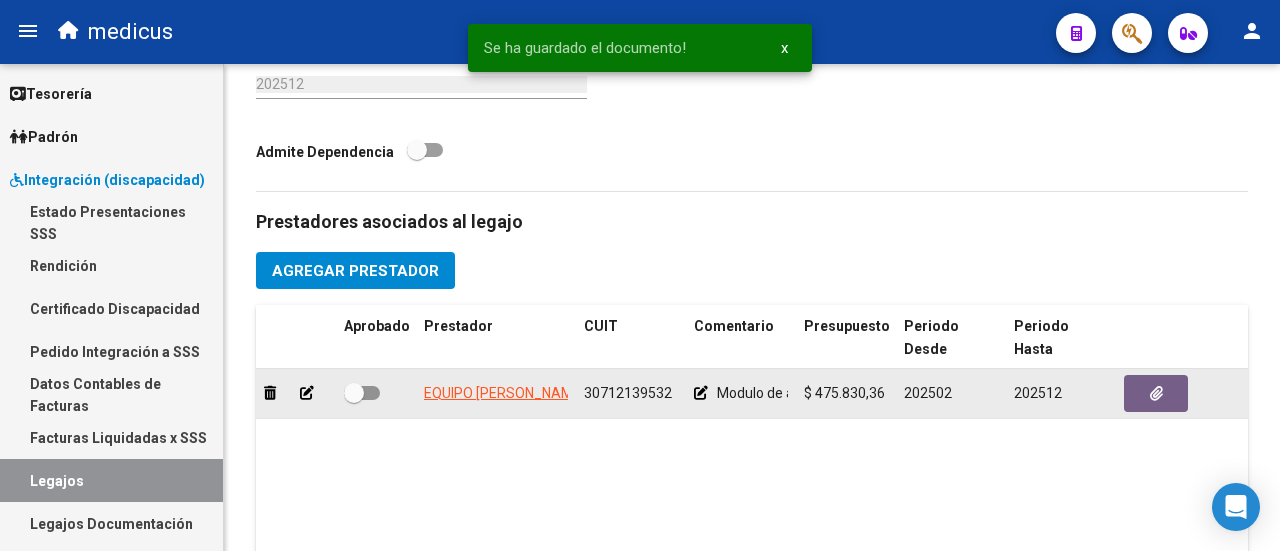 scroll, scrollTop: 1364, scrollLeft: 0, axis: vertical 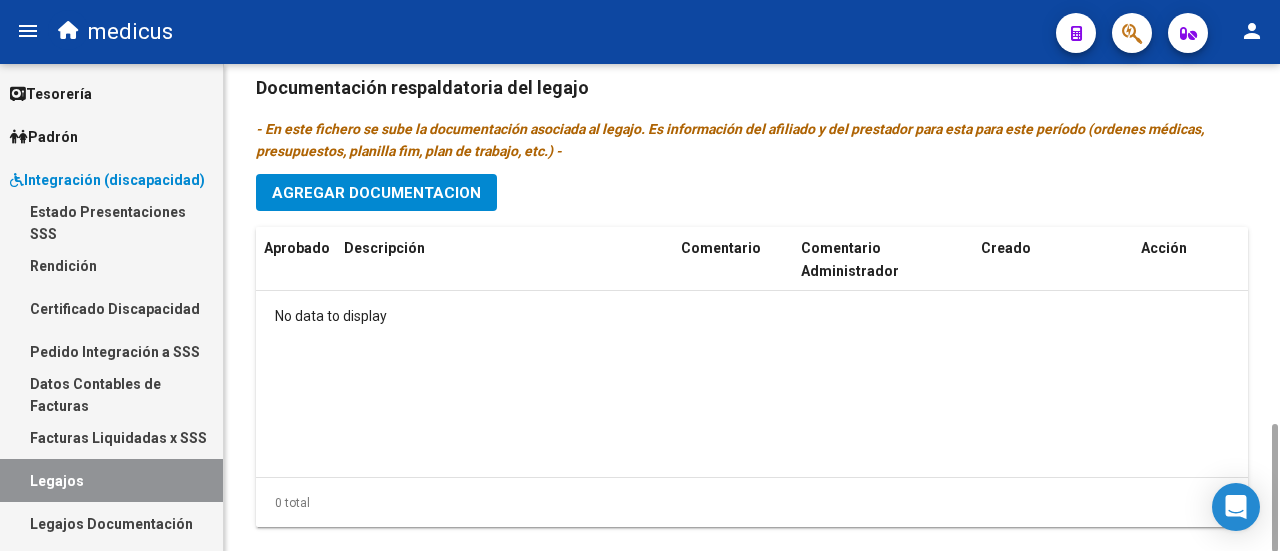 click on "Prestadores asociados al legajo Agregar Prestador Aprobado Prestador CUIT Comentario Presupuesto Periodo Desde Periodo Hasta Usuario Admite Dependencia   EQUIPO [PERSON_NAME] S.R.L. 30712139532     Modulo de apoyo a la integración escolar.  $ 475.830,36  202502 202512 [PERSON_NAME]   [DATE]    1 total Documentación respaldatoria del legajo - En este fichero se sube la documentación asociada al legajo. Es información del afiliado y del prestador para esta para este período (ordenes médicas, presupuestos, planilla fim, plan de trabajo, etc.) - Agregar Documentacion Aprobado Descripción Comentario Comentario Administrador Creado Acción No data to display 0 total" 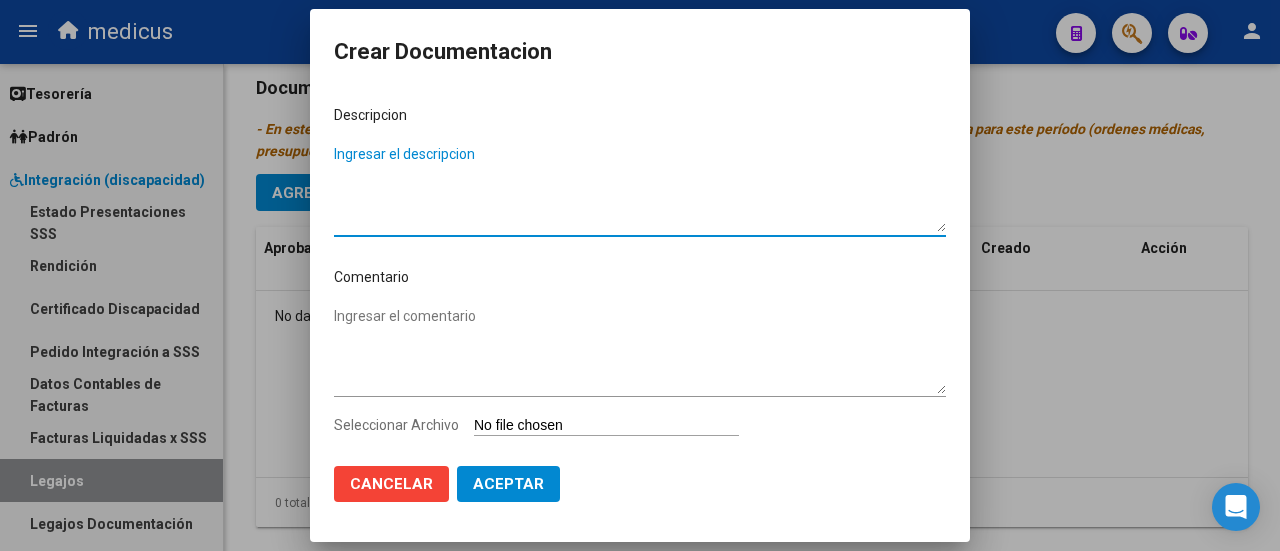 click on "Ingresar el descripcion" at bounding box center [640, 188] 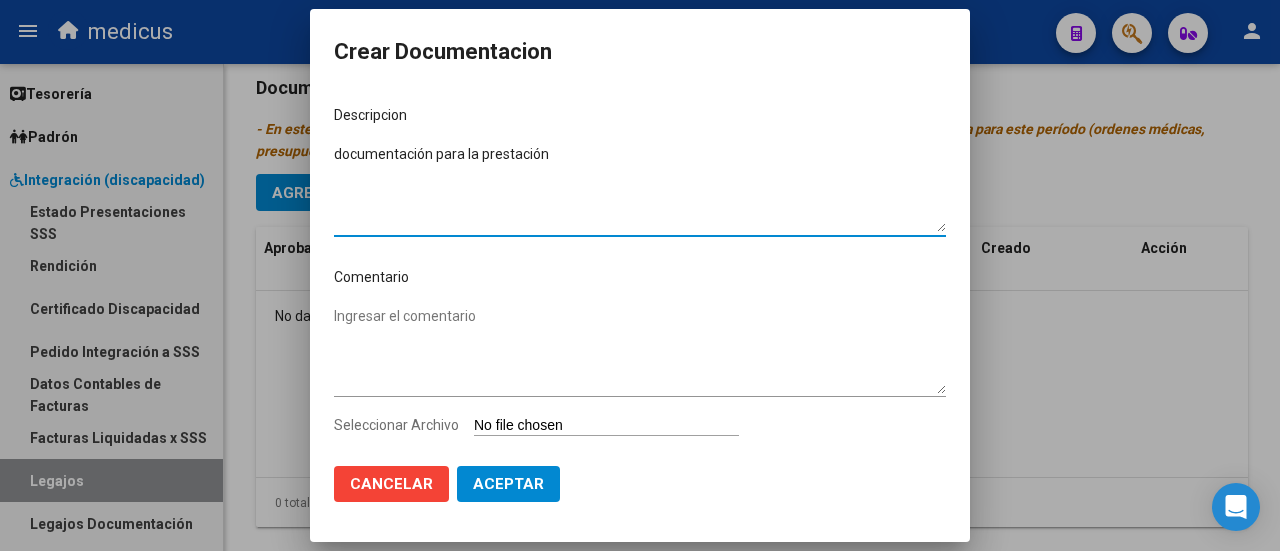 type on "documentación para la prestación" 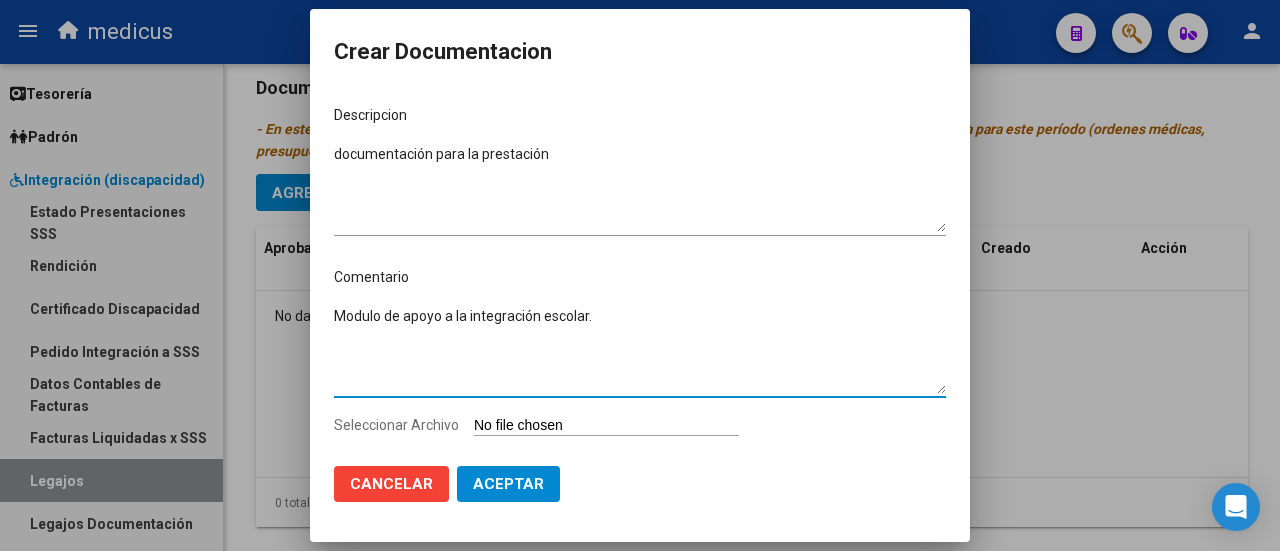 type on "Modulo de apoyo a la integración escolar." 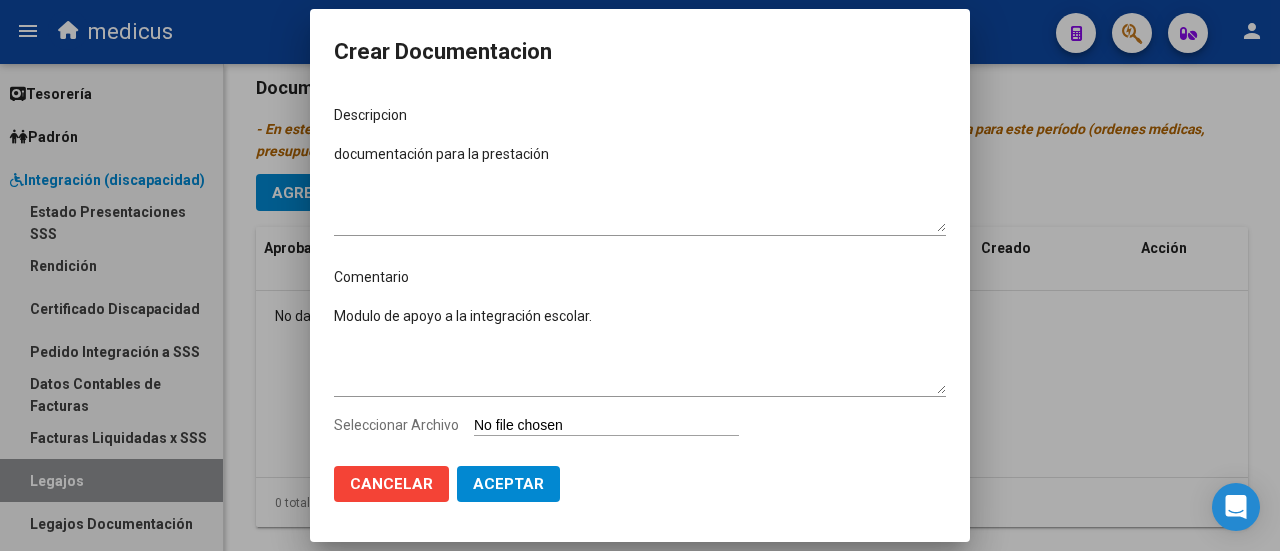 click on "Seleccionar Archivo" at bounding box center [606, 426] 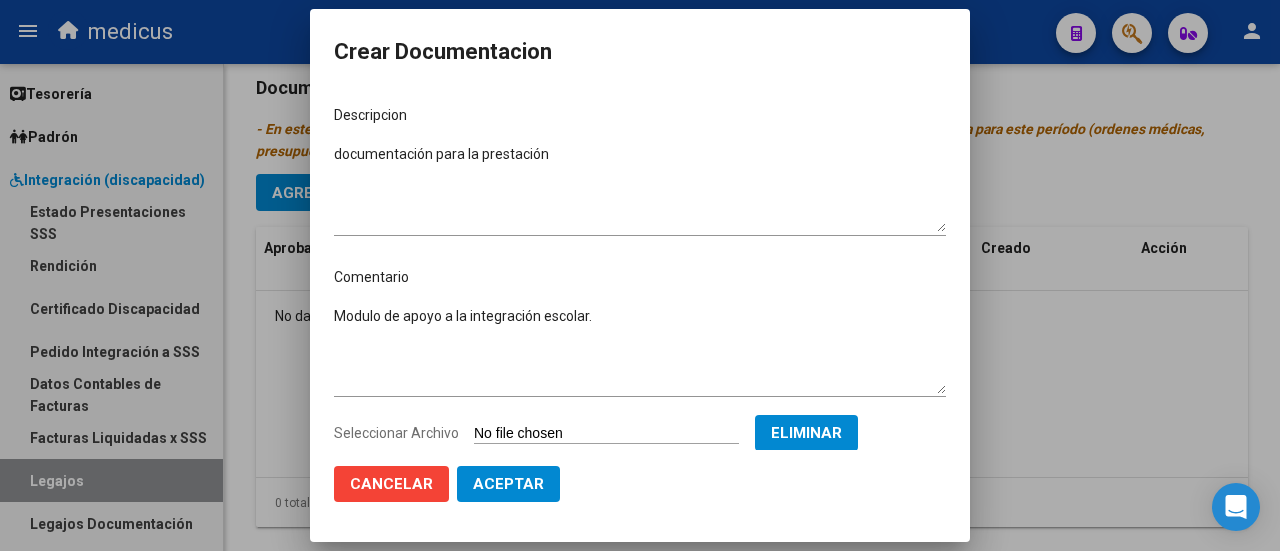 click on "Aceptar" 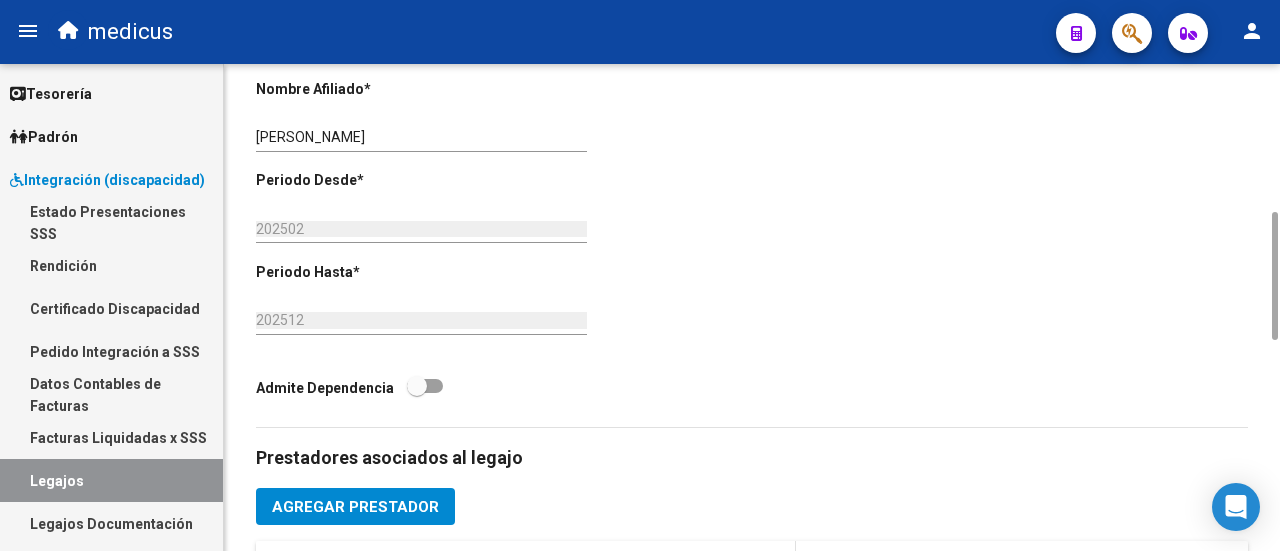 scroll, scrollTop: 764, scrollLeft: 0, axis: vertical 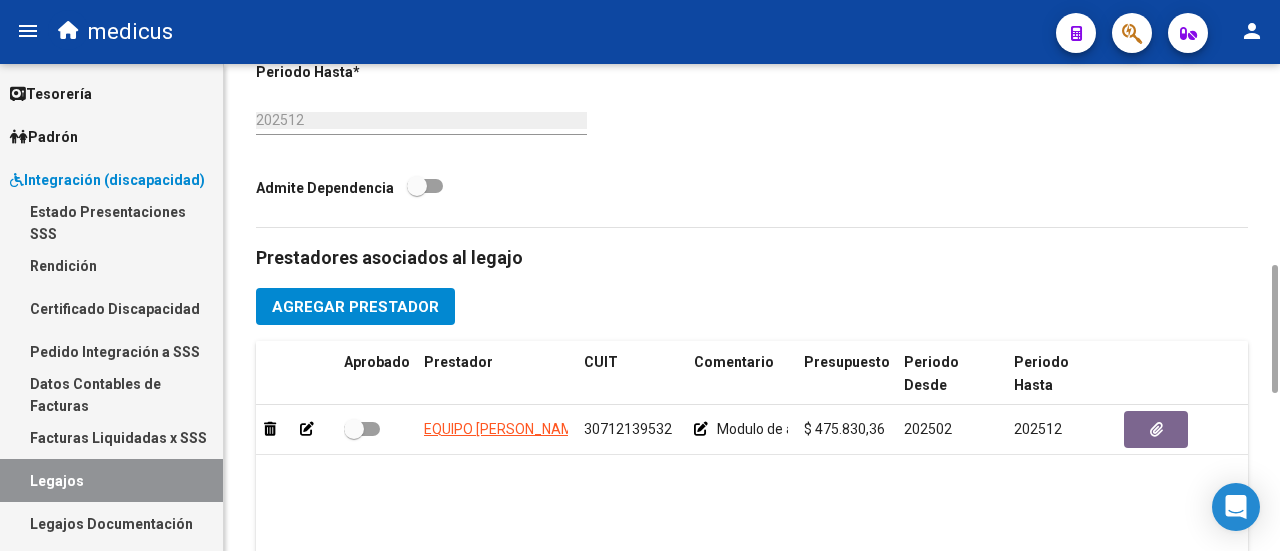 click on "Agregar Prestador" 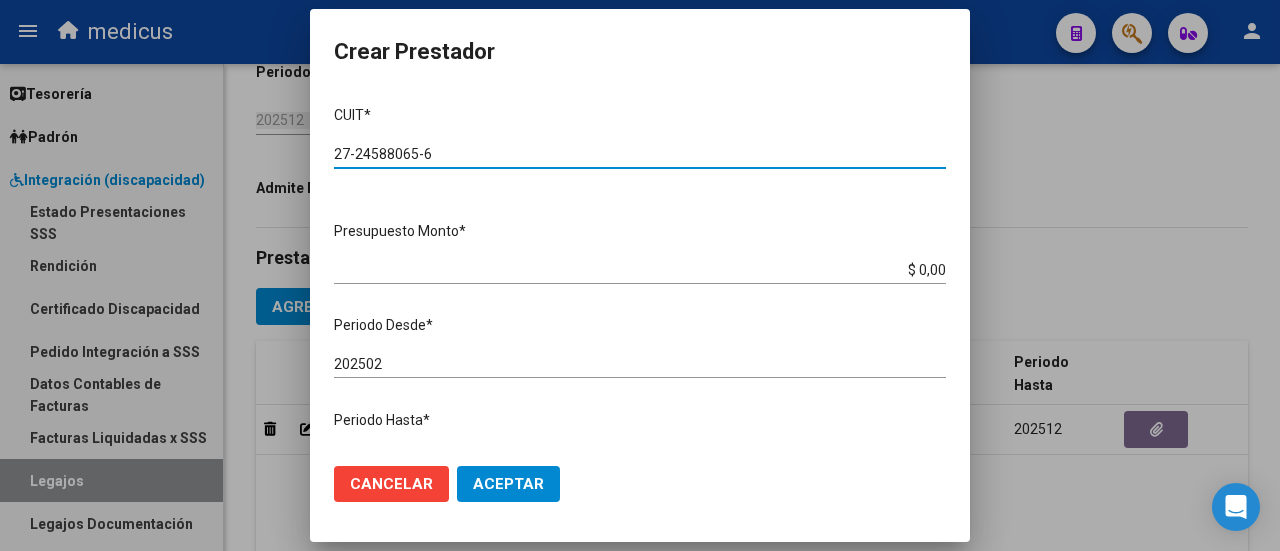 type on "27-24588065-6" 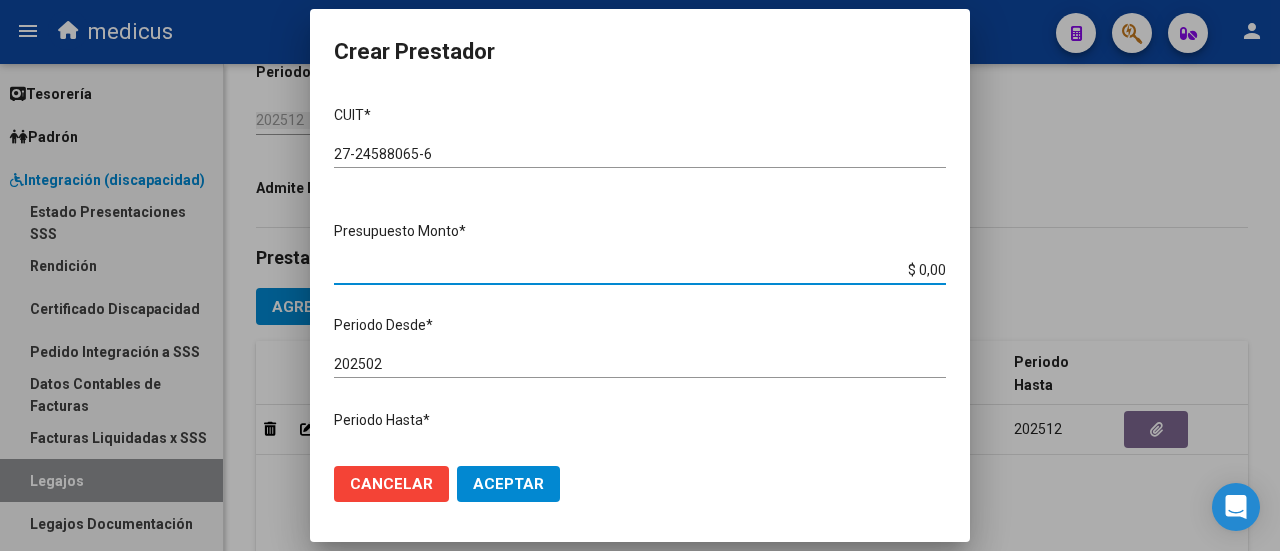 drag, startPoint x: 900, startPoint y: 267, endPoint x: 942, endPoint y: 267, distance: 42 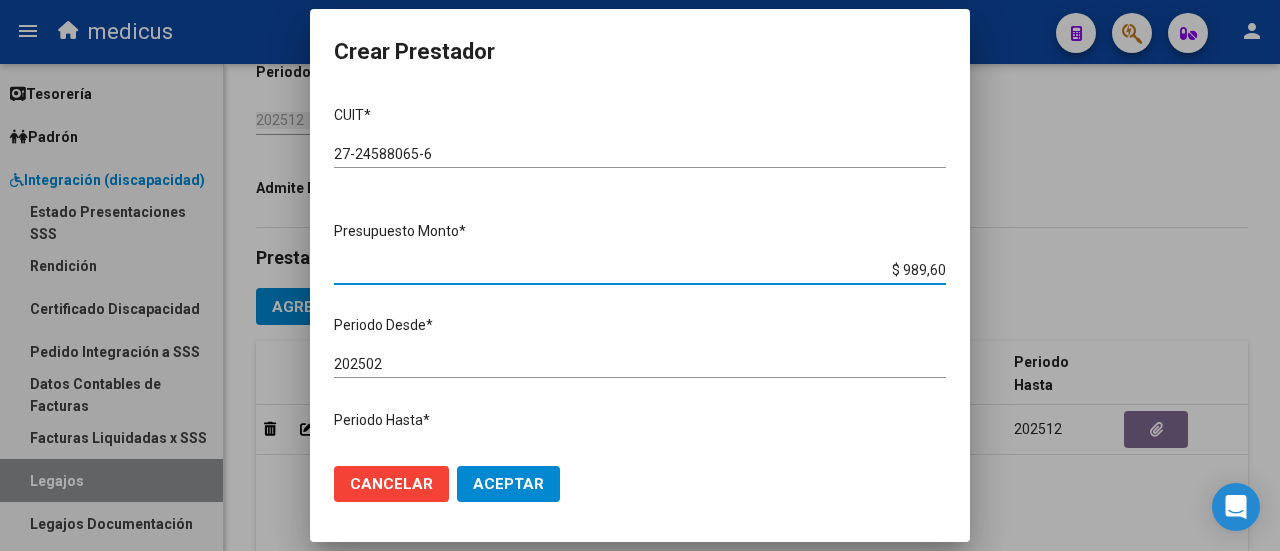 drag, startPoint x: 892, startPoint y: 268, endPoint x: 934, endPoint y: 268, distance: 42 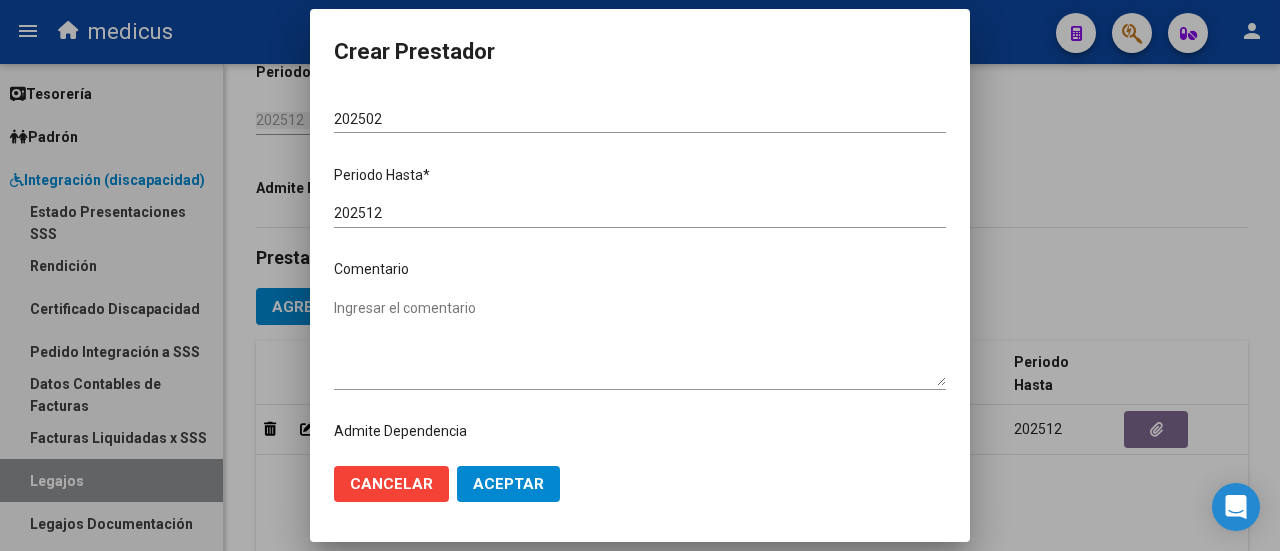scroll, scrollTop: 282, scrollLeft: 0, axis: vertical 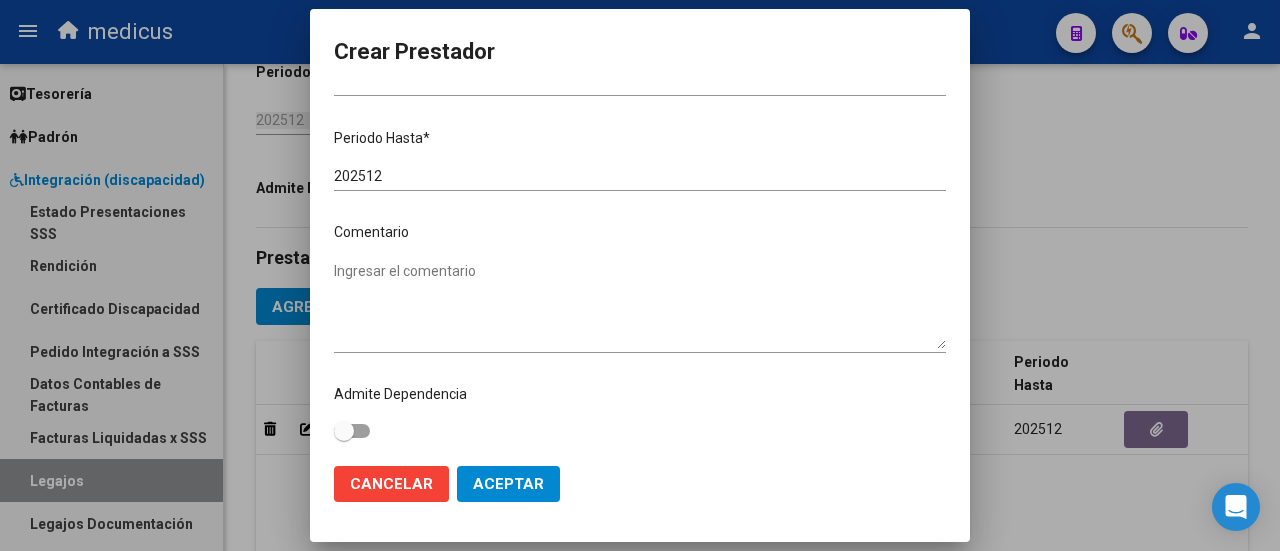 type on "$ 98.960,00" 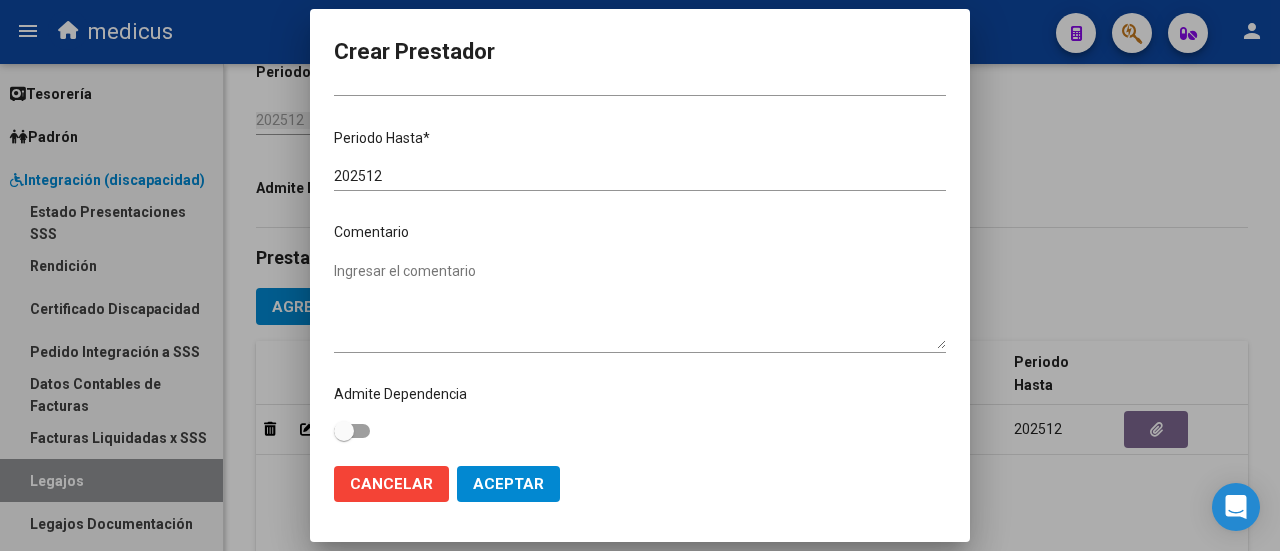 click on "Ingresar el comentario" at bounding box center [640, 305] 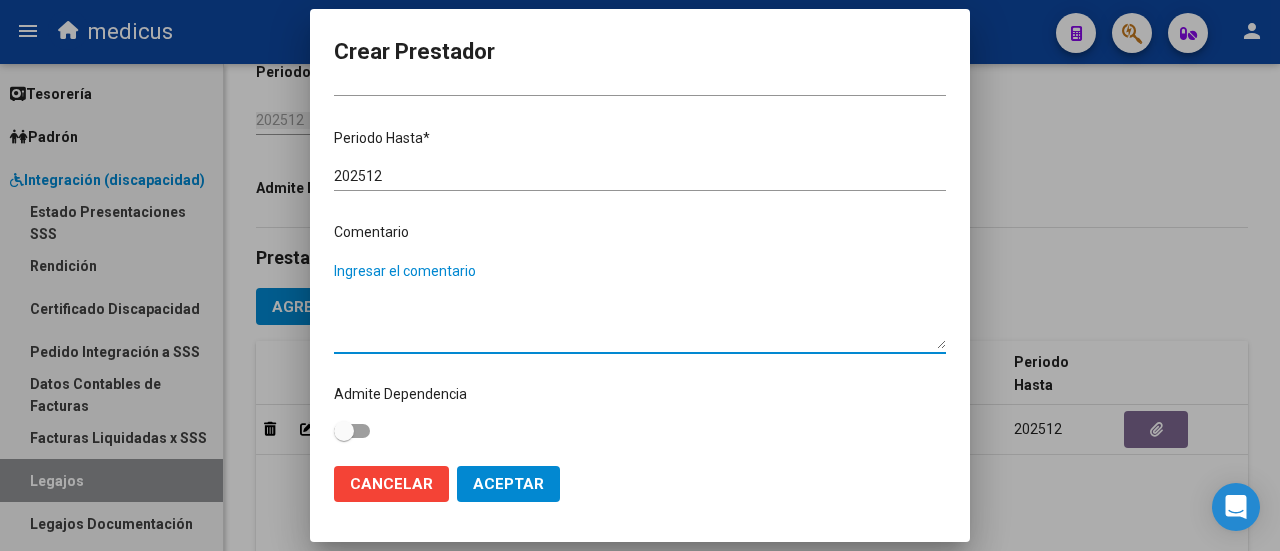 type on "O" 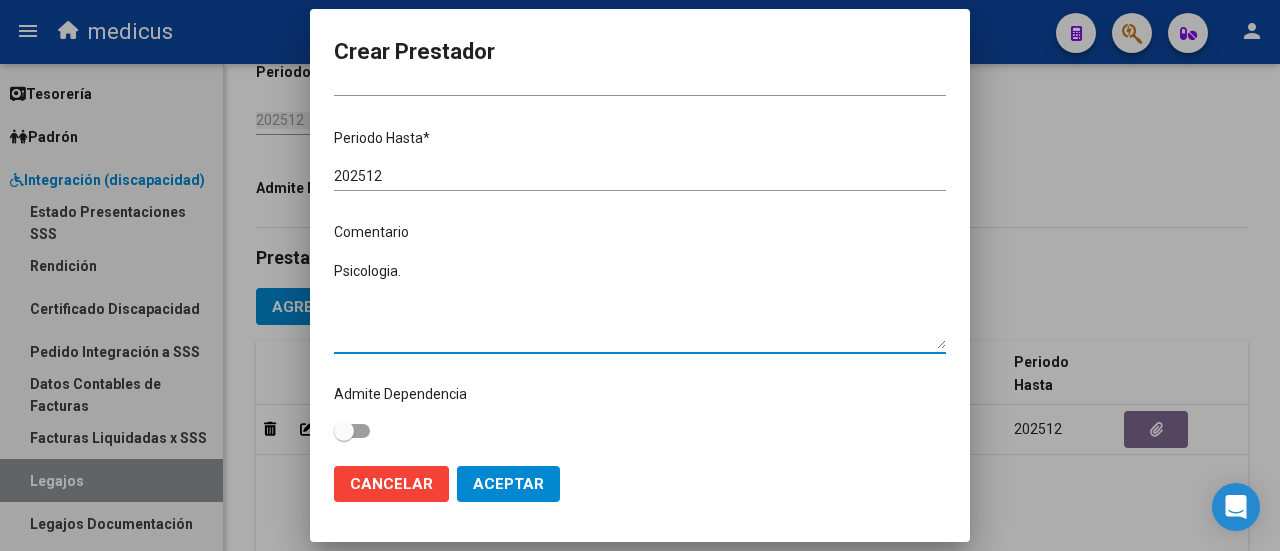 type on "Psicologia." 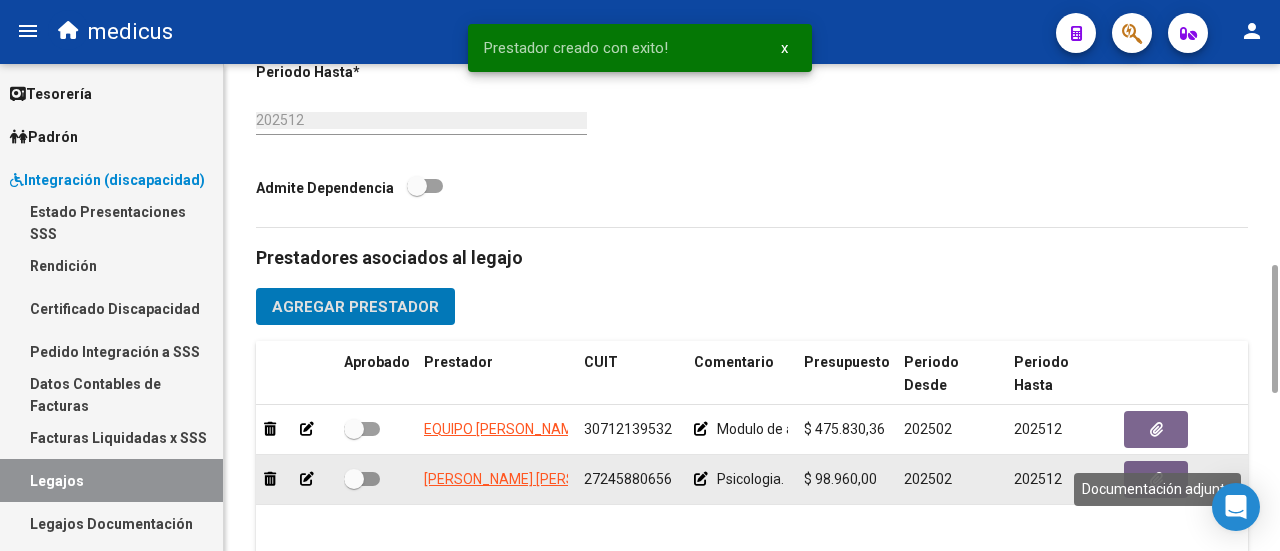 click 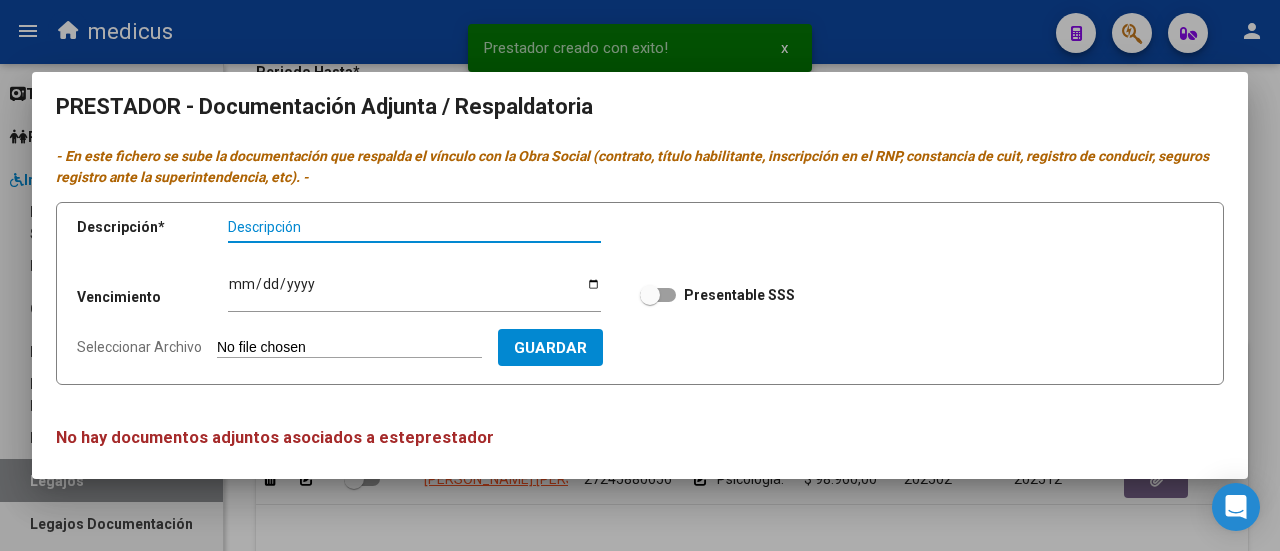 scroll, scrollTop: 12, scrollLeft: 0, axis: vertical 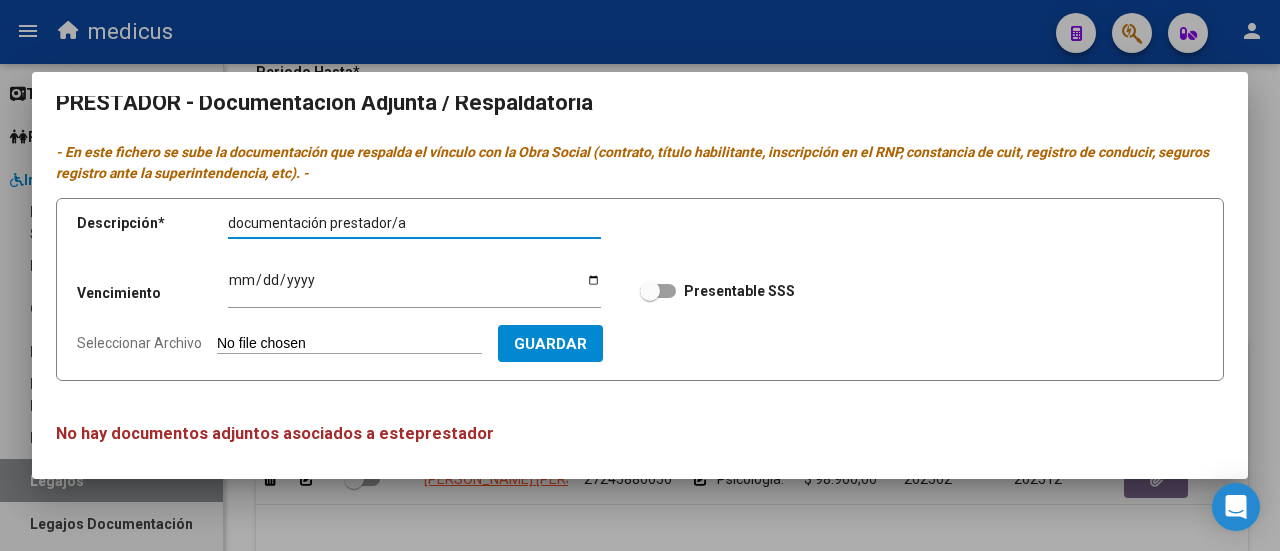 type on "documentación prestador/a" 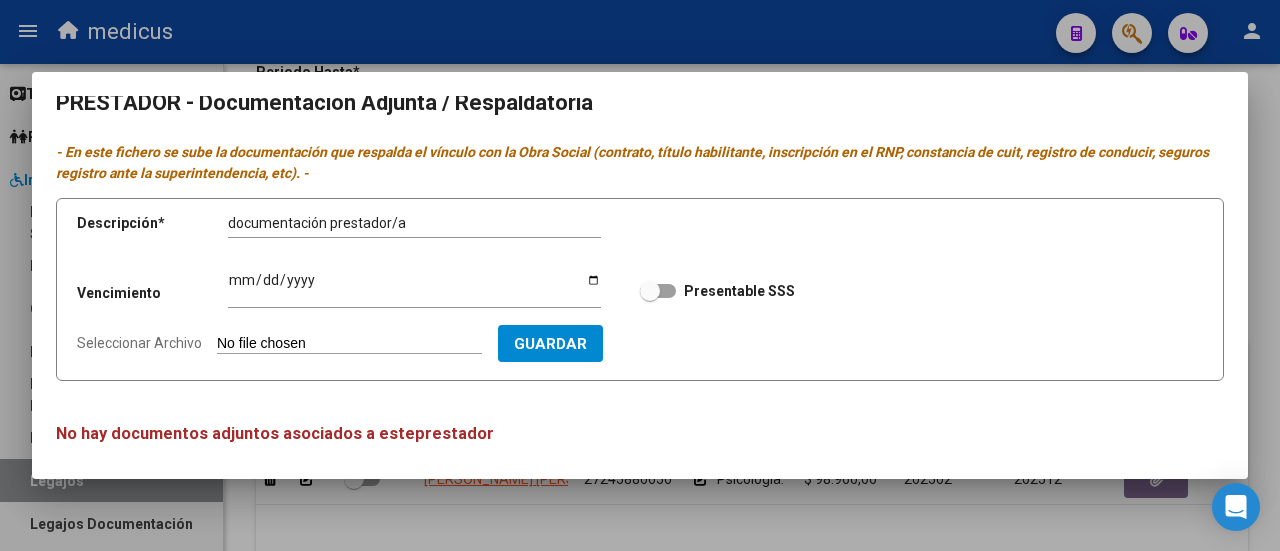 type on "C:\fakepath\documentación profesional psicologia.pdf" 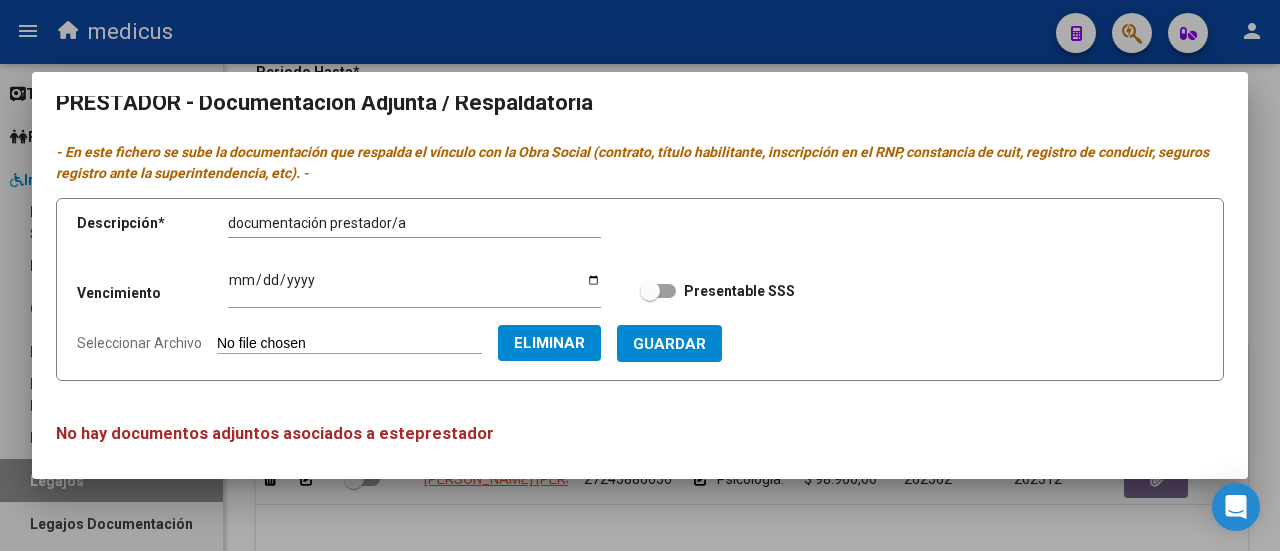 click on "Guardar" at bounding box center (669, 344) 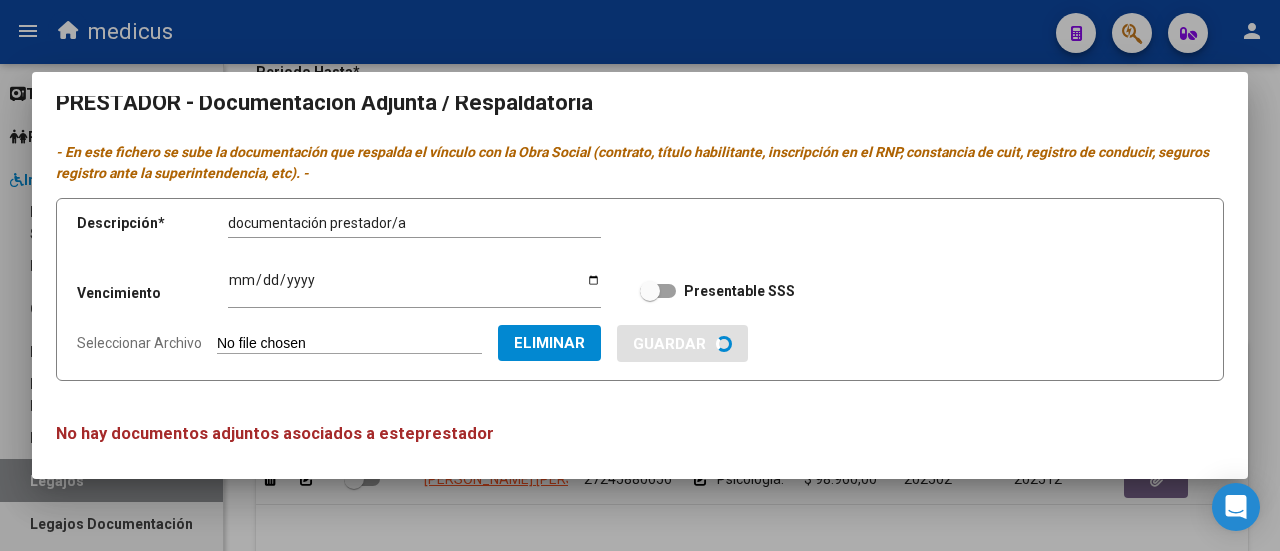 type 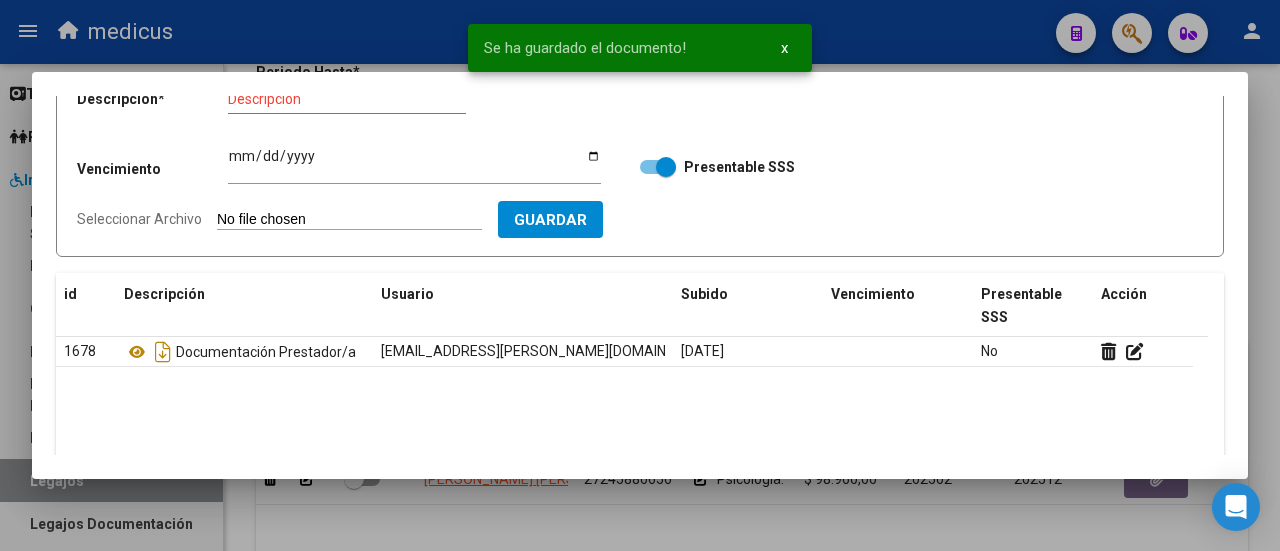 scroll, scrollTop: 0, scrollLeft: 0, axis: both 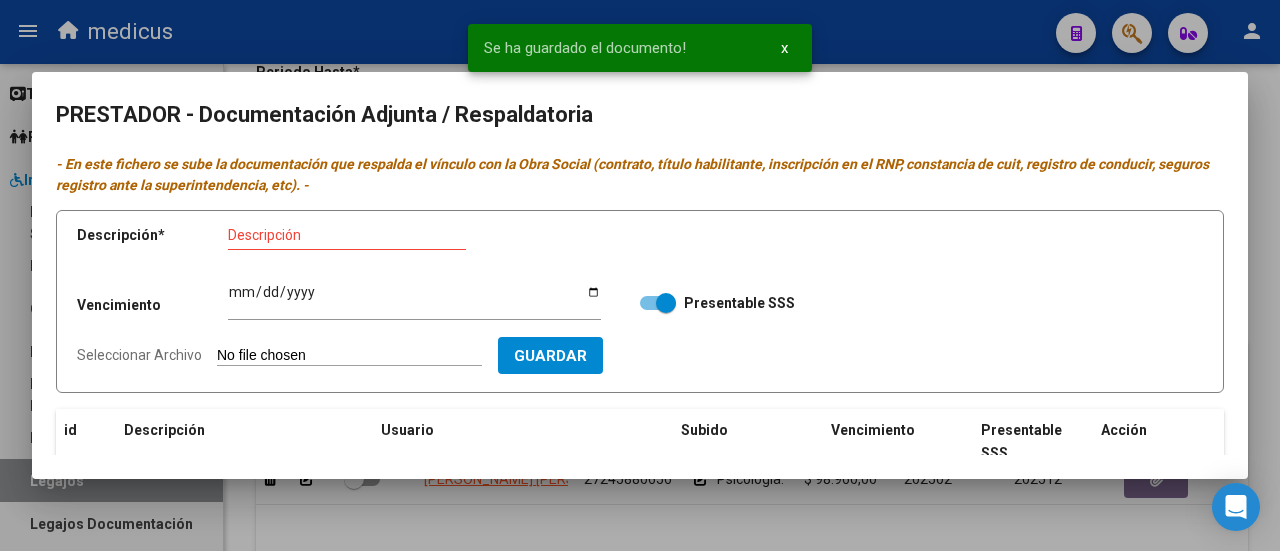 click at bounding box center [640, 275] 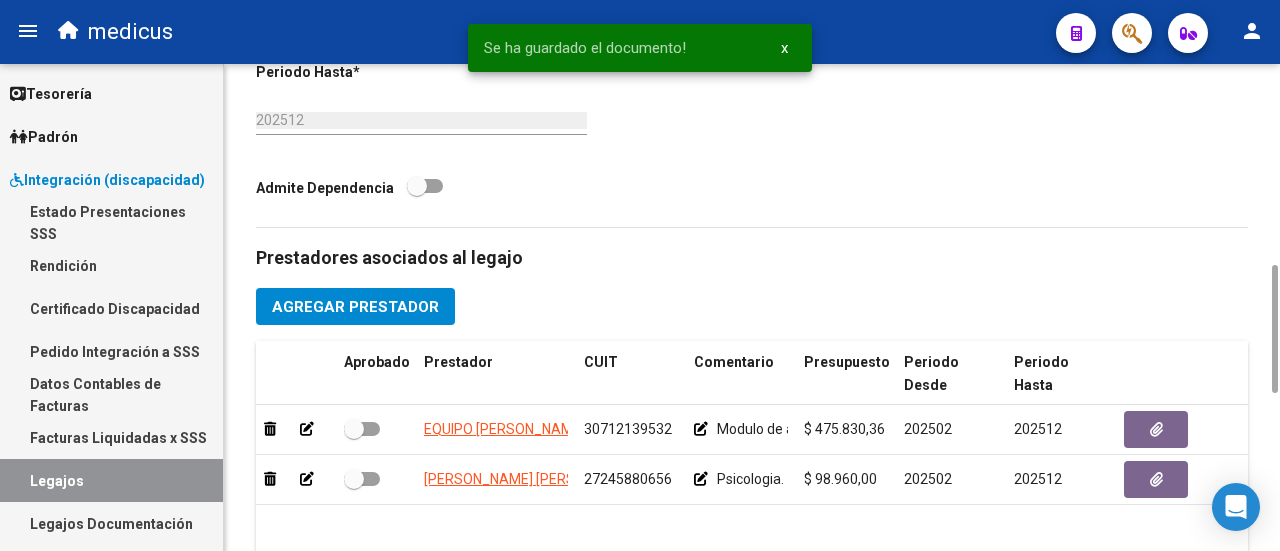 scroll, scrollTop: 1164, scrollLeft: 0, axis: vertical 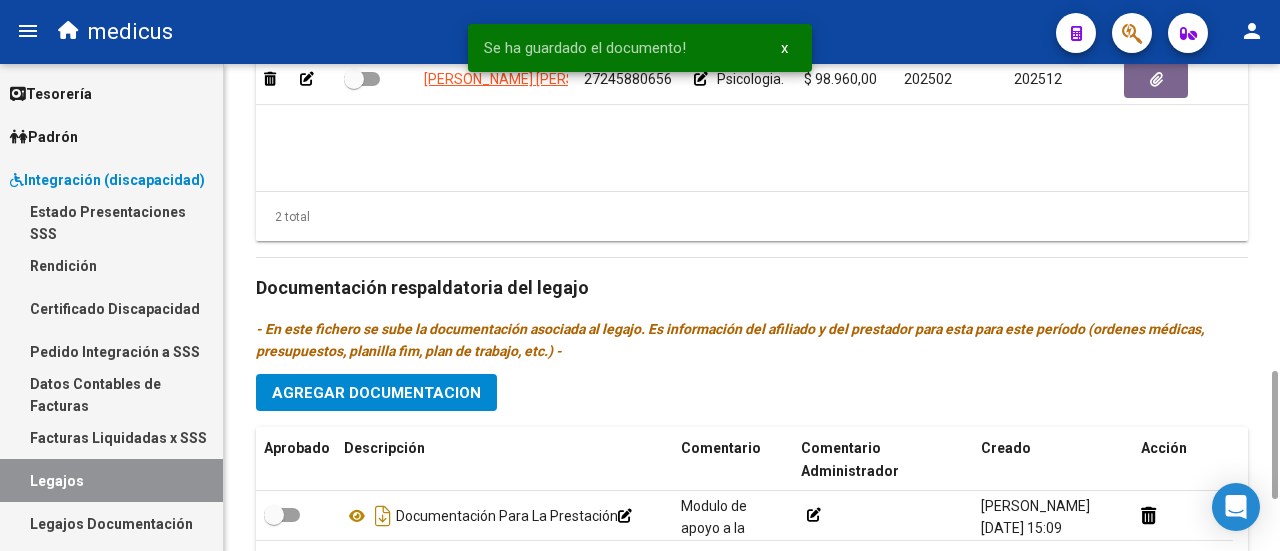 click on "Agregar Documentacion" 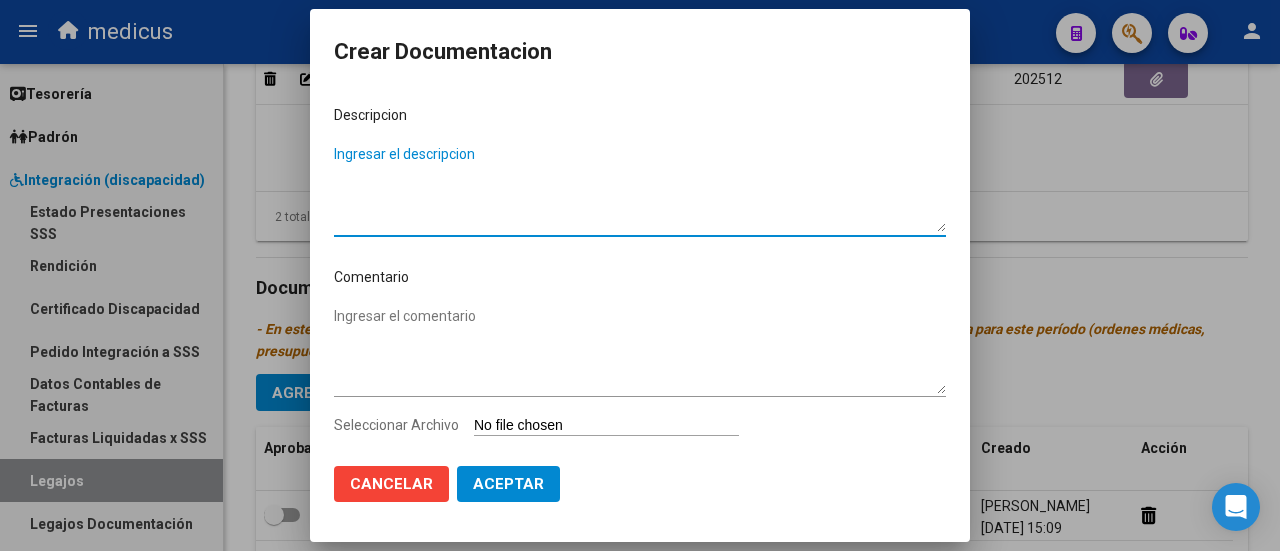 click on "Ingresar el descripcion" at bounding box center (640, 188) 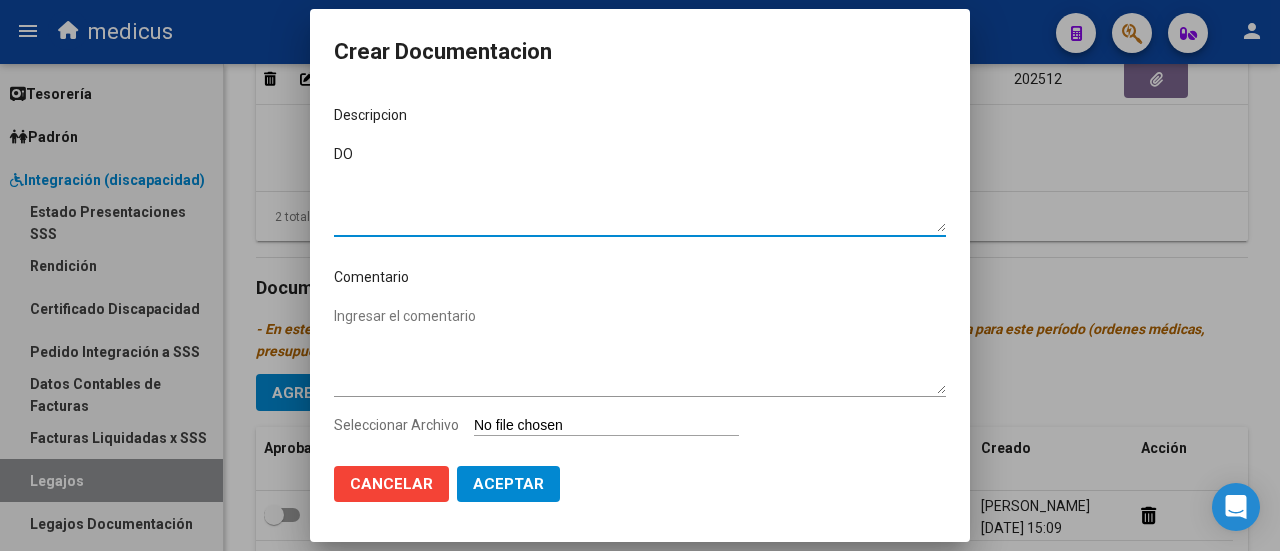type on "D" 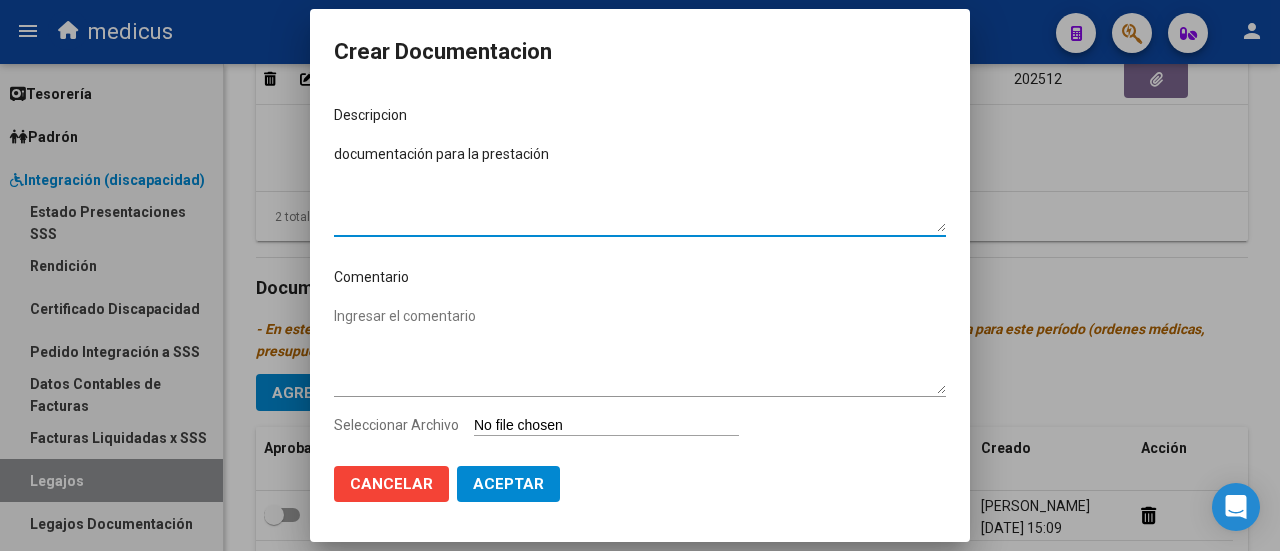 type on "documentación para la prestación" 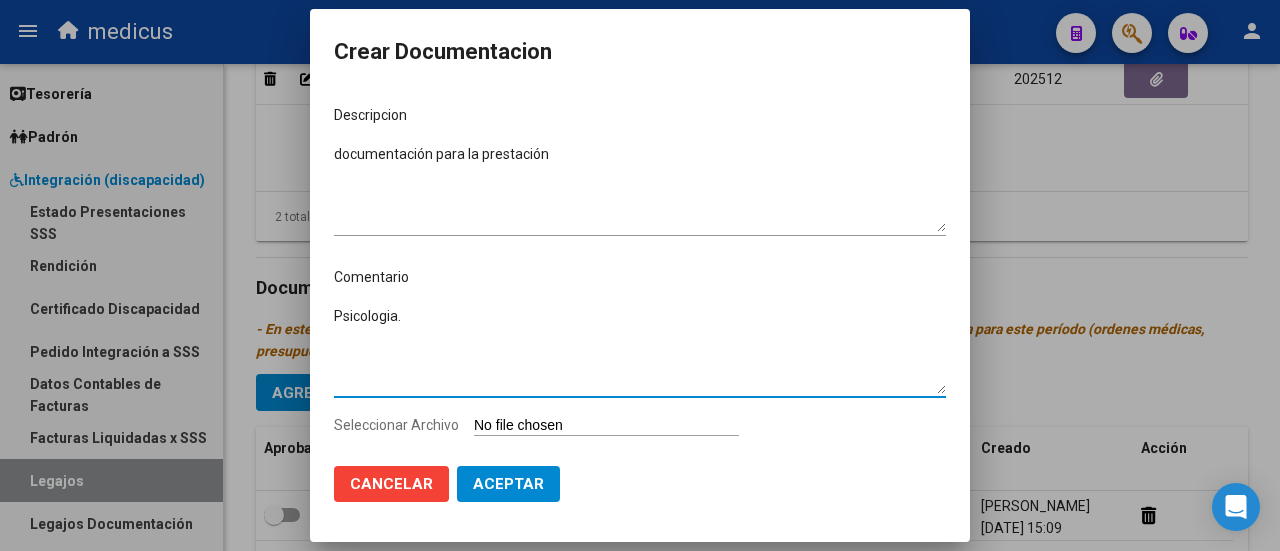 type on "Psicologia." 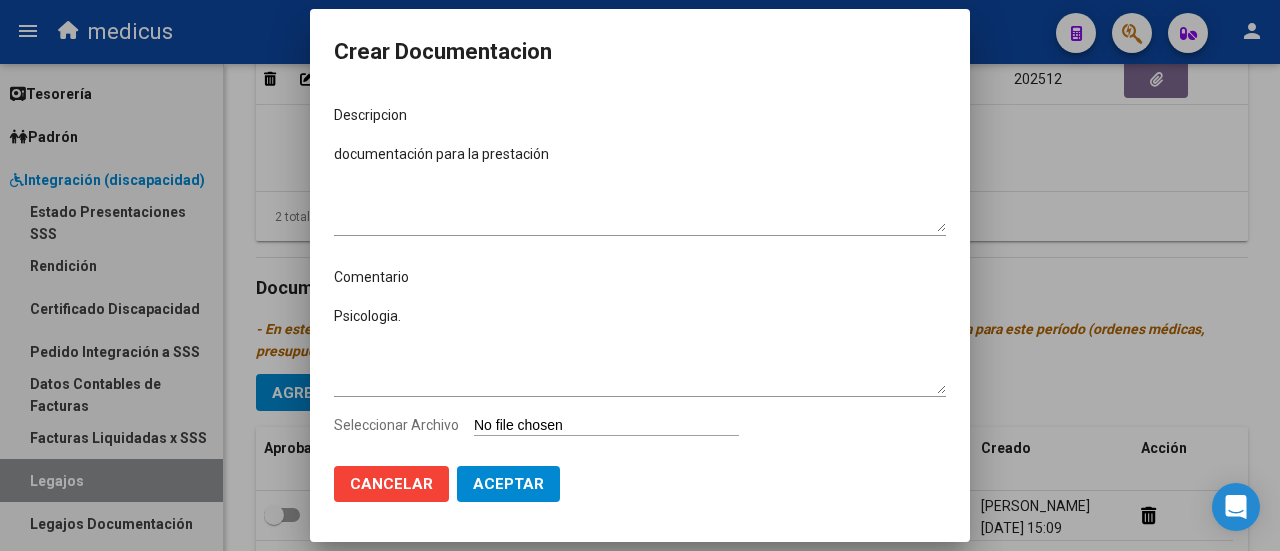 type on "C:\fakepath\Psicologia.pdf" 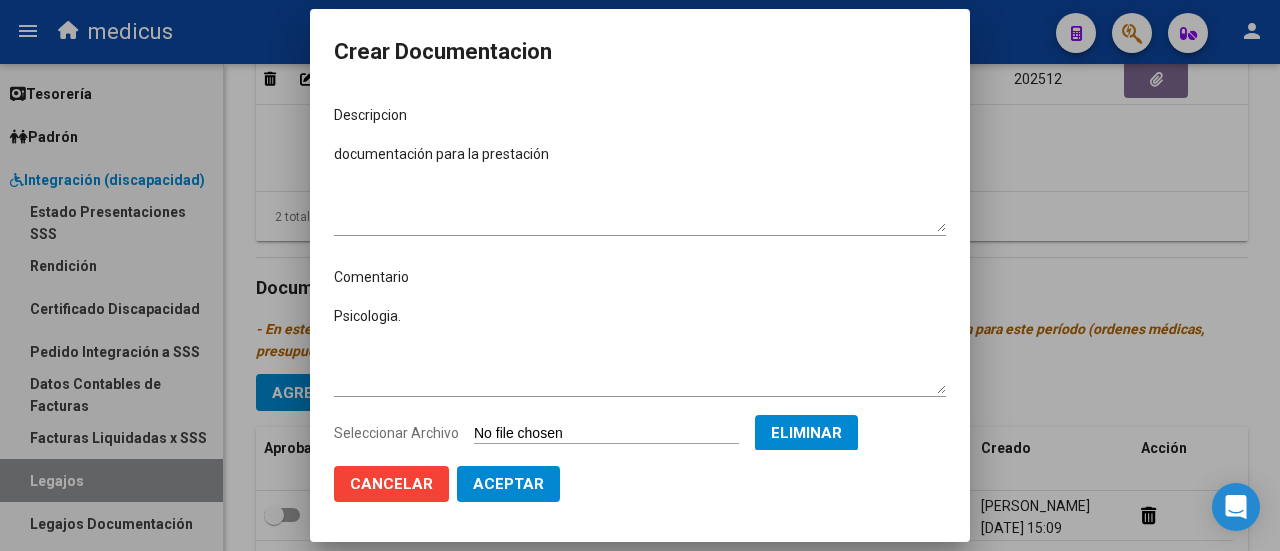 click on "Aceptar" 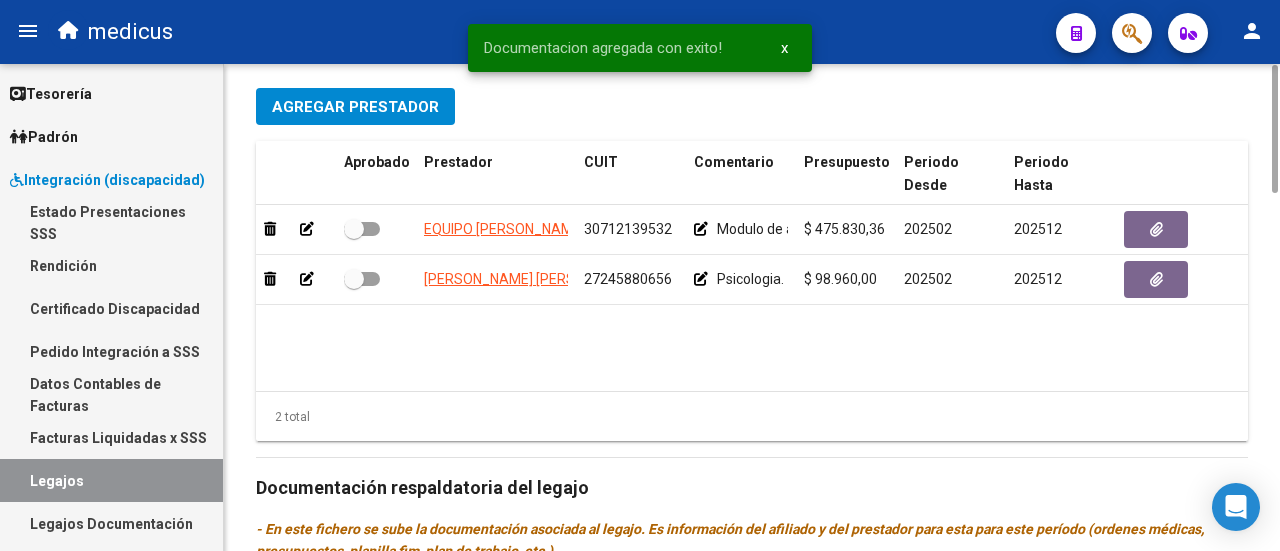 scroll, scrollTop: 764, scrollLeft: 0, axis: vertical 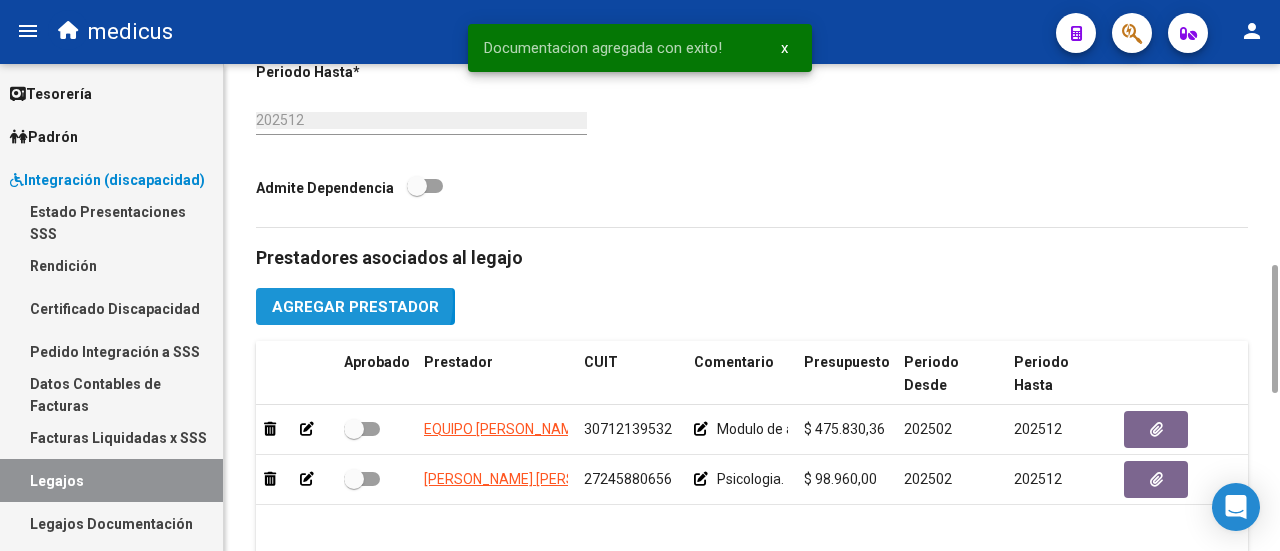 click on "Agregar Prestador" 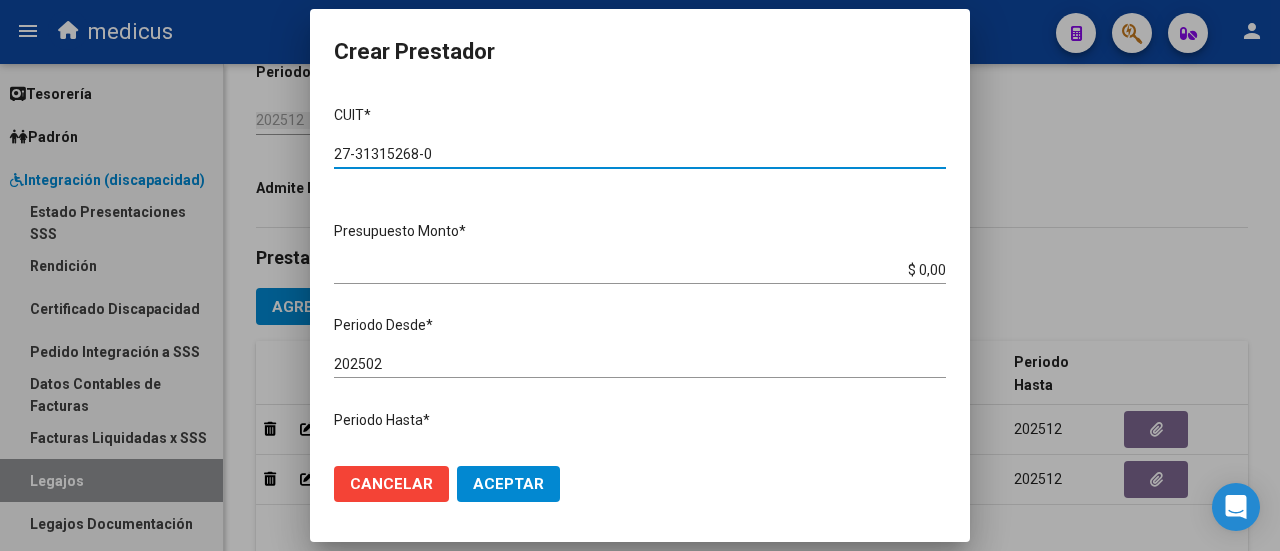 type on "27-31315268-0" 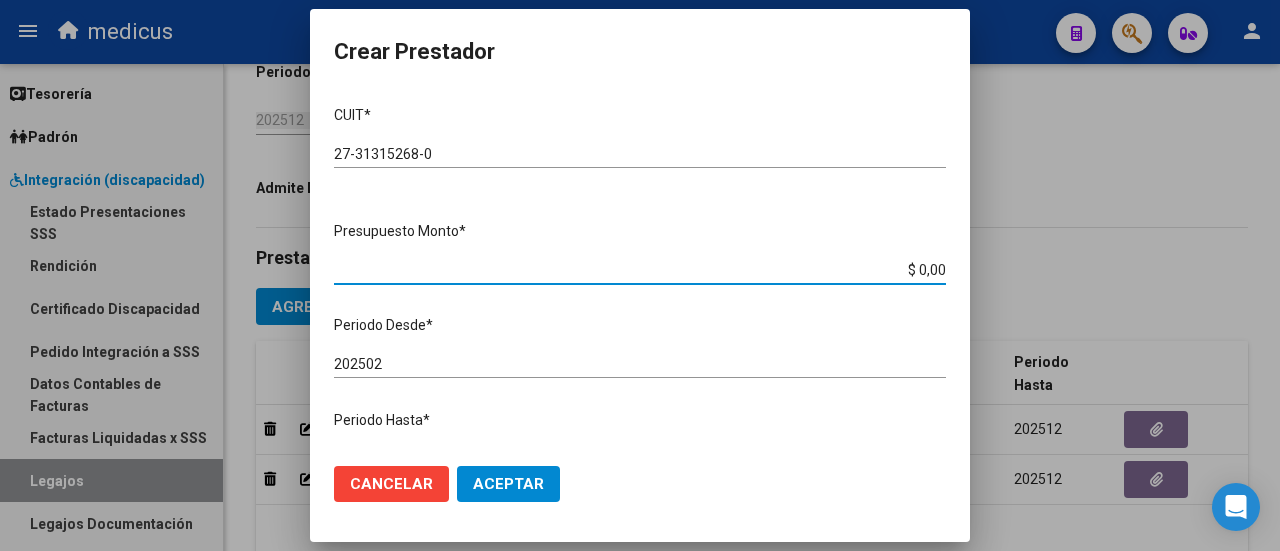 drag, startPoint x: 902, startPoint y: 267, endPoint x: 939, endPoint y: 266, distance: 37.01351 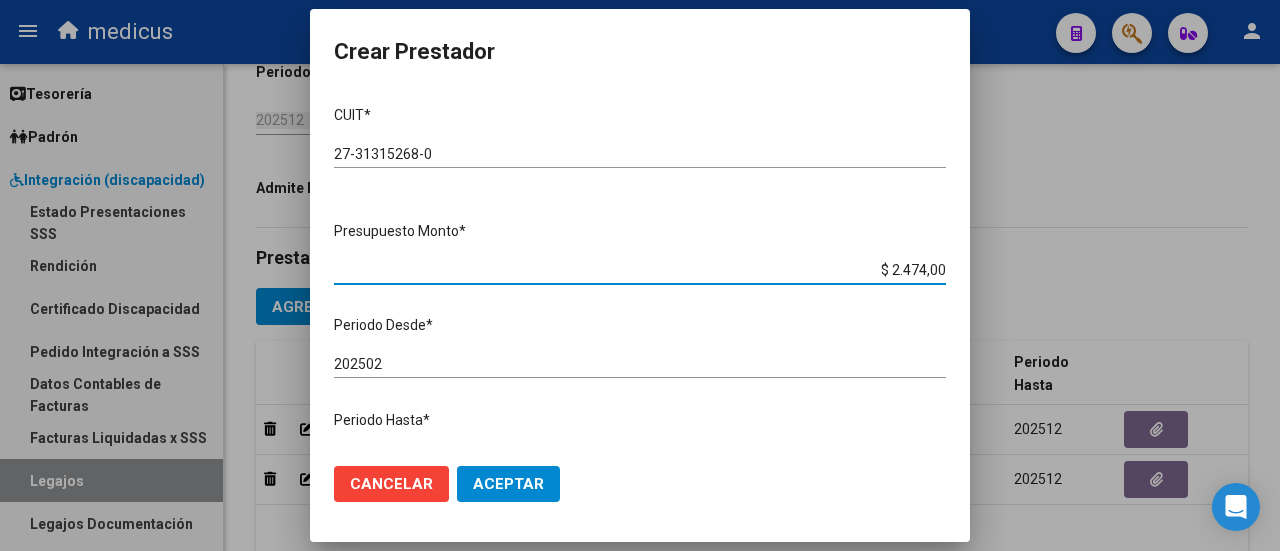 drag, startPoint x: 874, startPoint y: 269, endPoint x: 950, endPoint y: 267, distance: 76.02631 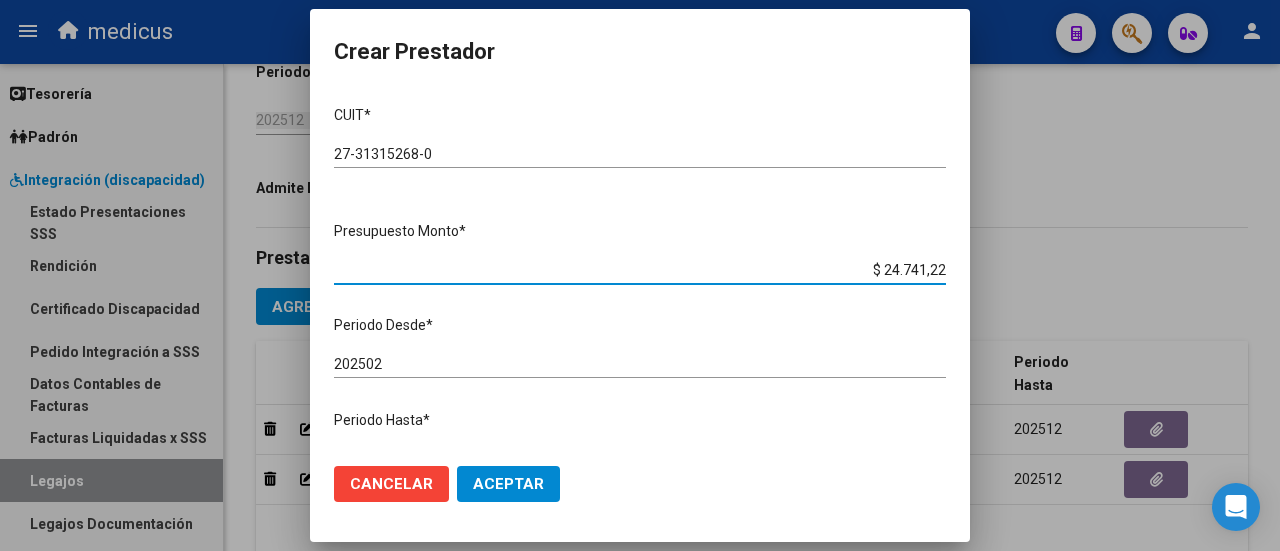 click on "$ 24.741,22" at bounding box center [640, 270] 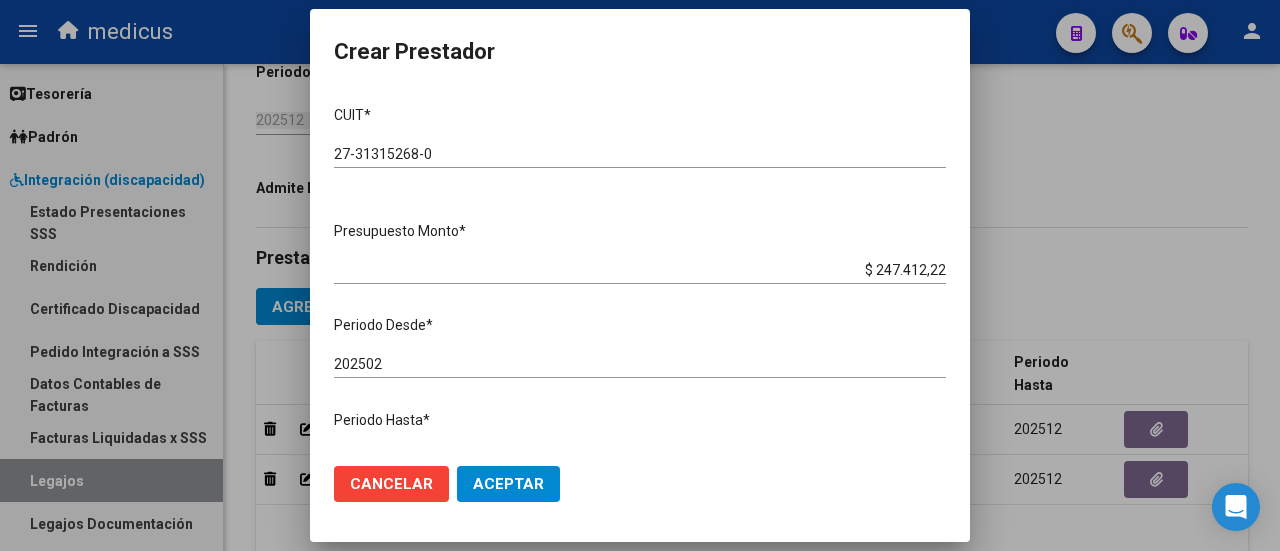 click on "Presupuesto Monto  *   $ 247.412,22 Ingresar el monto" at bounding box center [648, 249] 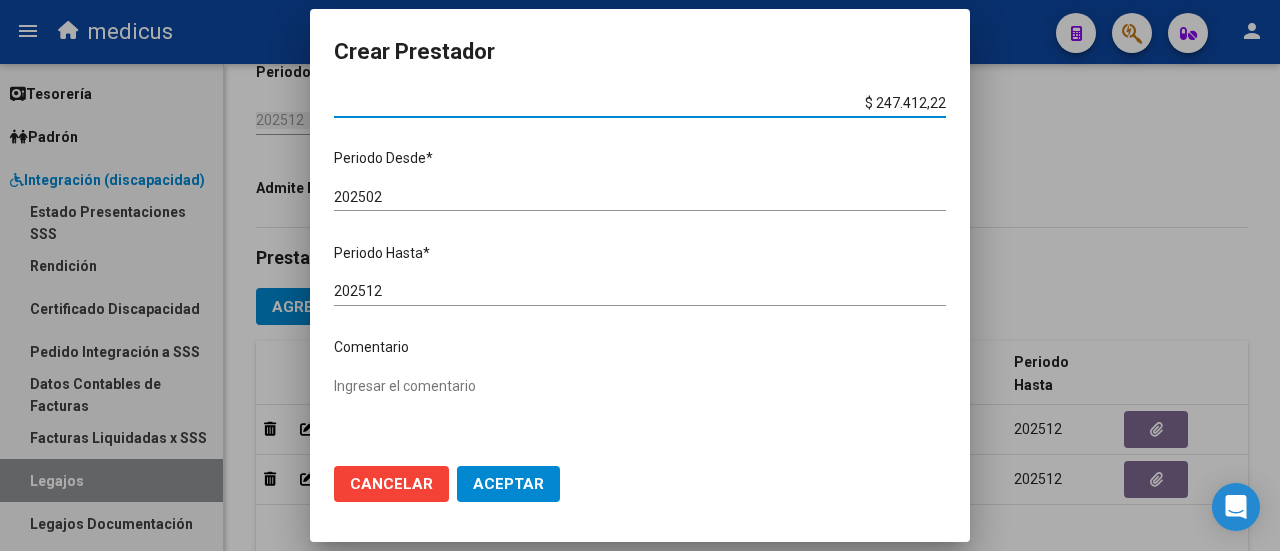 scroll, scrollTop: 200, scrollLeft: 0, axis: vertical 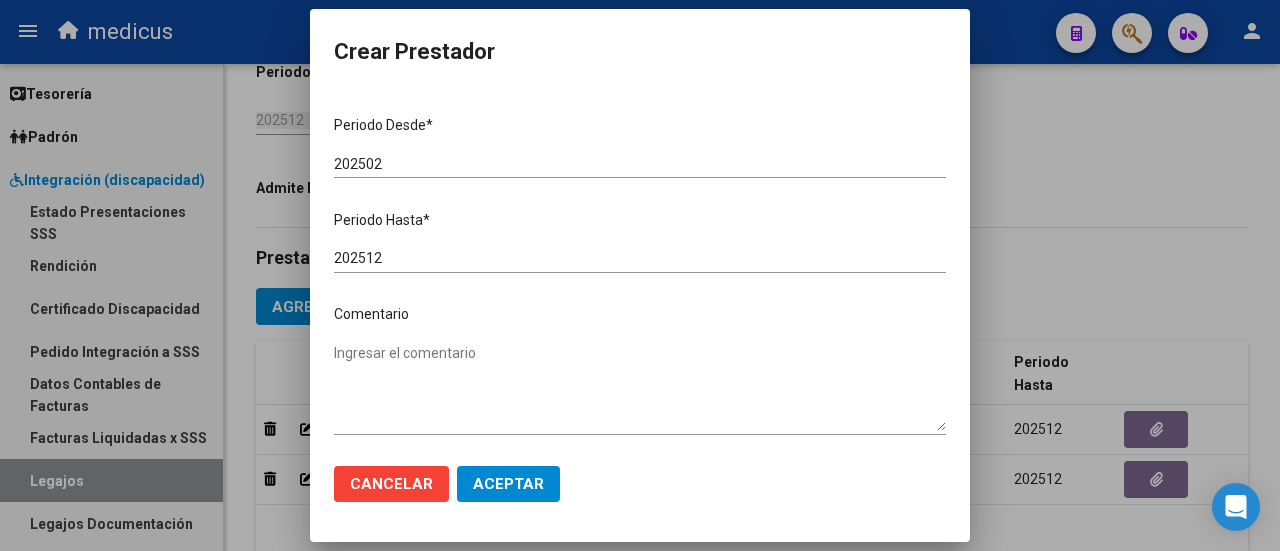 click on "Ingresar el comentario" at bounding box center [640, 387] 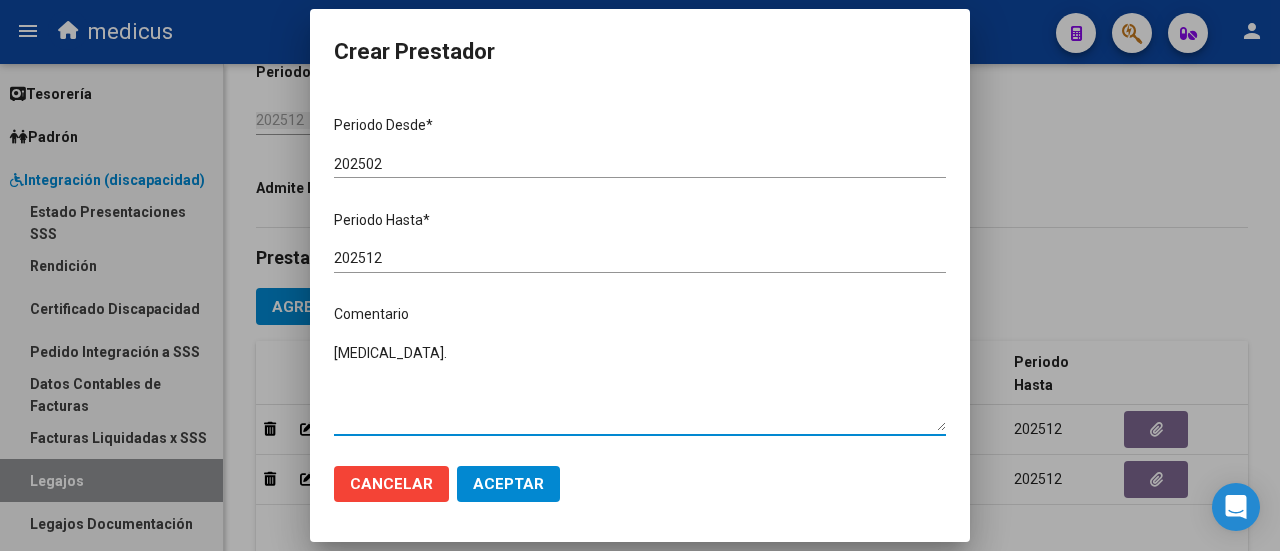type on "[MEDICAL_DATA]." 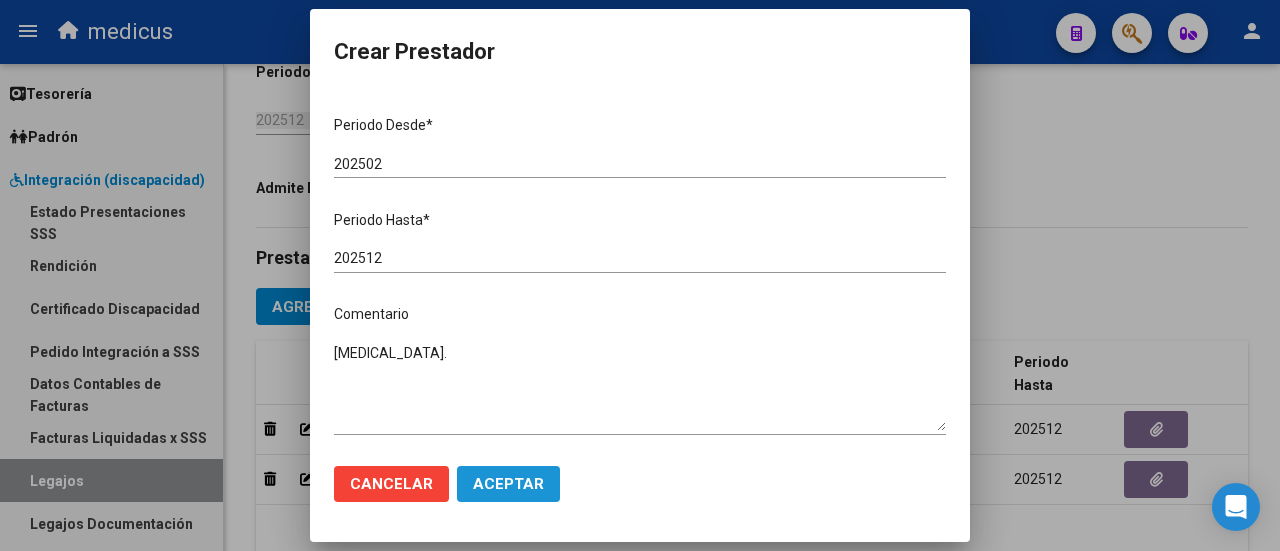 click on "Aceptar" 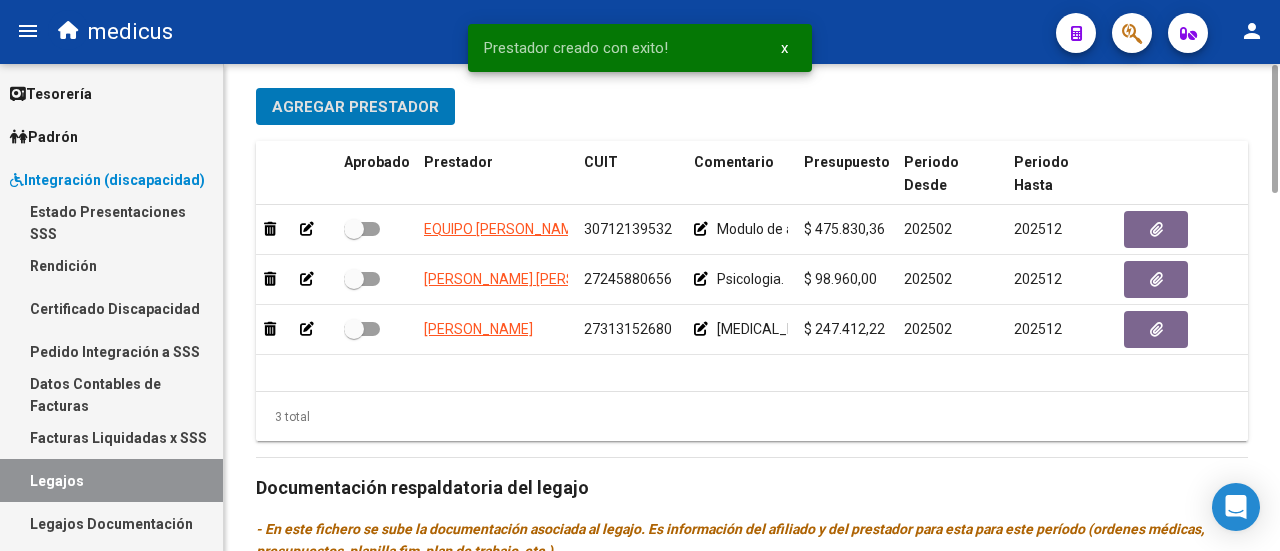 scroll, scrollTop: 764, scrollLeft: 0, axis: vertical 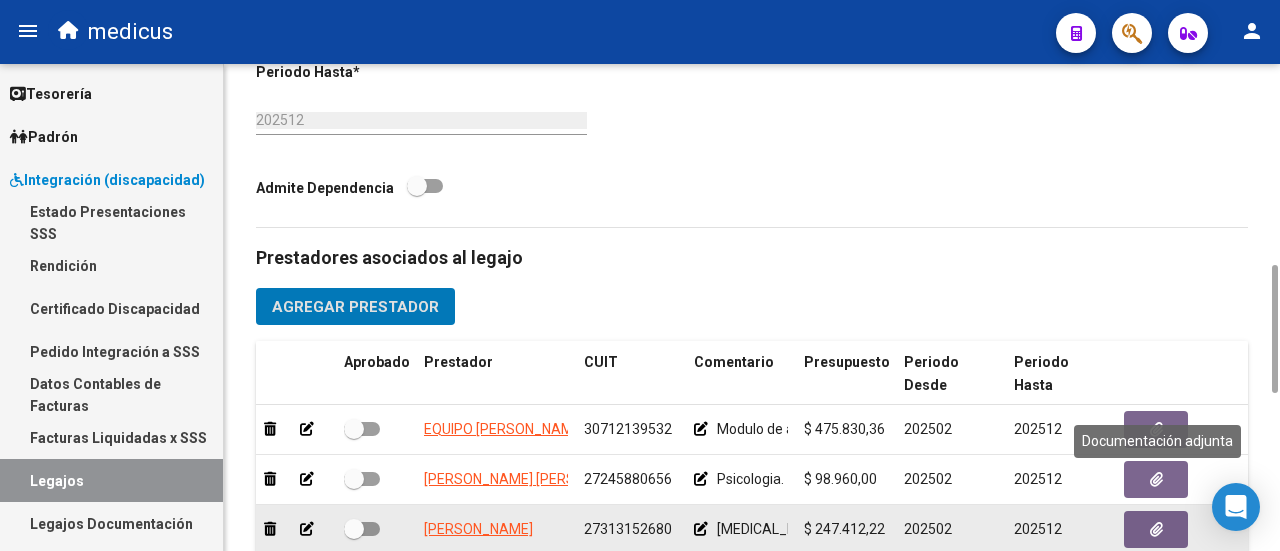 click 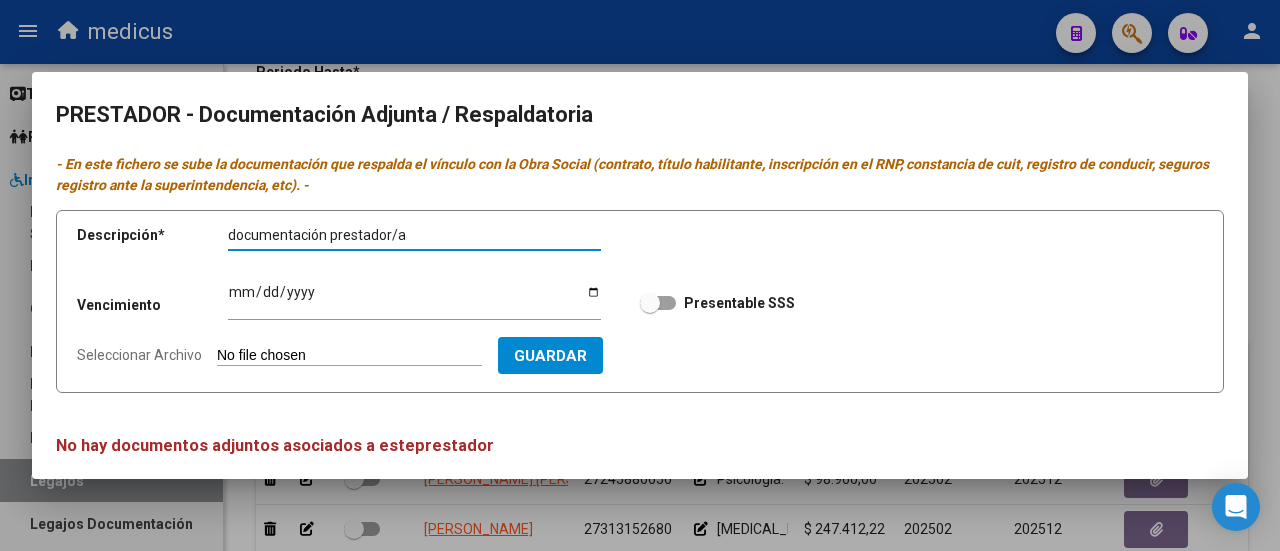 type on "documentación prestador/a" 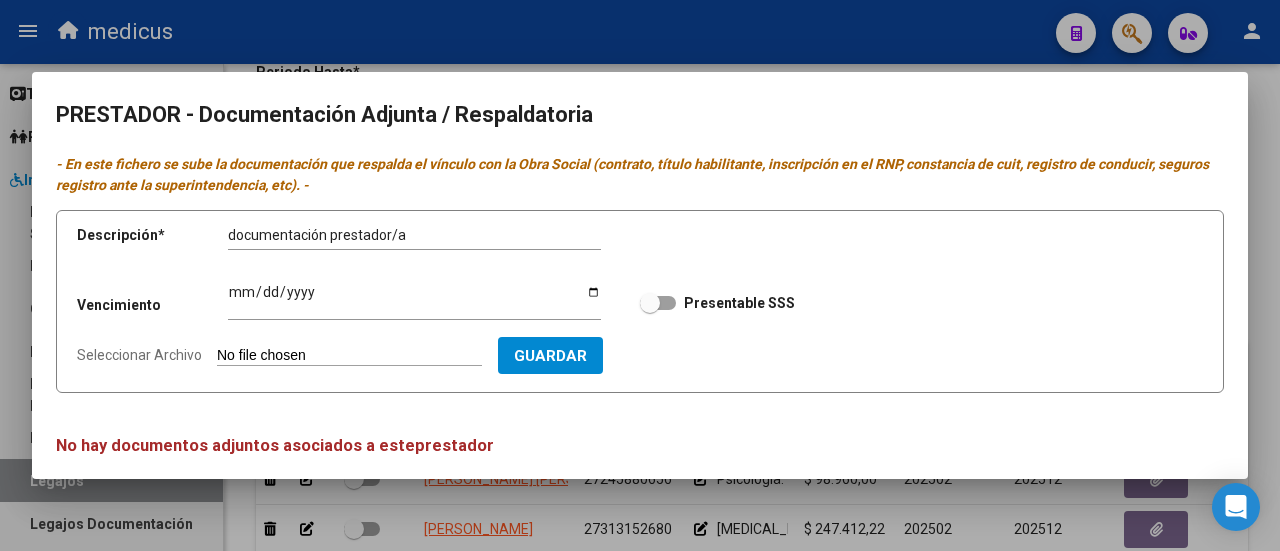 type on "C:\fakepath\documentación prestador [MEDICAL_DATA].pdf" 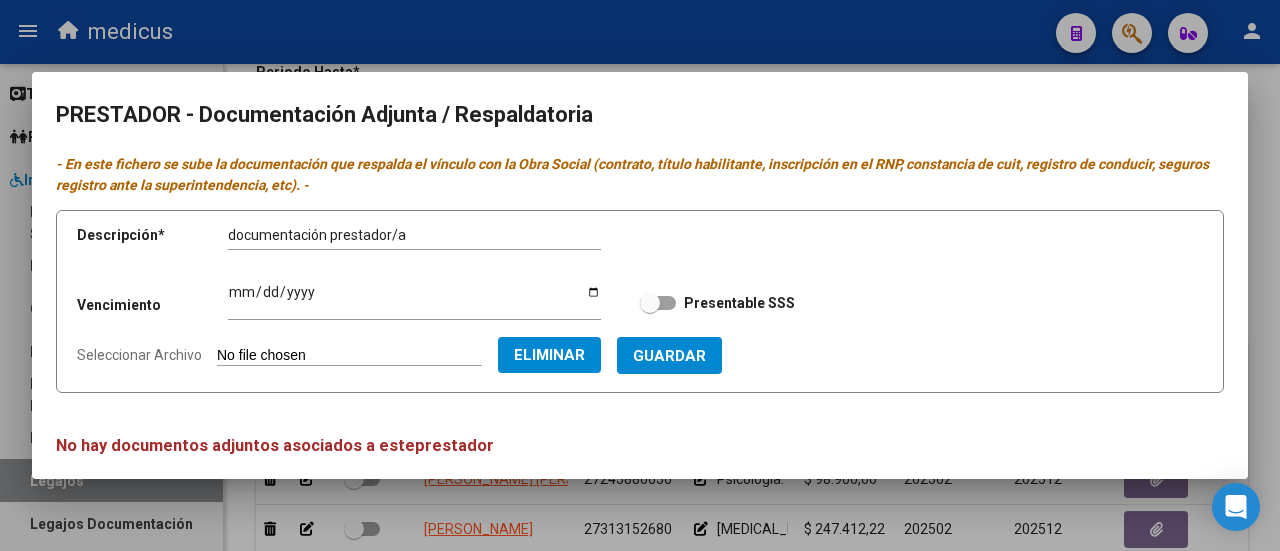 click on "Guardar" at bounding box center [669, 356] 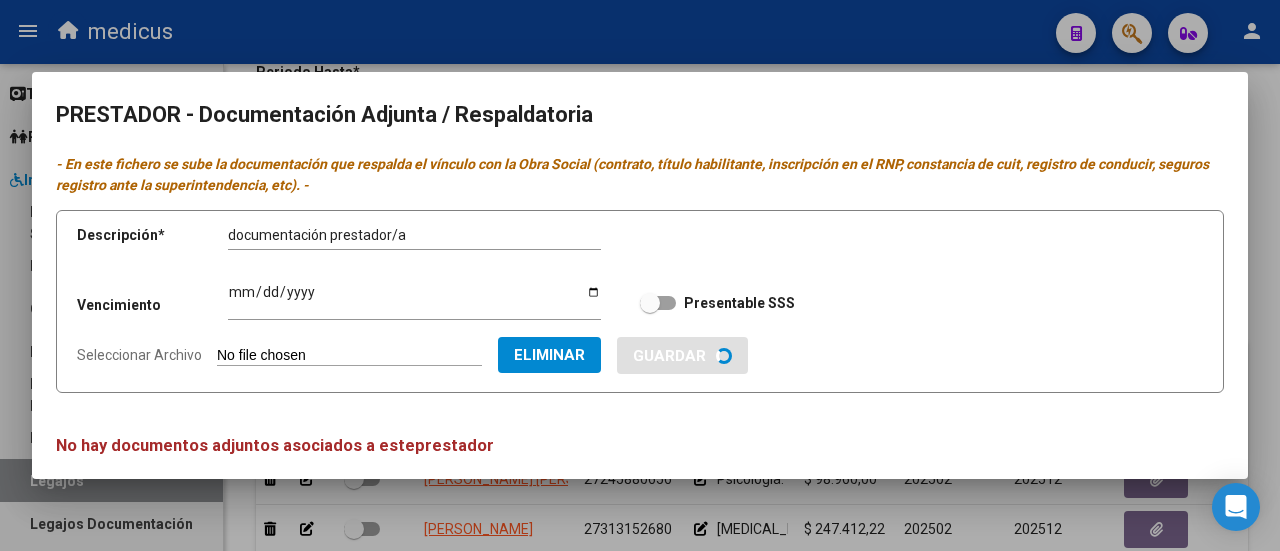 type 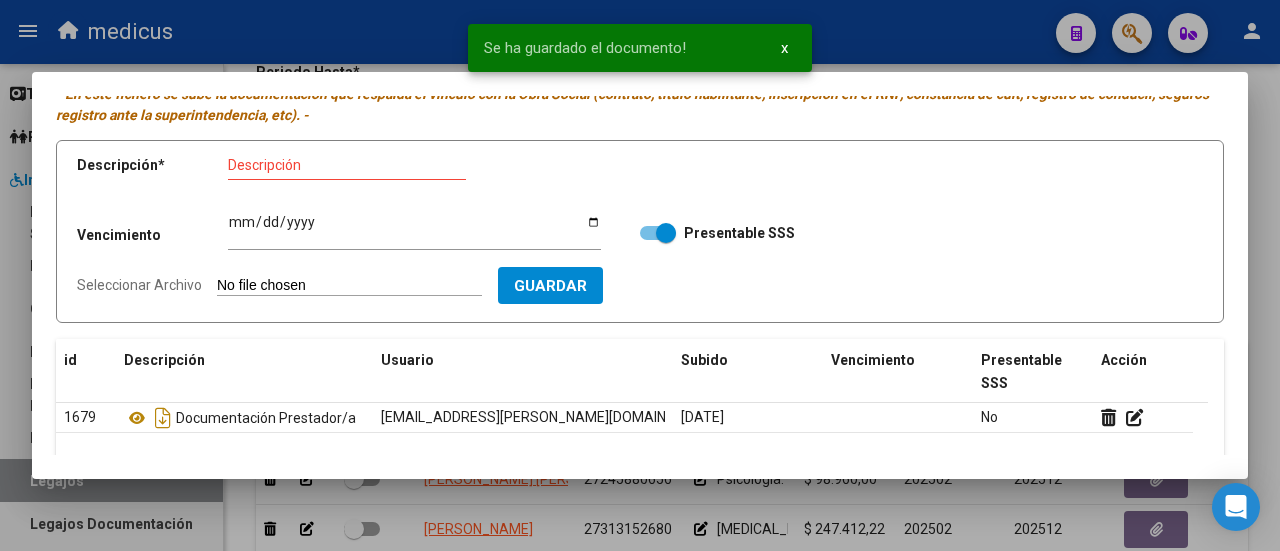 scroll, scrollTop: 0, scrollLeft: 0, axis: both 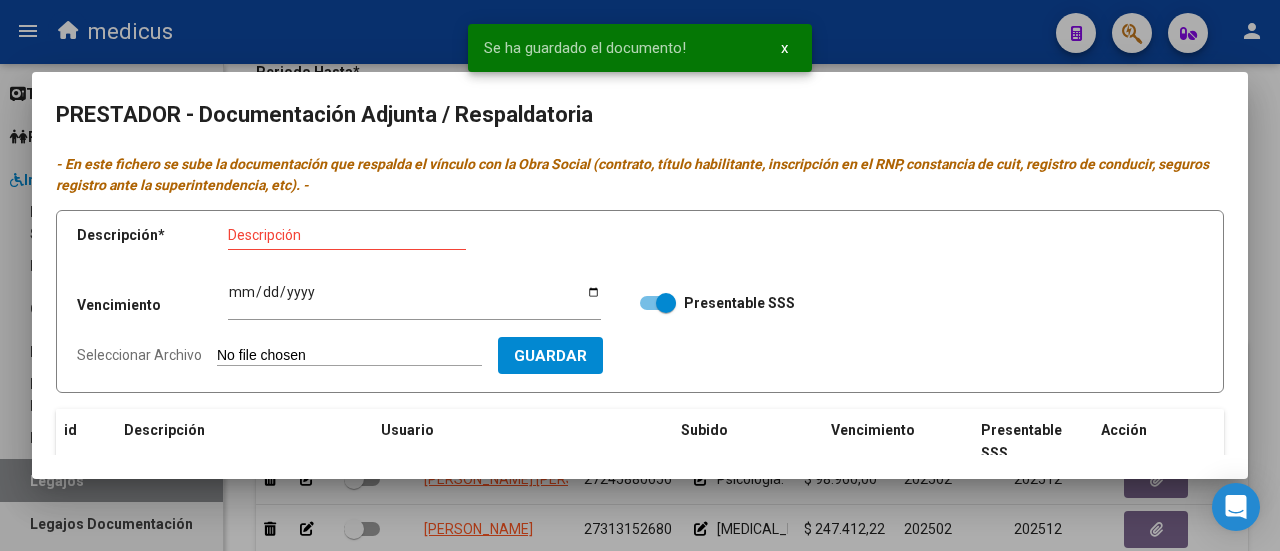 click at bounding box center (640, 275) 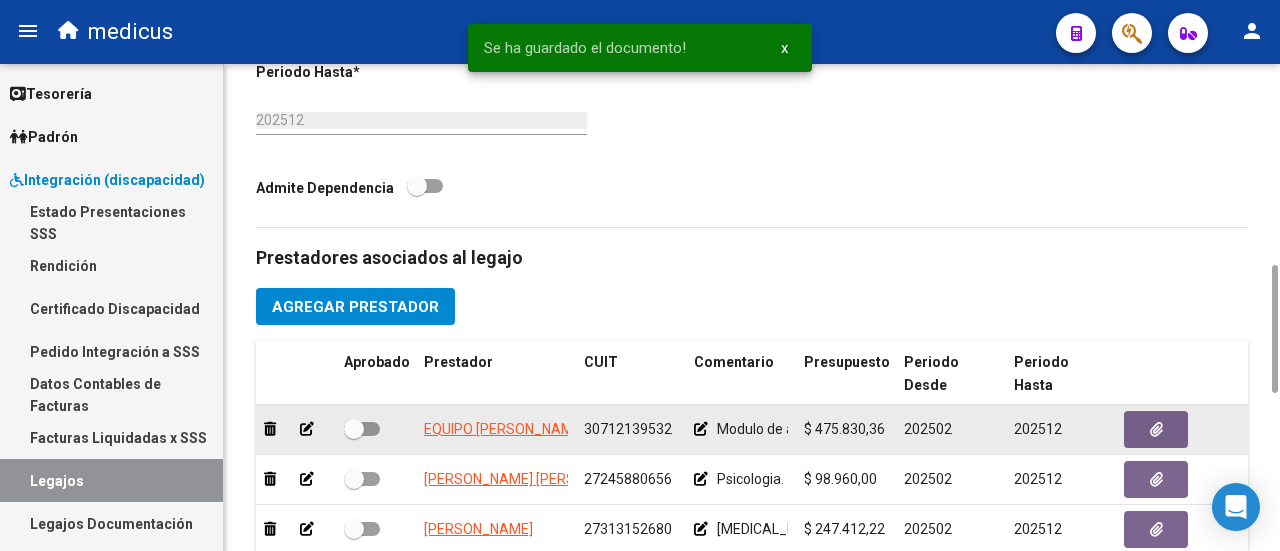 scroll, scrollTop: 1164, scrollLeft: 0, axis: vertical 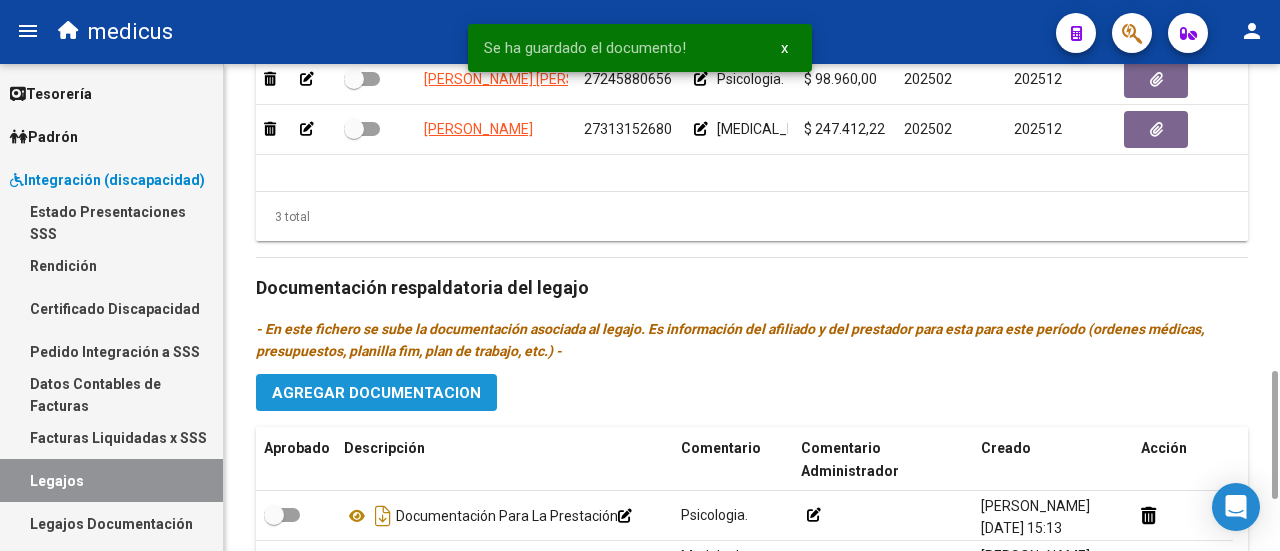 click on "Agregar Documentacion" 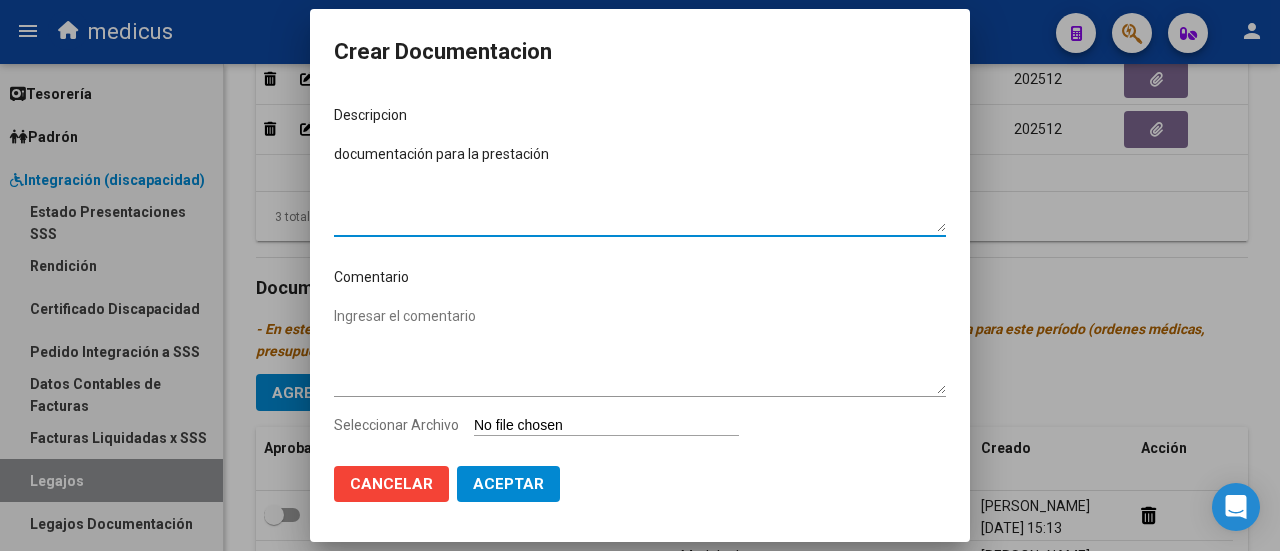 type on "documentación para la prestación" 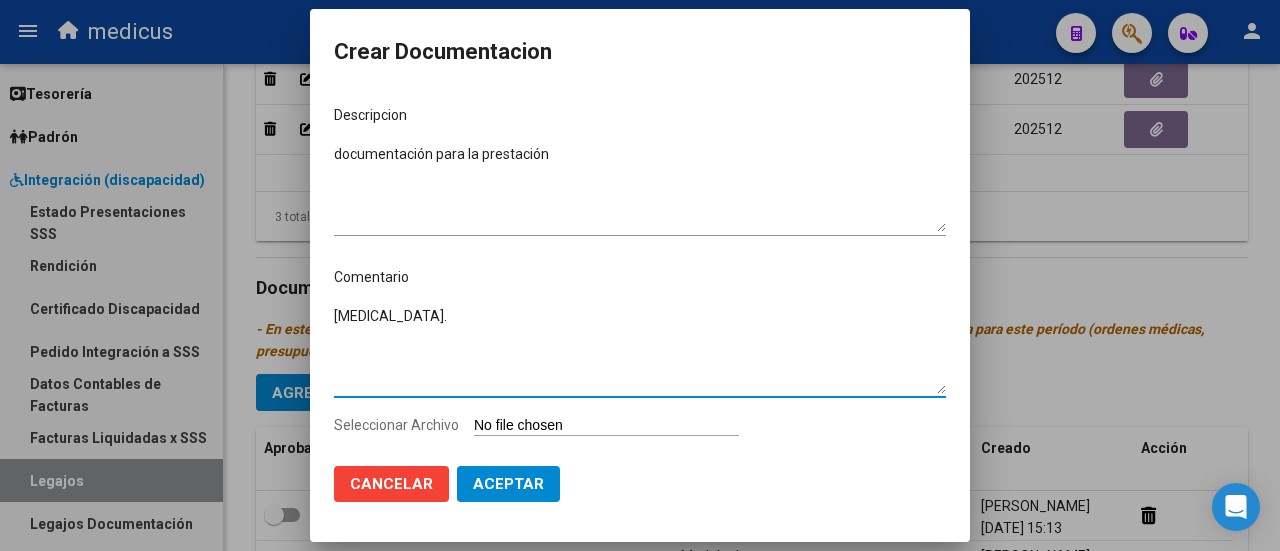 type on "[MEDICAL_DATA]." 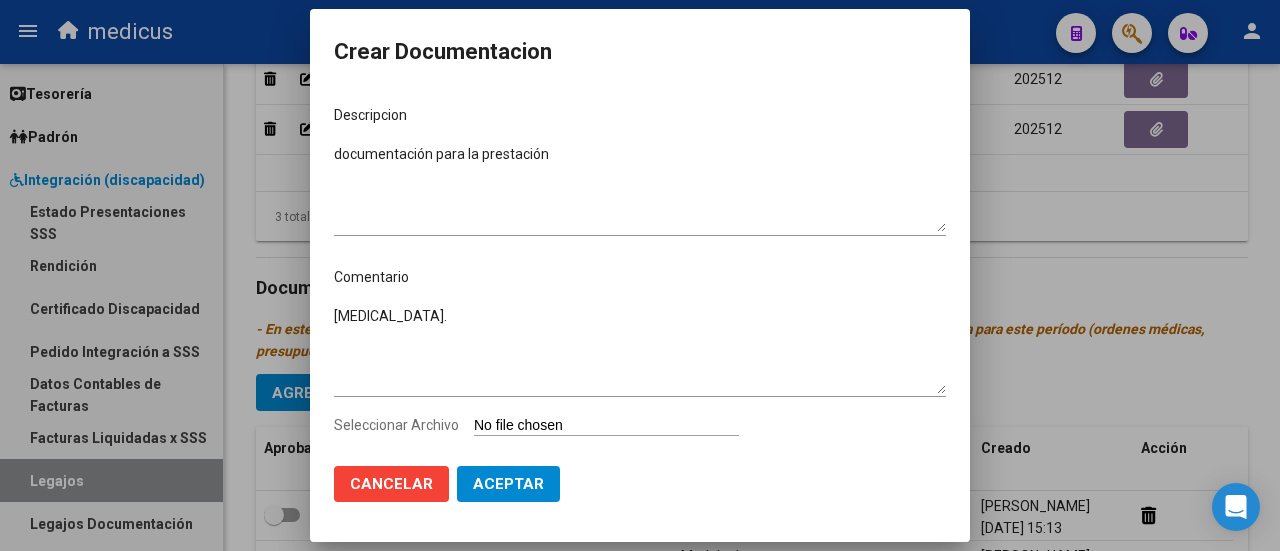 type on "C:\fakepath\[MEDICAL_DATA] correcto.pdf" 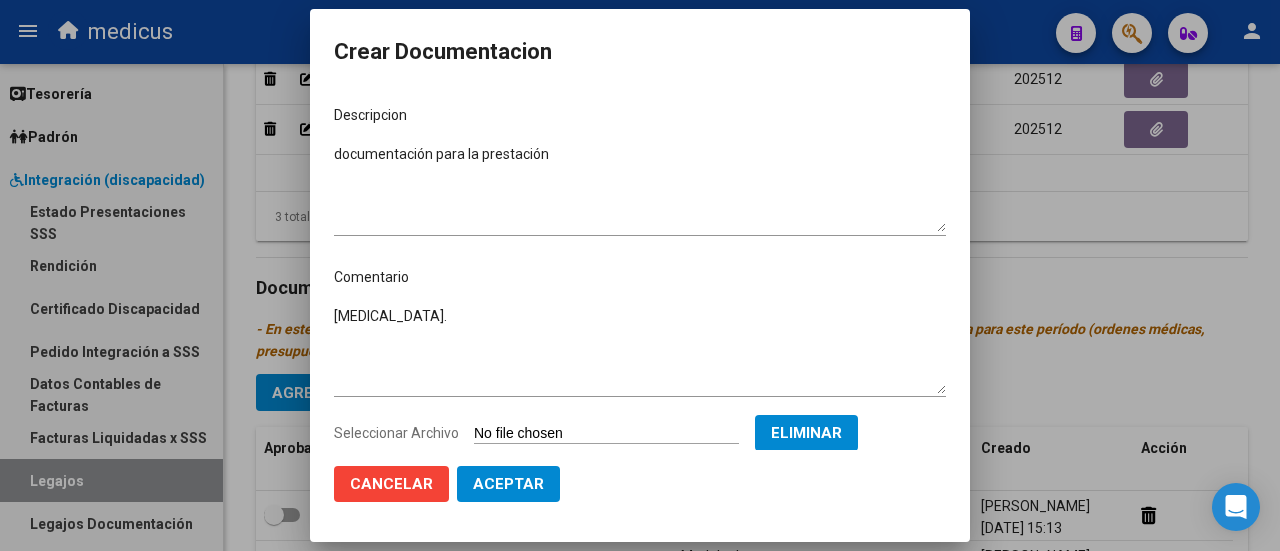 click on "Aceptar" 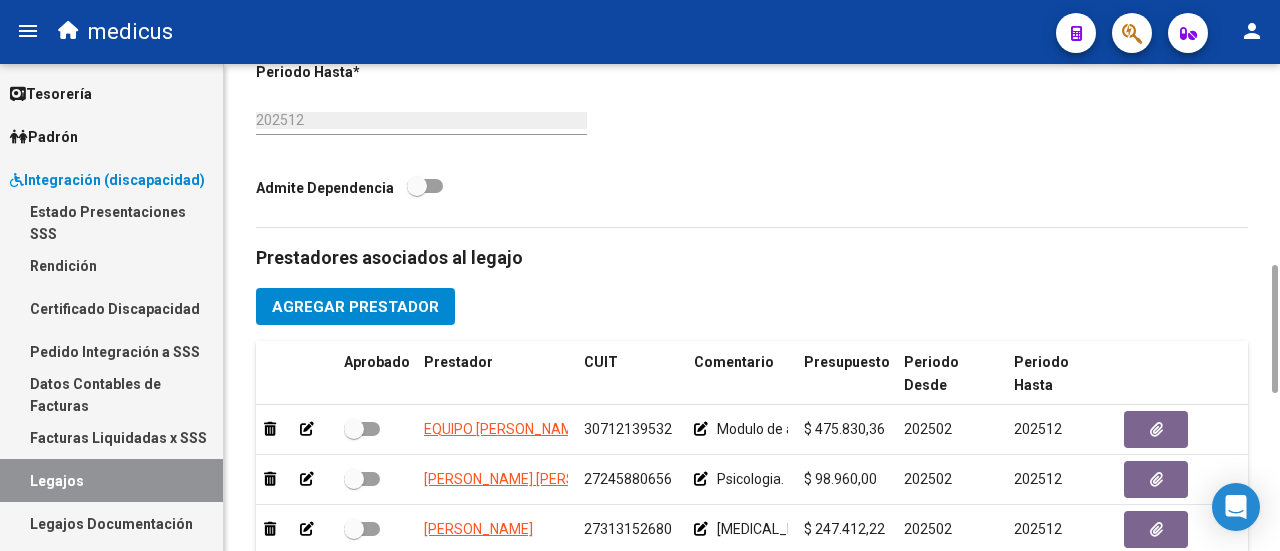 scroll, scrollTop: 964, scrollLeft: 0, axis: vertical 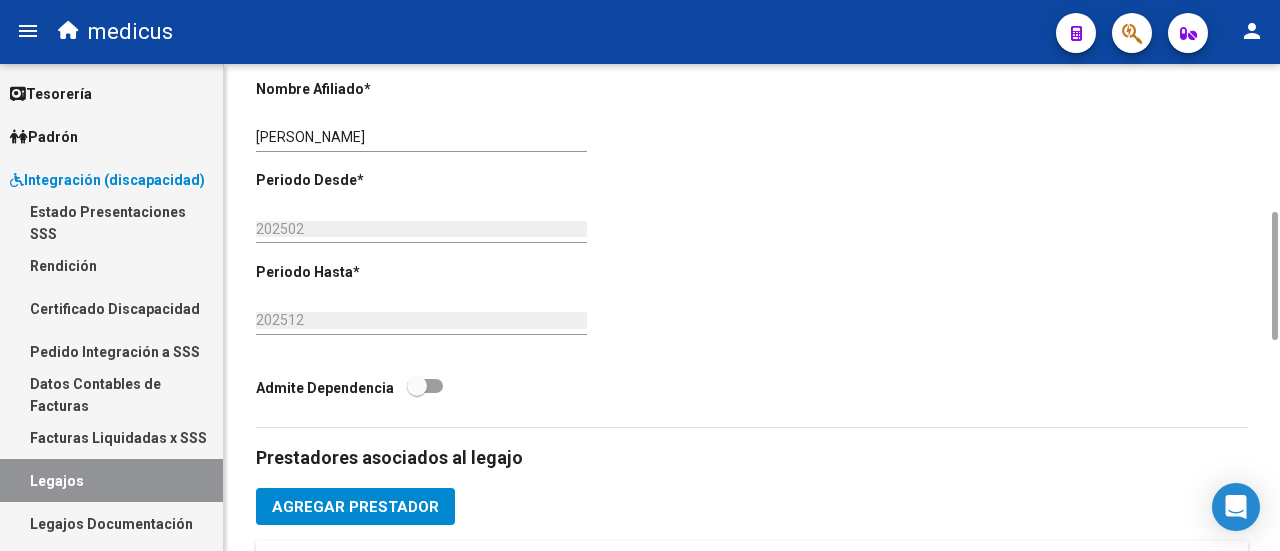 click on "Agregar Prestador" 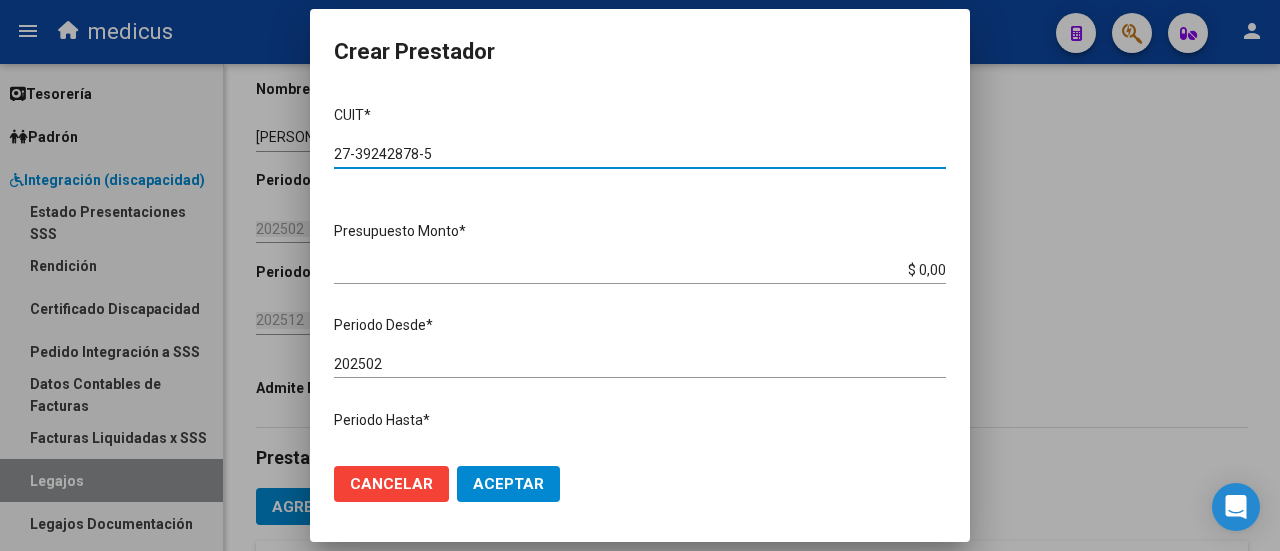 type on "27-39242878-5" 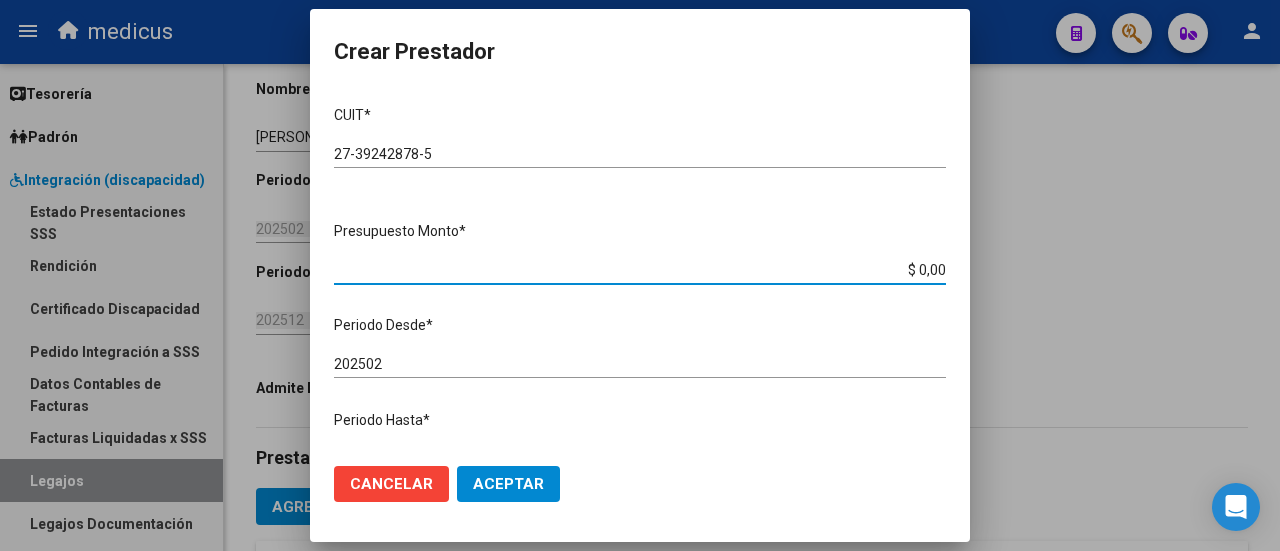 drag, startPoint x: 904, startPoint y: 268, endPoint x: 947, endPoint y: 267, distance: 43.011627 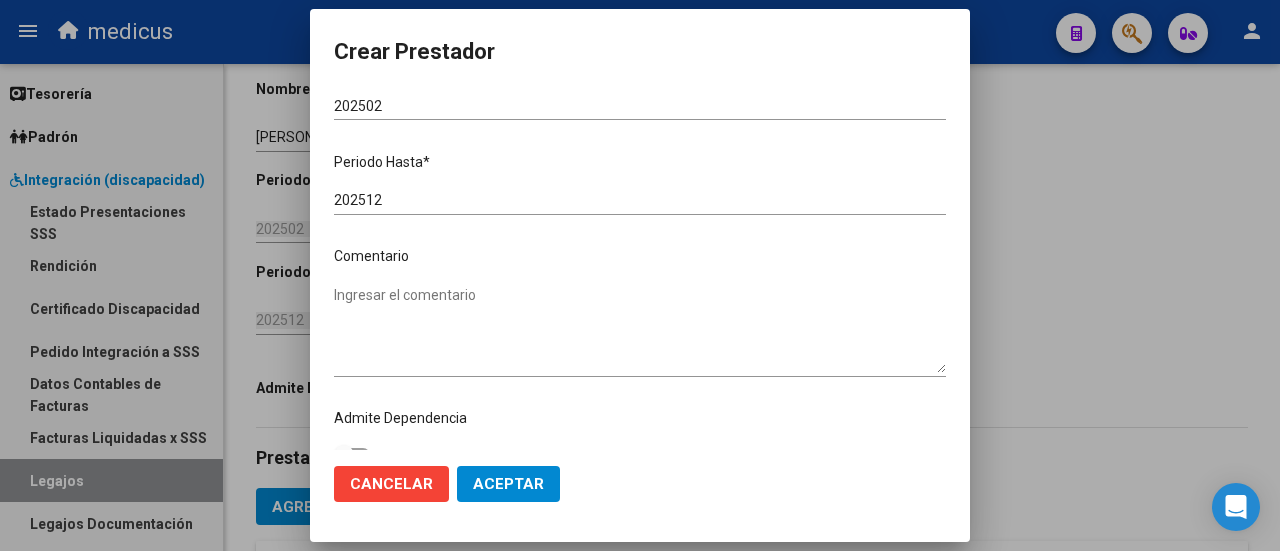 scroll, scrollTop: 282, scrollLeft: 0, axis: vertical 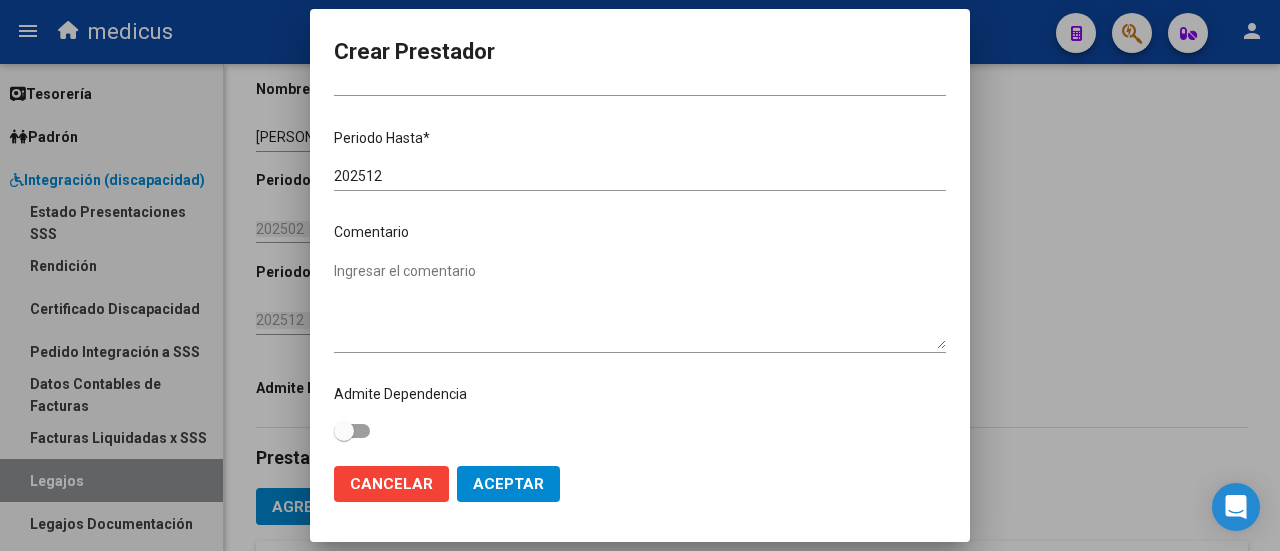 type on "$ 98.964,88" 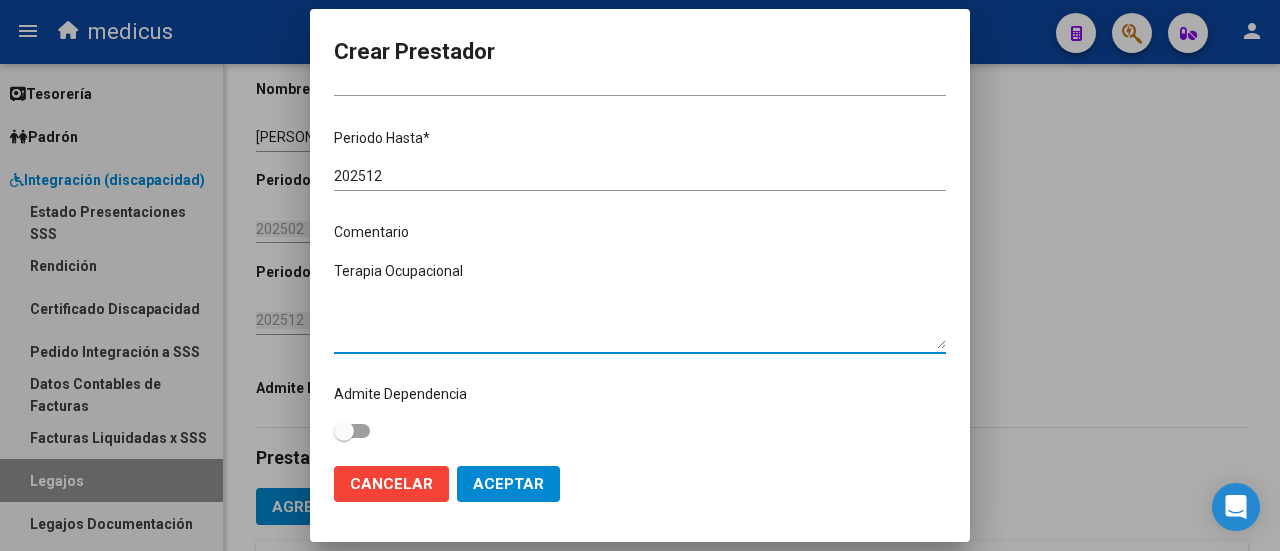 type on "Terapia Ocupacional" 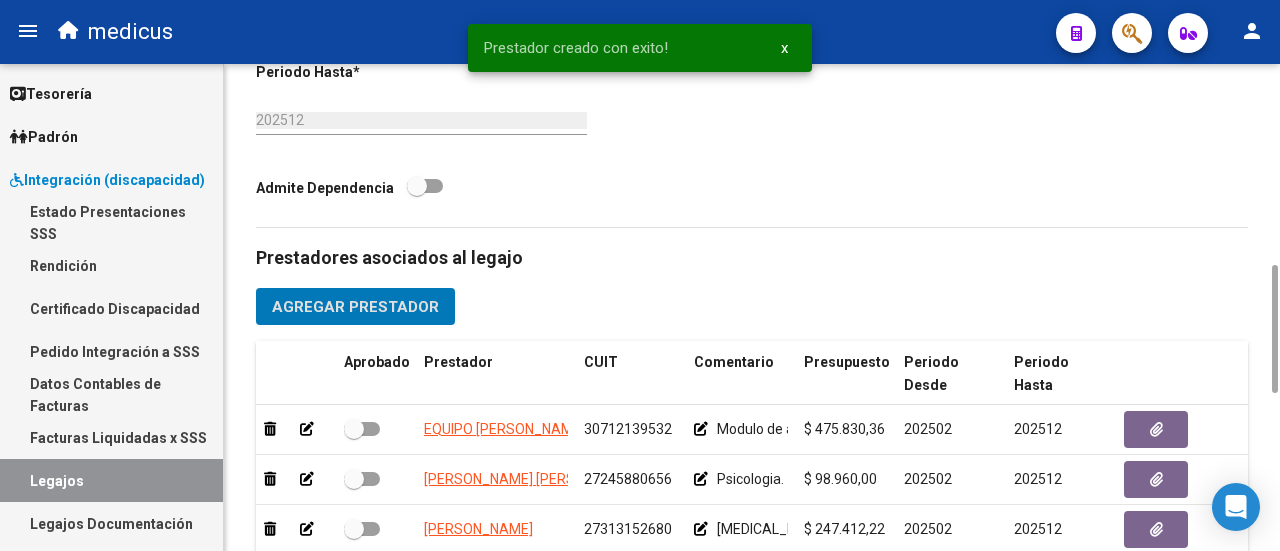 scroll, scrollTop: 964, scrollLeft: 0, axis: vertical 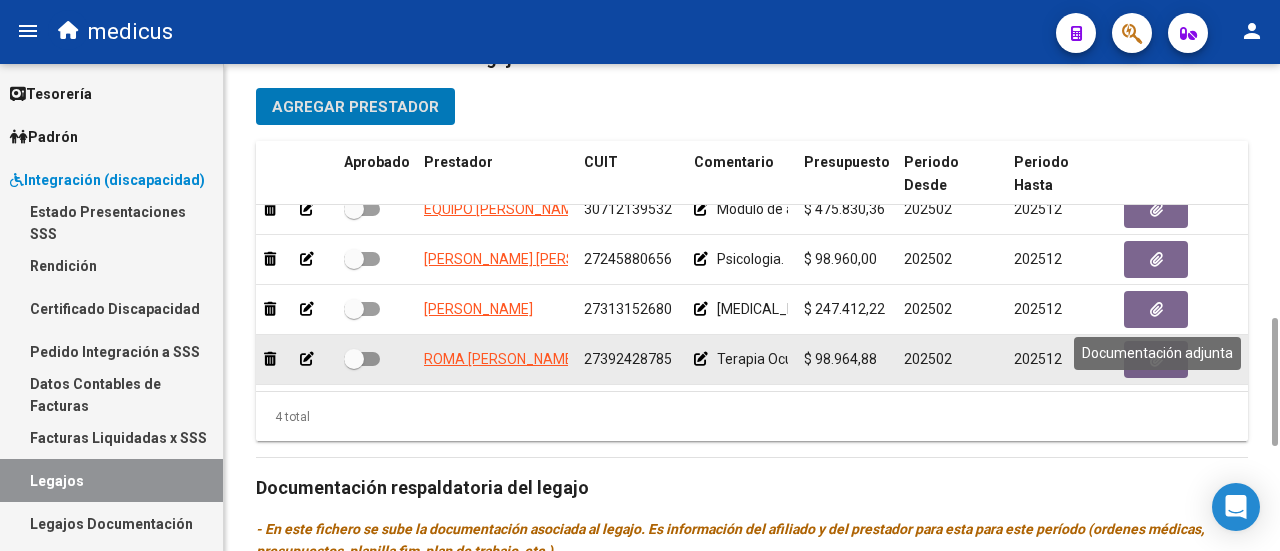 click 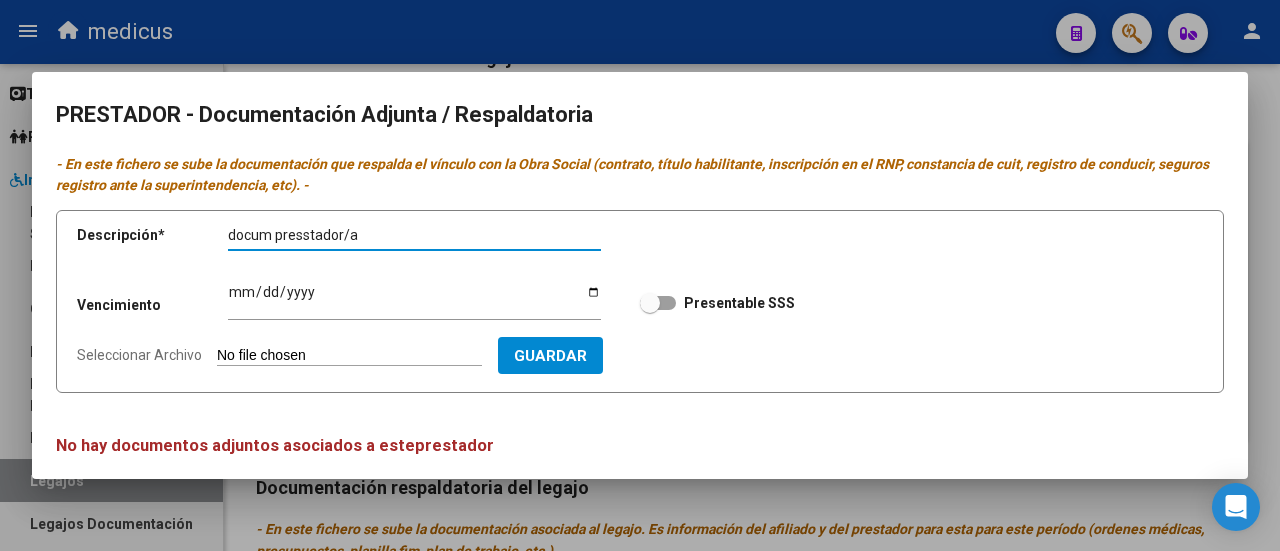 type on "docum presstador/a" 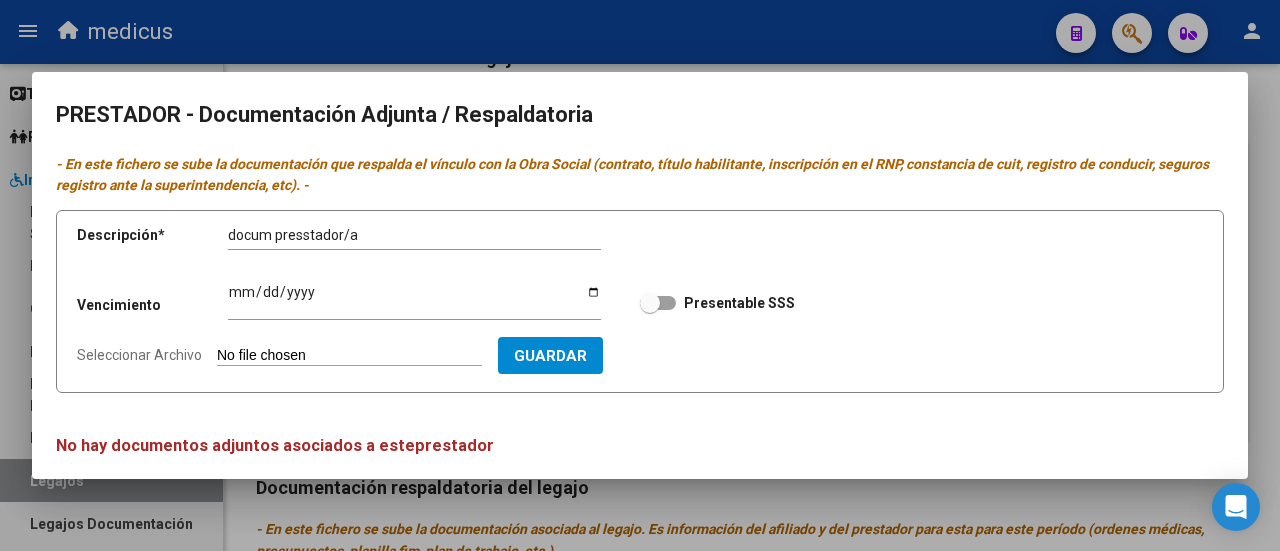 type on "C:\fakepath\documentación profesional terapia ocupacional.pdf" 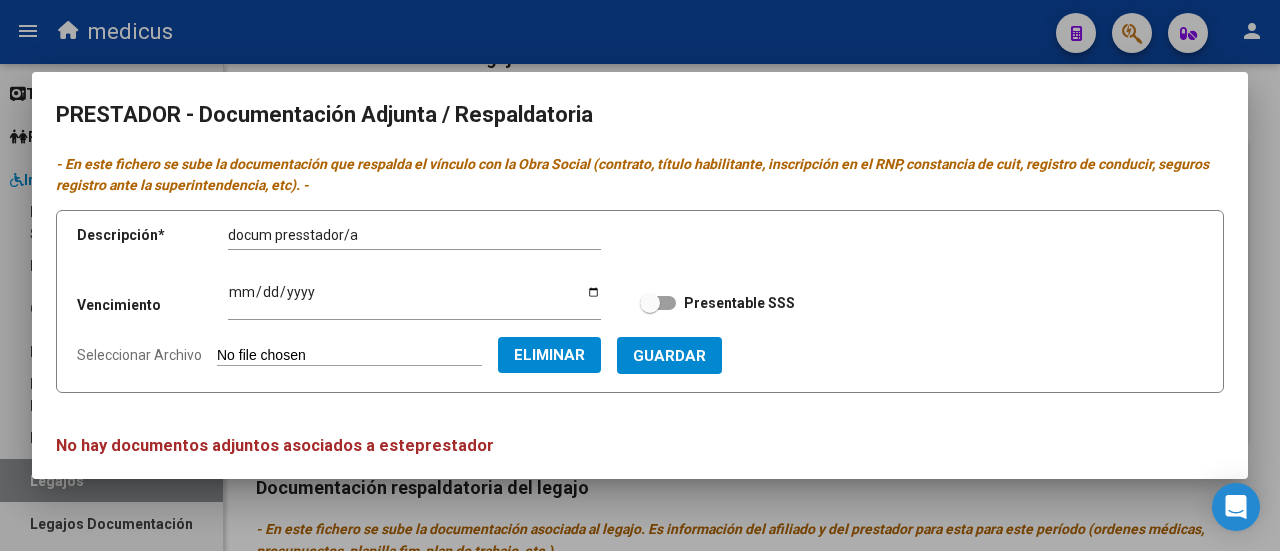 click on "Guardar" at bounding box center (669, 356) 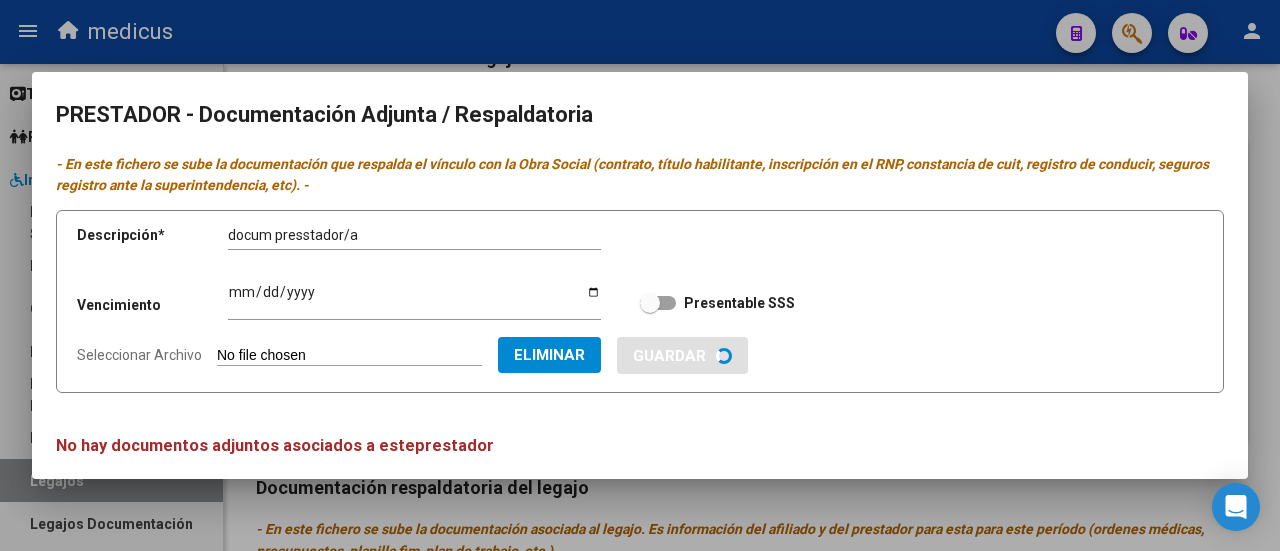 type 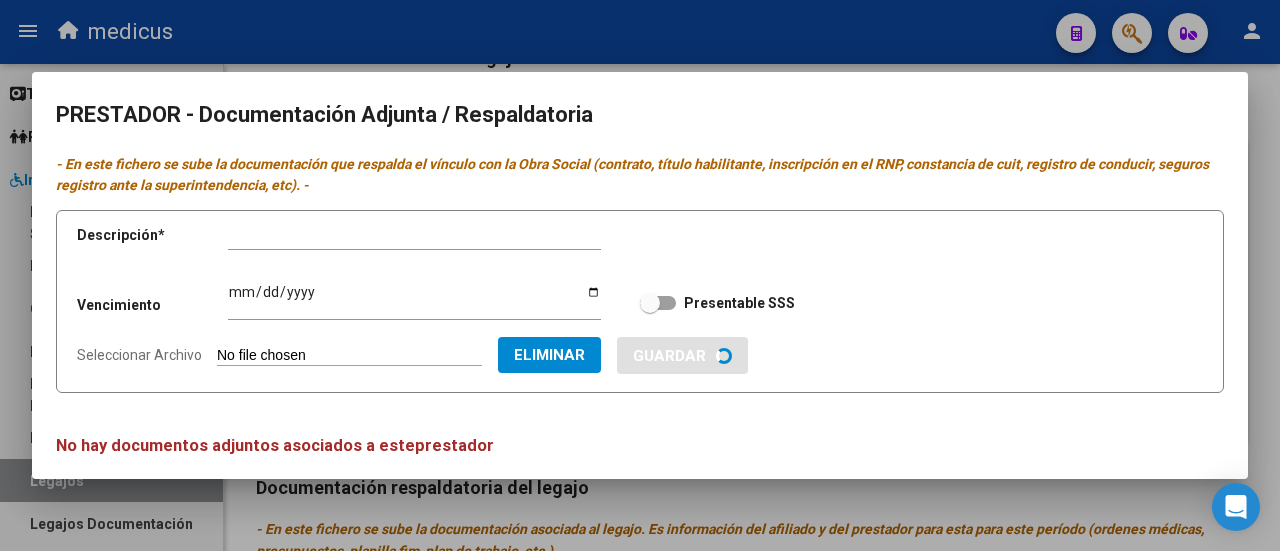 type 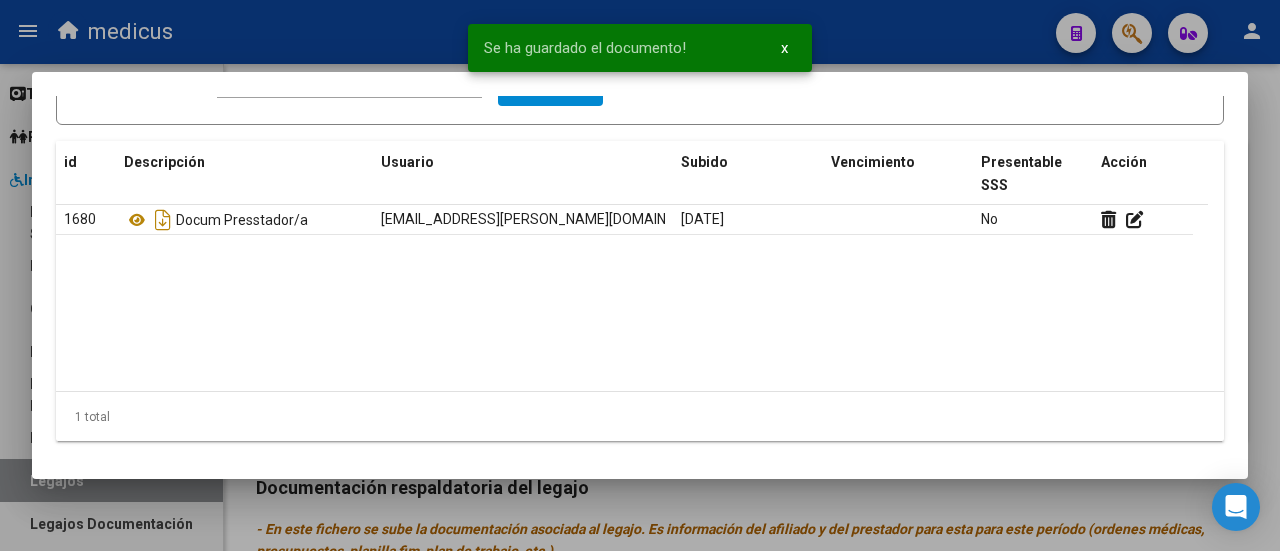 scroll, scrollTop: 0, scrollLeft: 0, axis: both 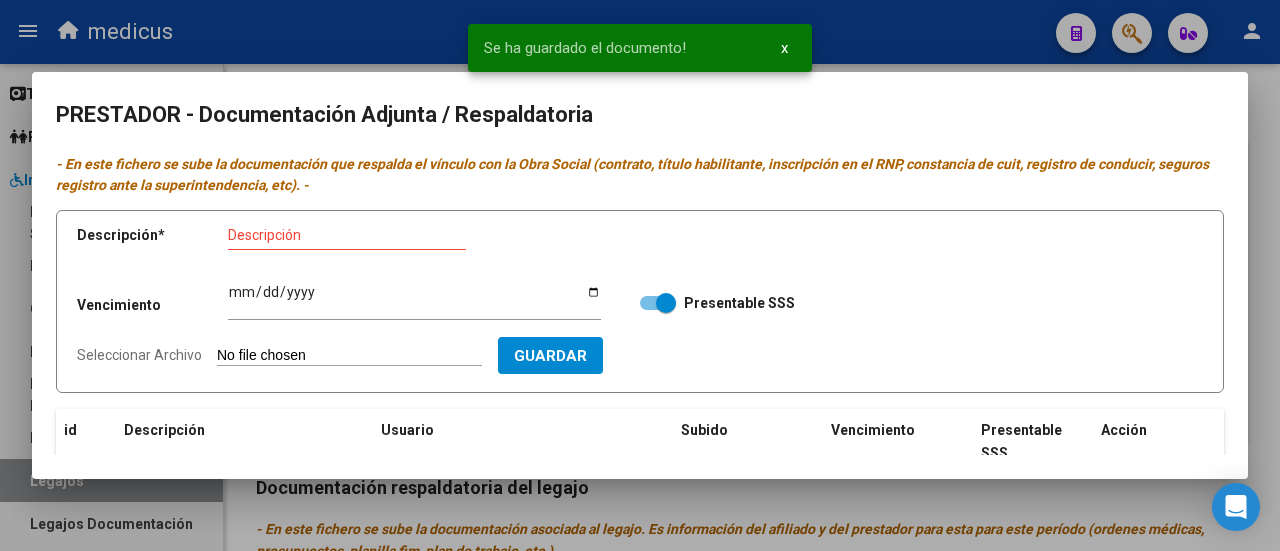 click at bounding box center (640, 275) 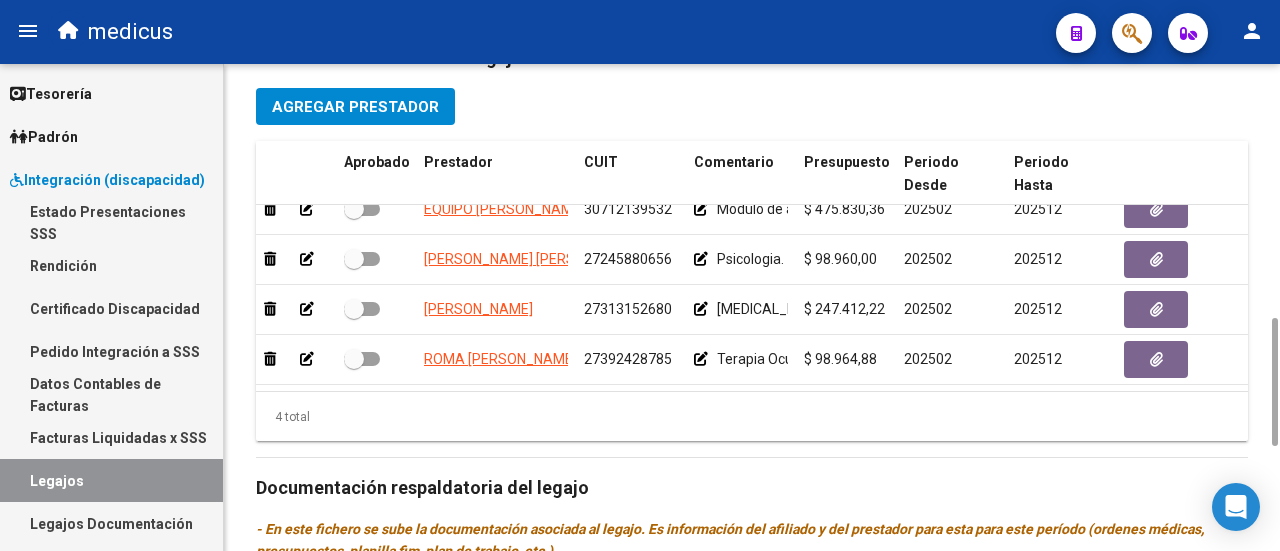 scroll, scrollTop: 1364, scrollLeft: 0, axis: vertical 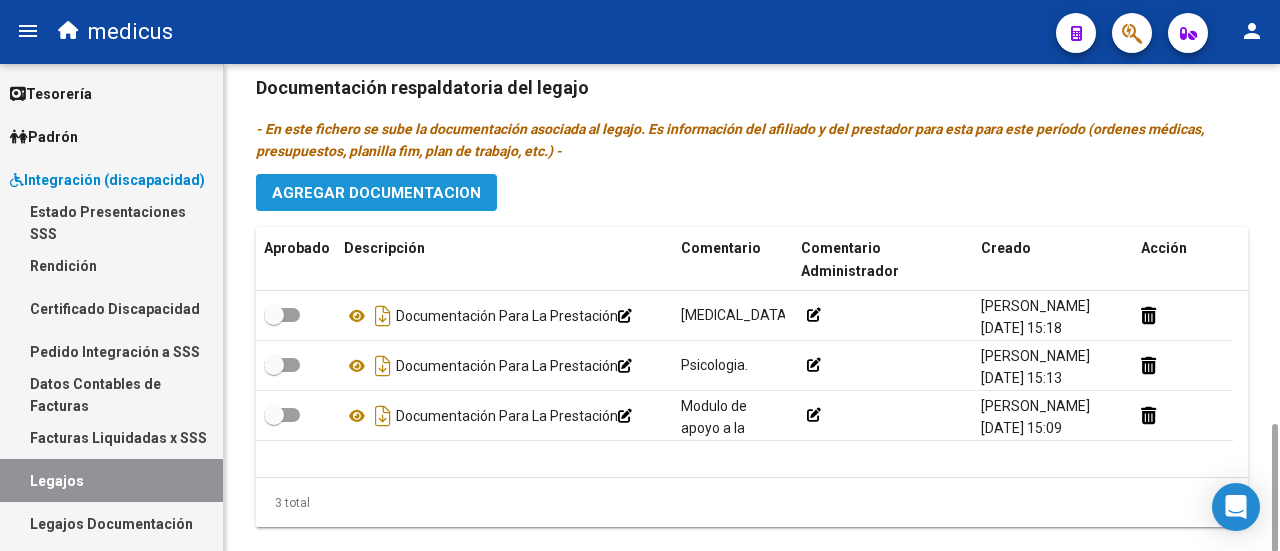 click on "Agregar Documentacion" 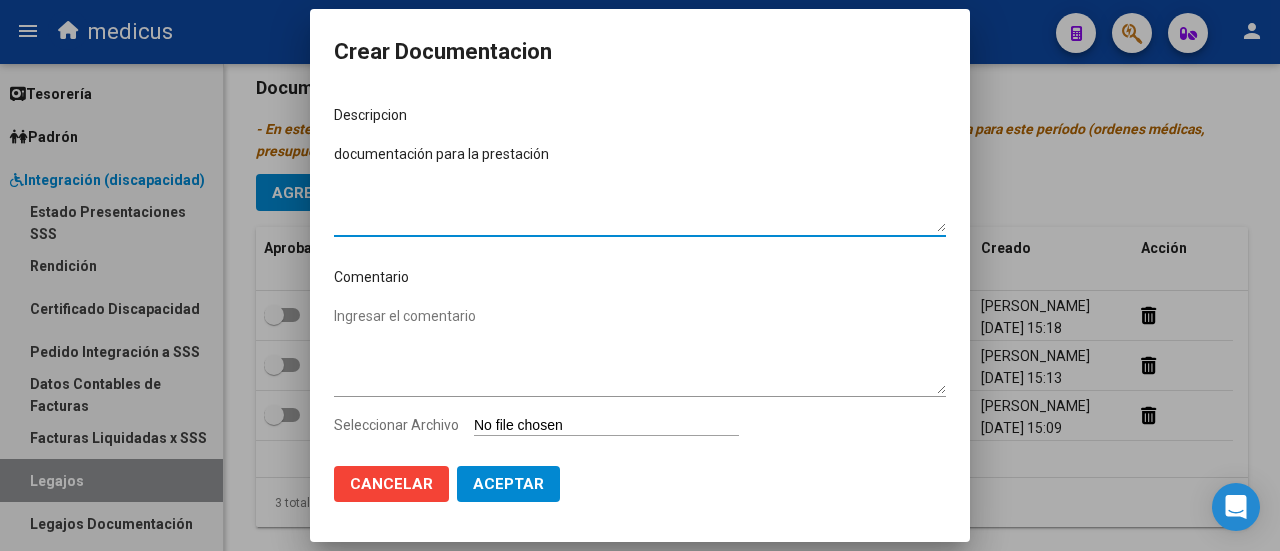 type on "documentación para la prestación" 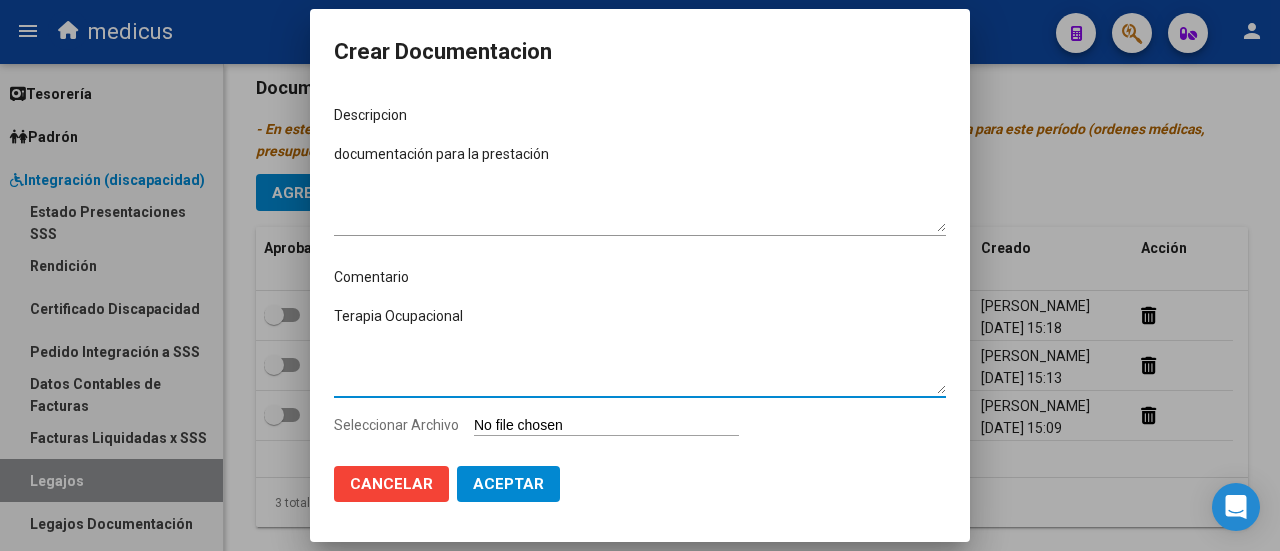 type on "Terapia Ocupacional" 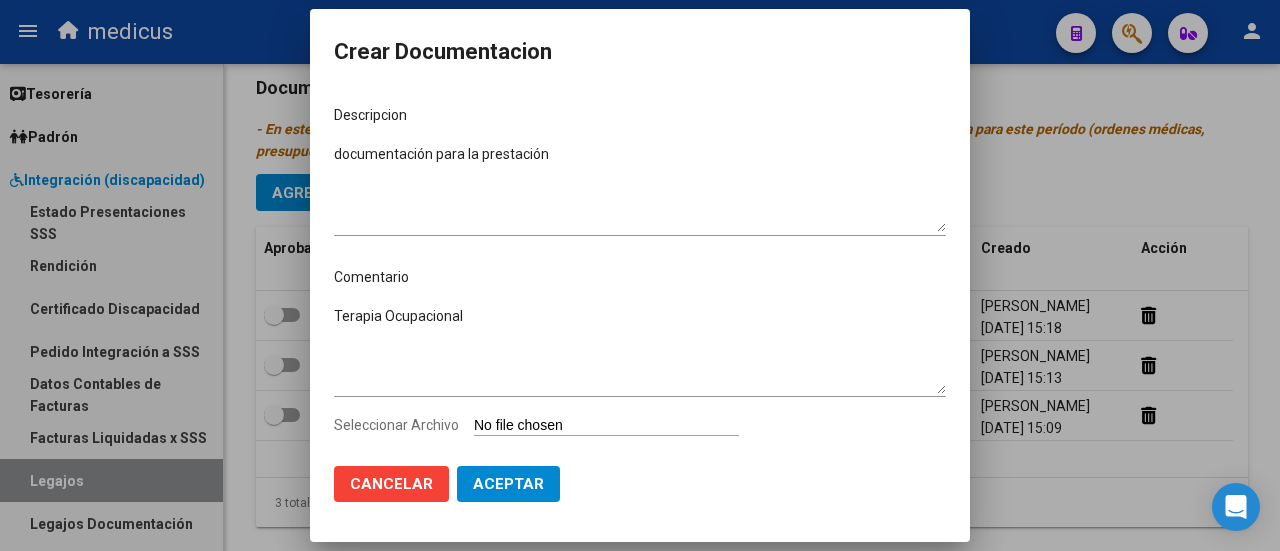 type on "C:\fakepath\Terapia Ocupacional.pdf" 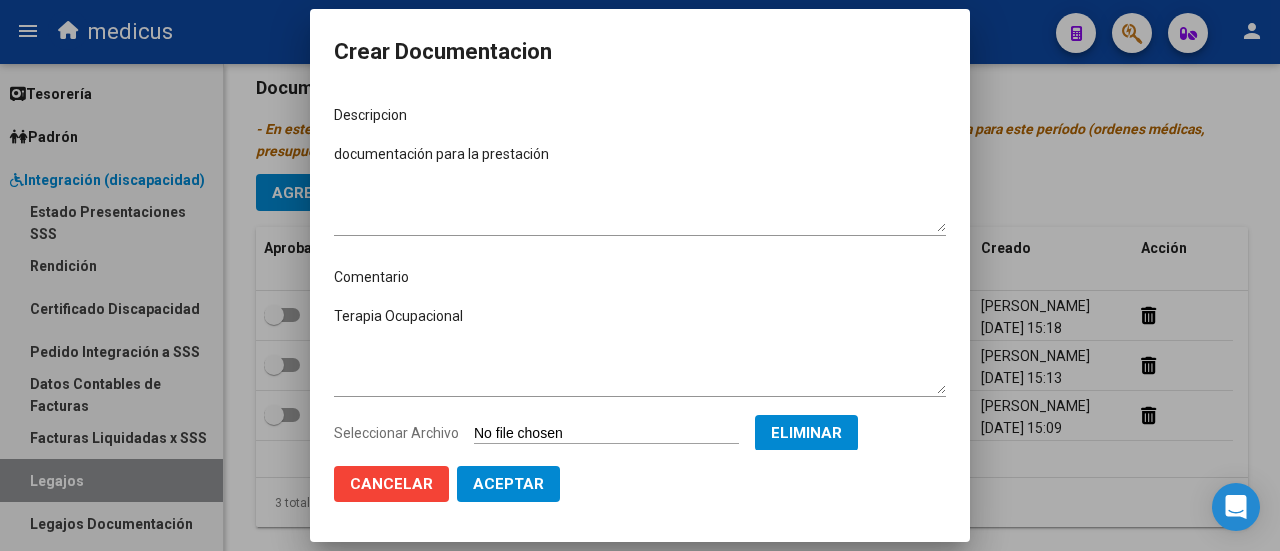 click on "Aceptar" 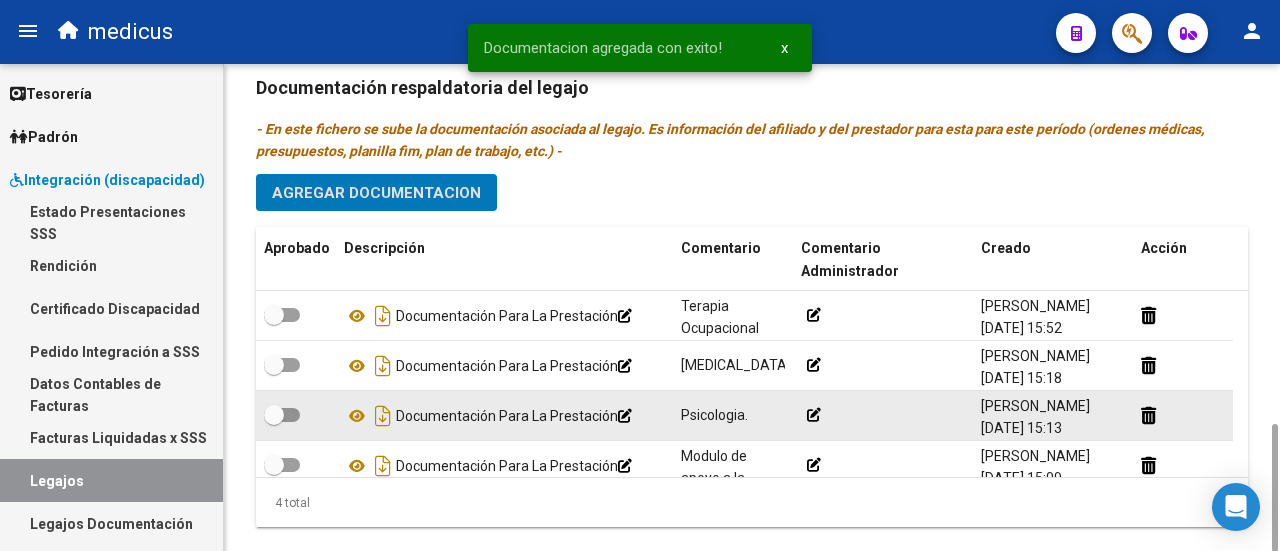 scroll, scrollTop: 1364, scrollLeft: 0, axis: vertical 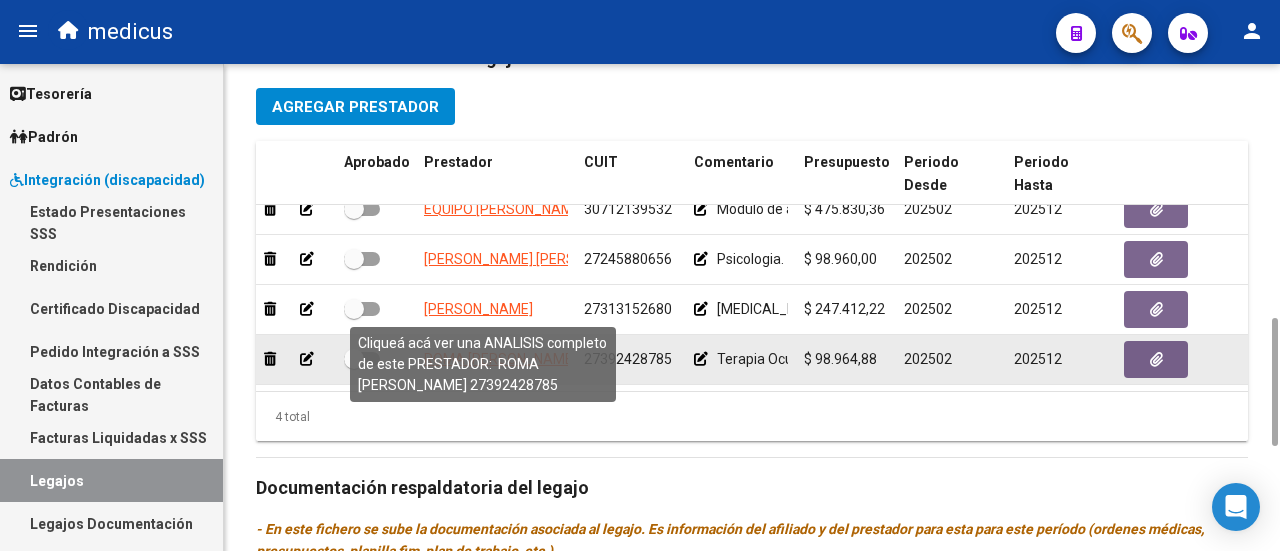 click on "ROMA [PERSON_NAME]" 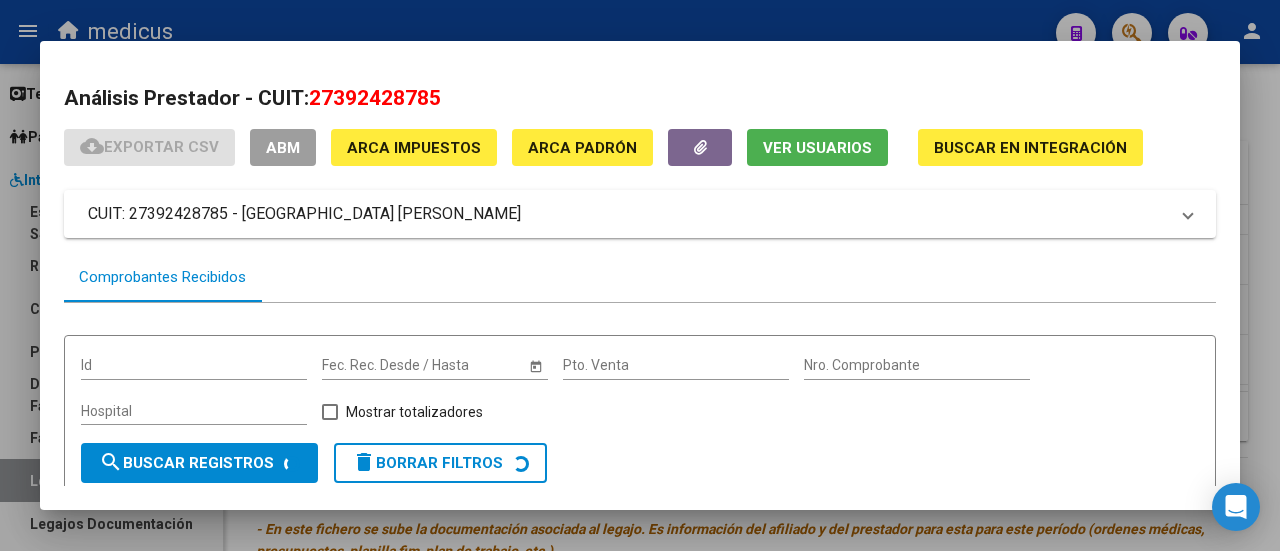 click at bounding box center [640, 275] 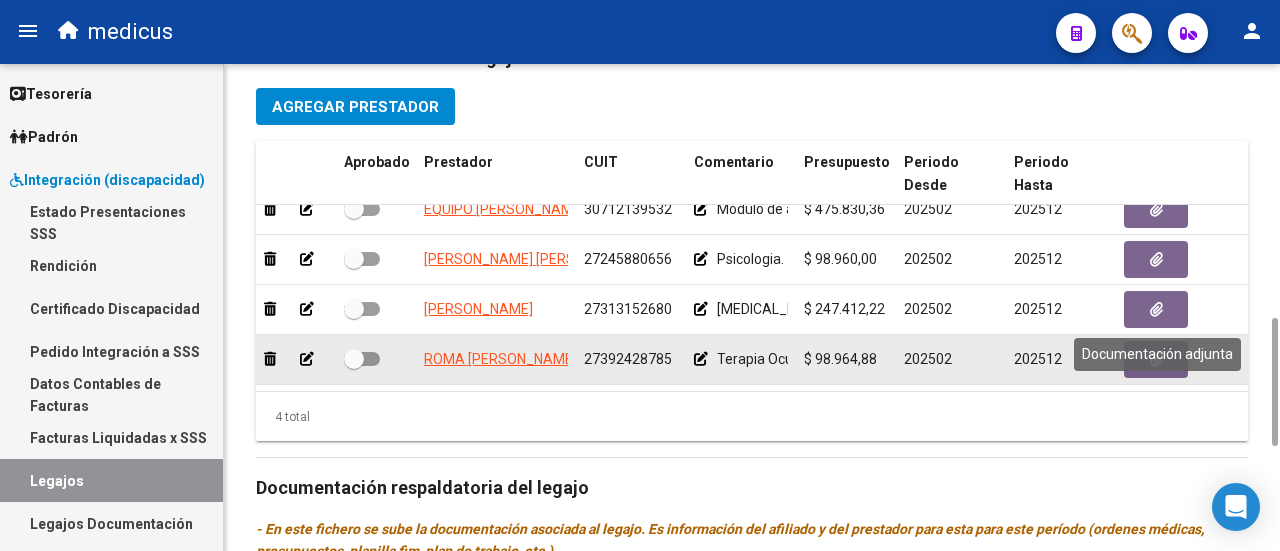 click 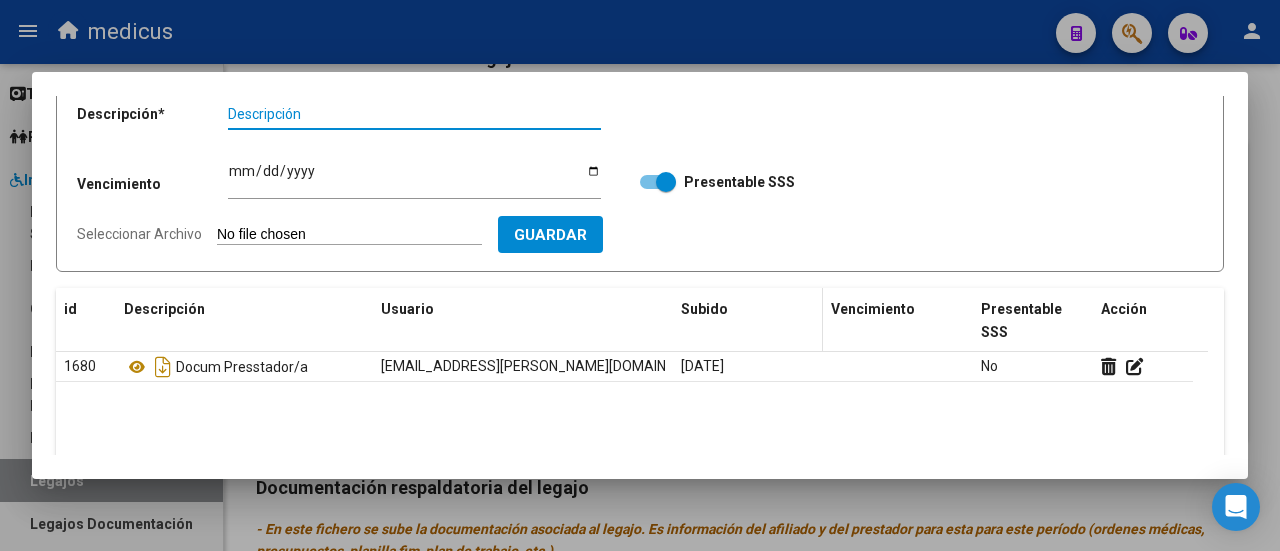 scroll, scrollTop: 268, scrollLeft: 0, axis: vertical 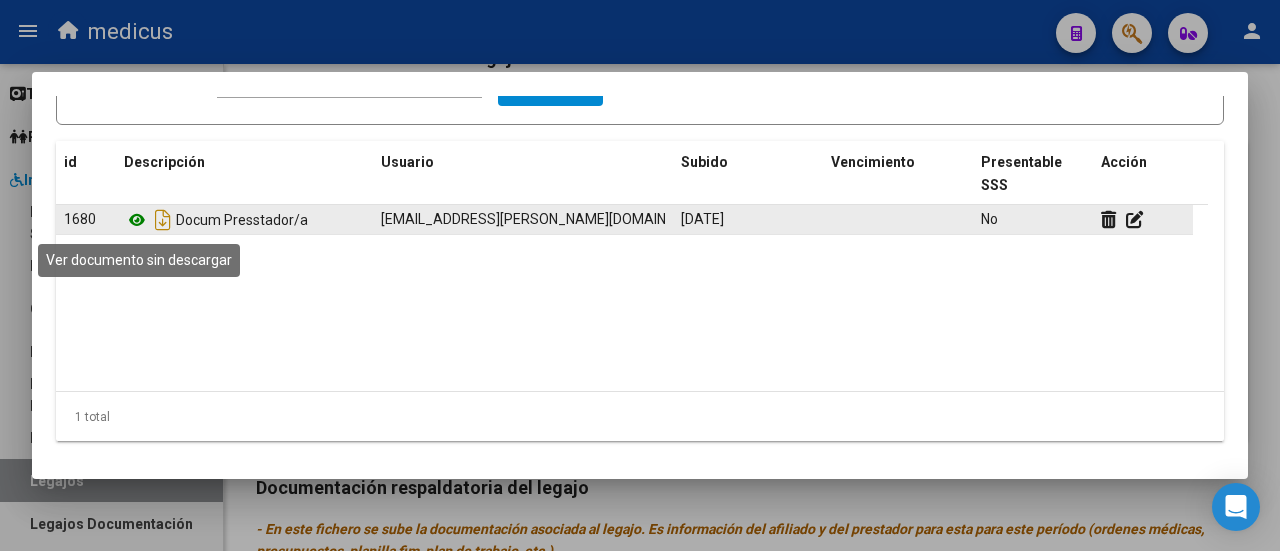 click 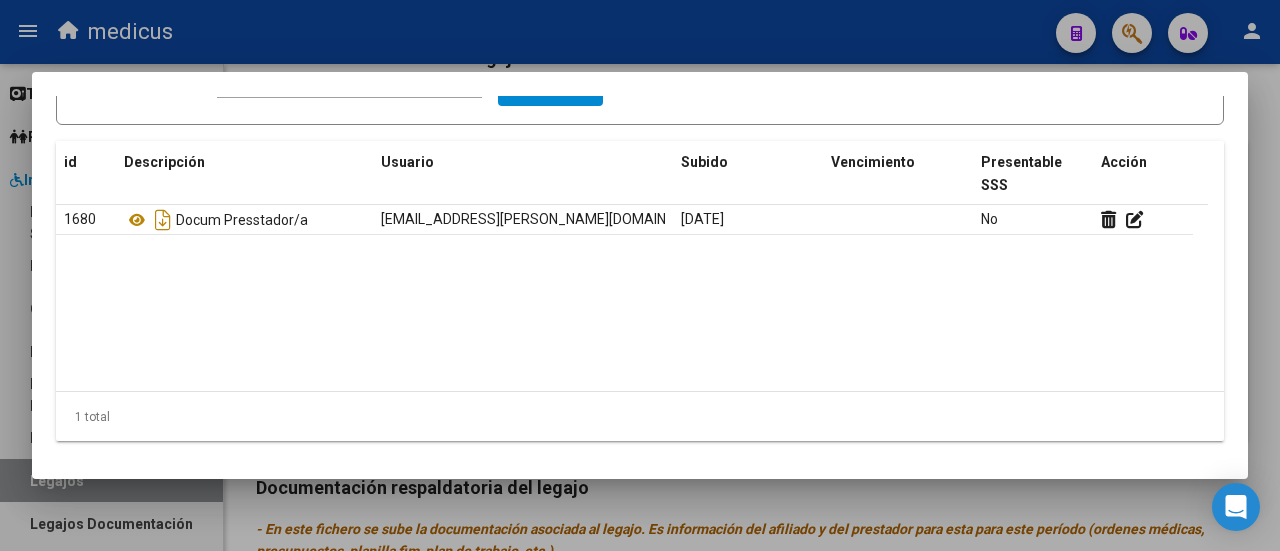 click at bounding box center (640, 275) 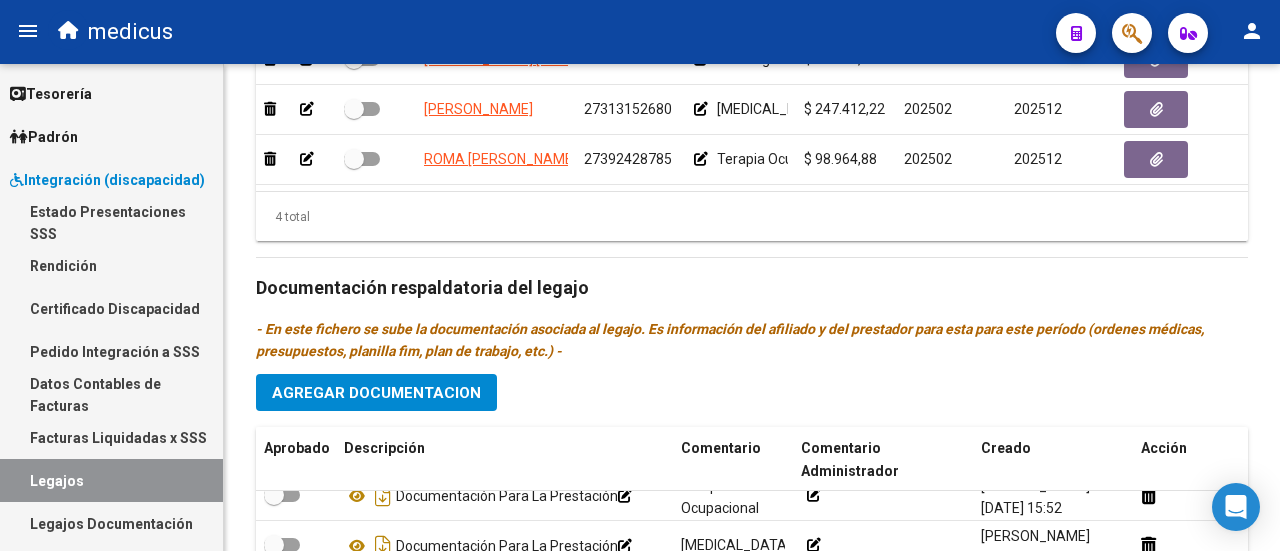 scroll, scrollTop: 1364, scrollLeft: 0, axis: vertical 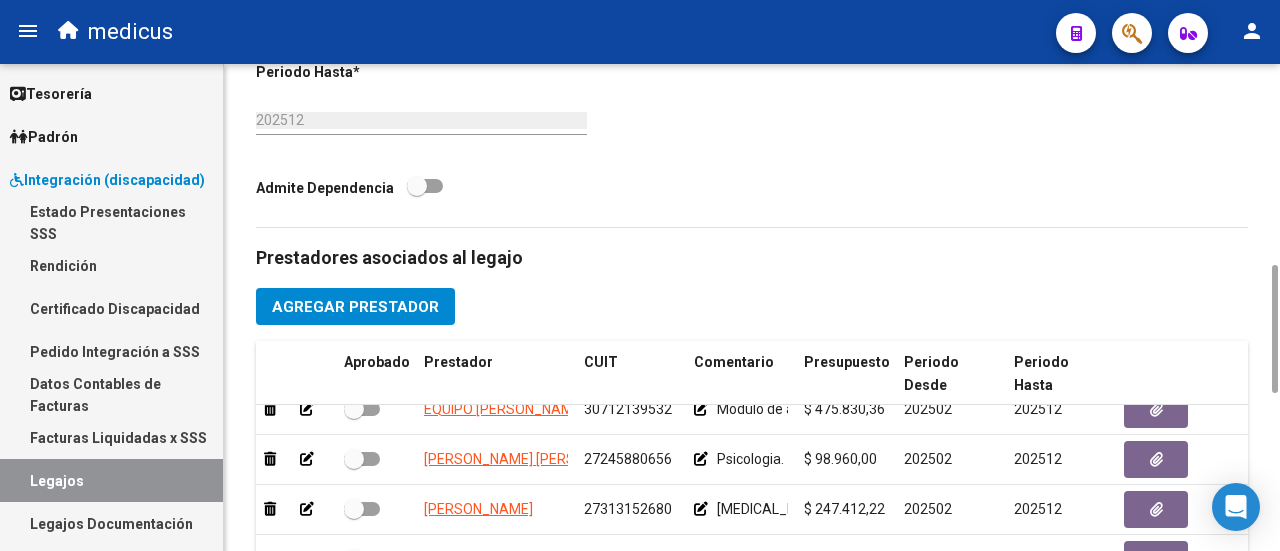 click on "Agregar Prestador" 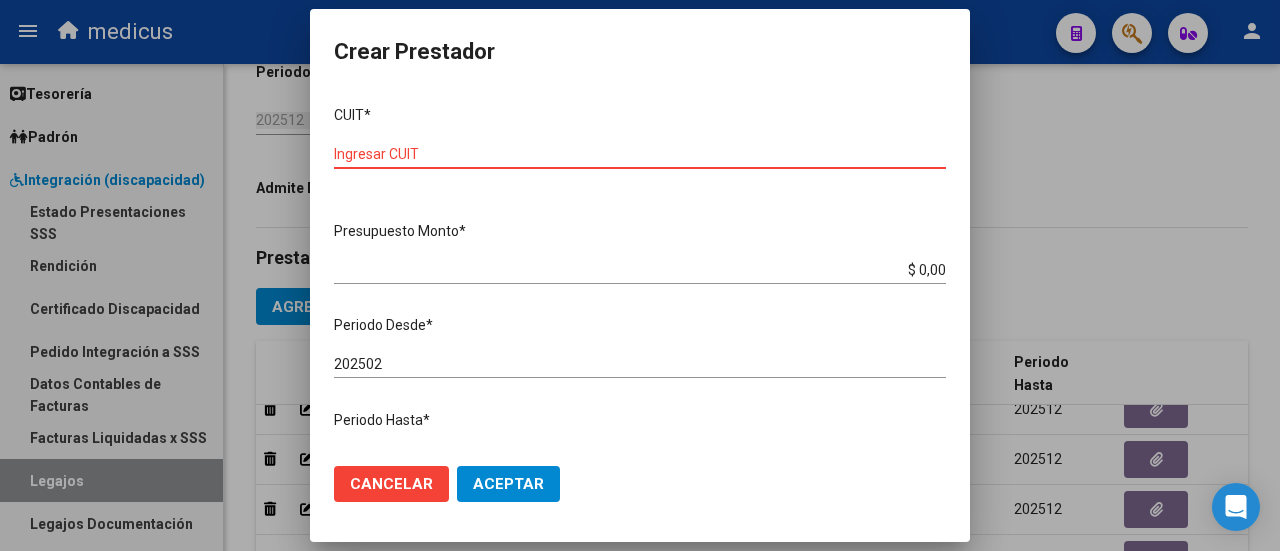 paste on "27-23037595-5" 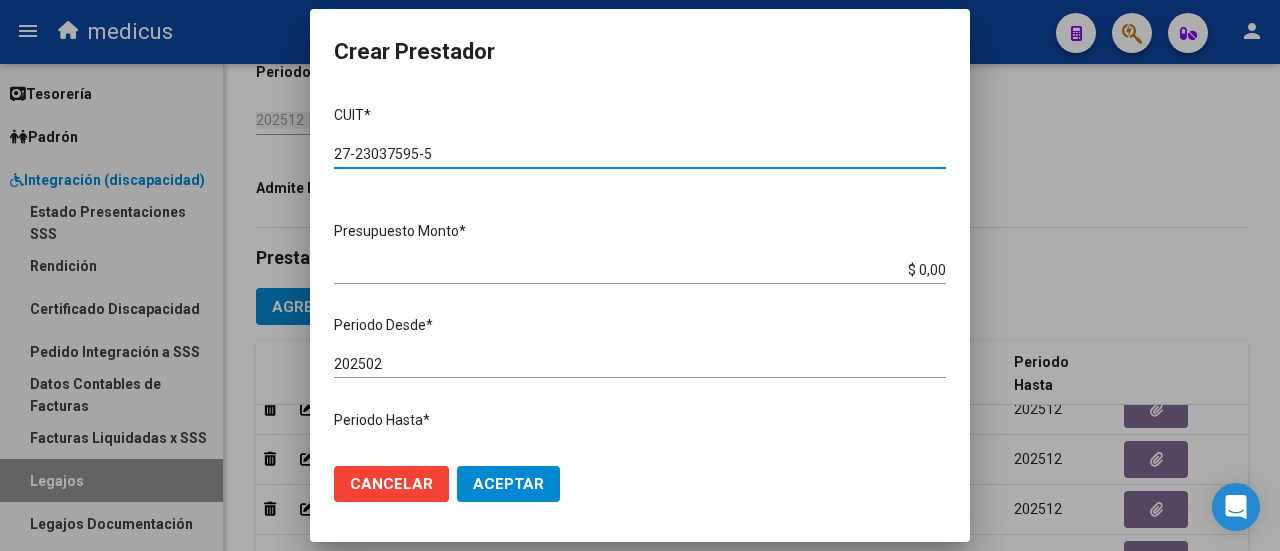 type on "27-23037595-5" 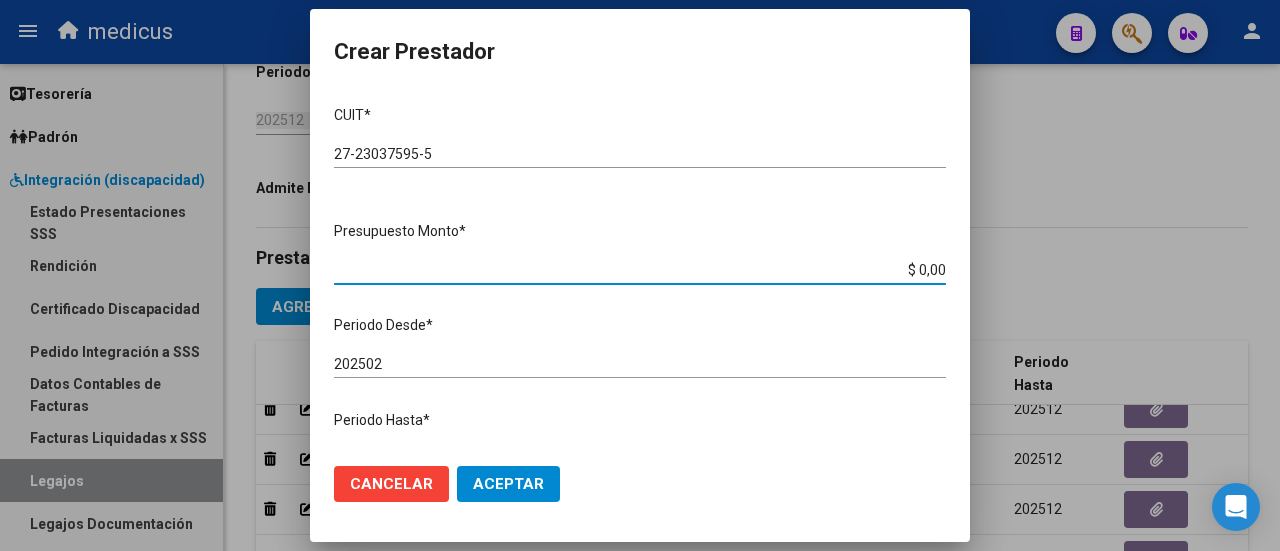 drag, startPoint x: 904, startPoint y: 271, endPoint x: 958, endPoint y: 275, distance: 54.147945 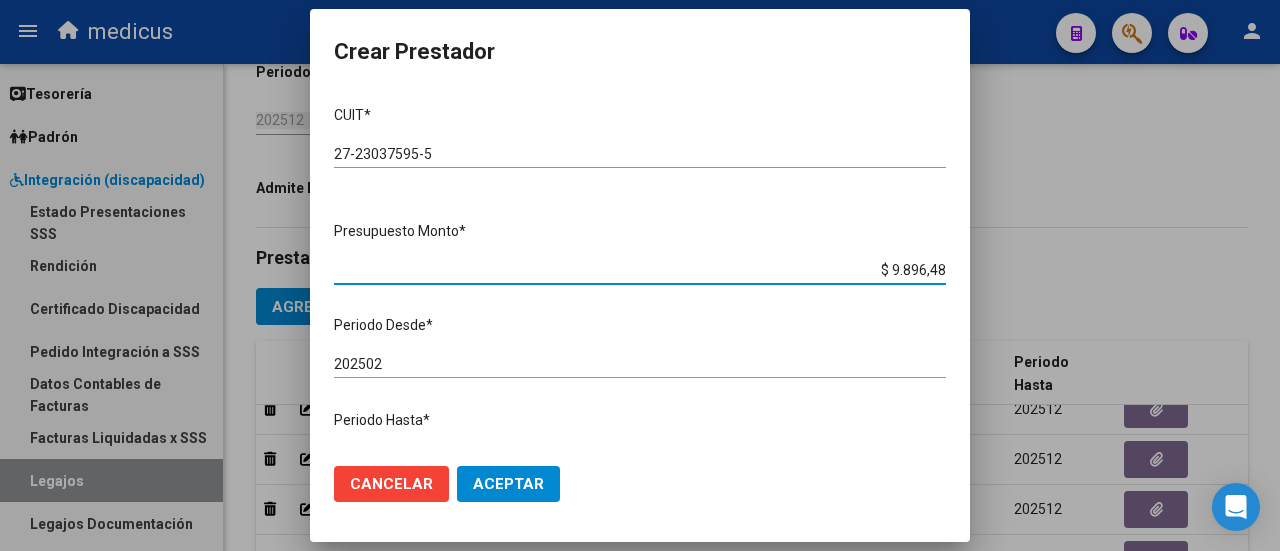 type on "$ 98.964,88" 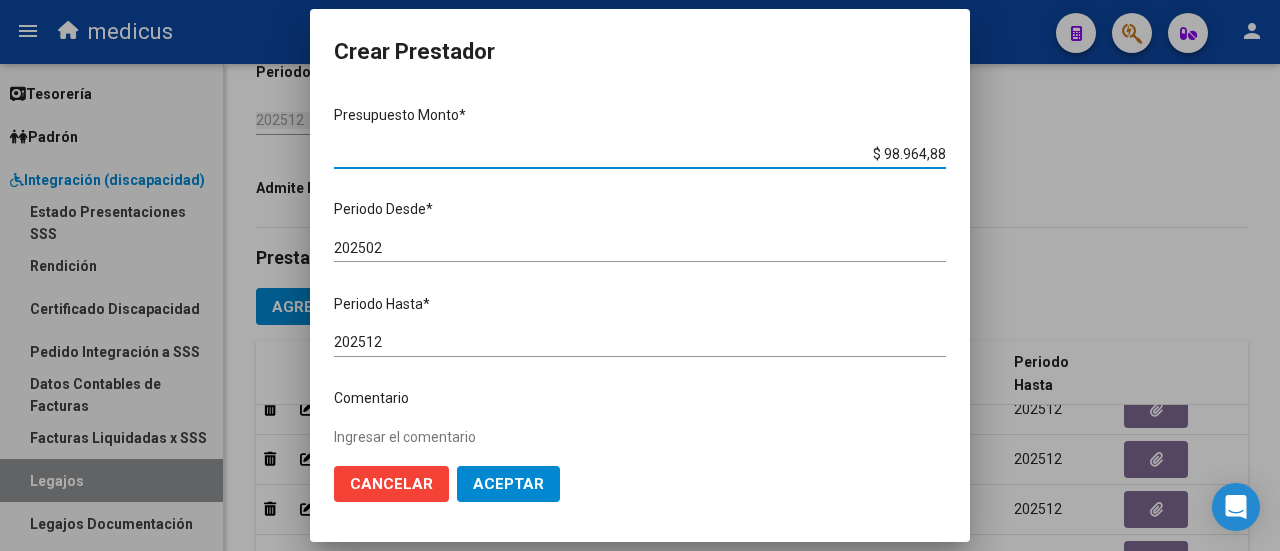 scroll, scrollTop: 282, scrollLeft: 0, axis: vertical 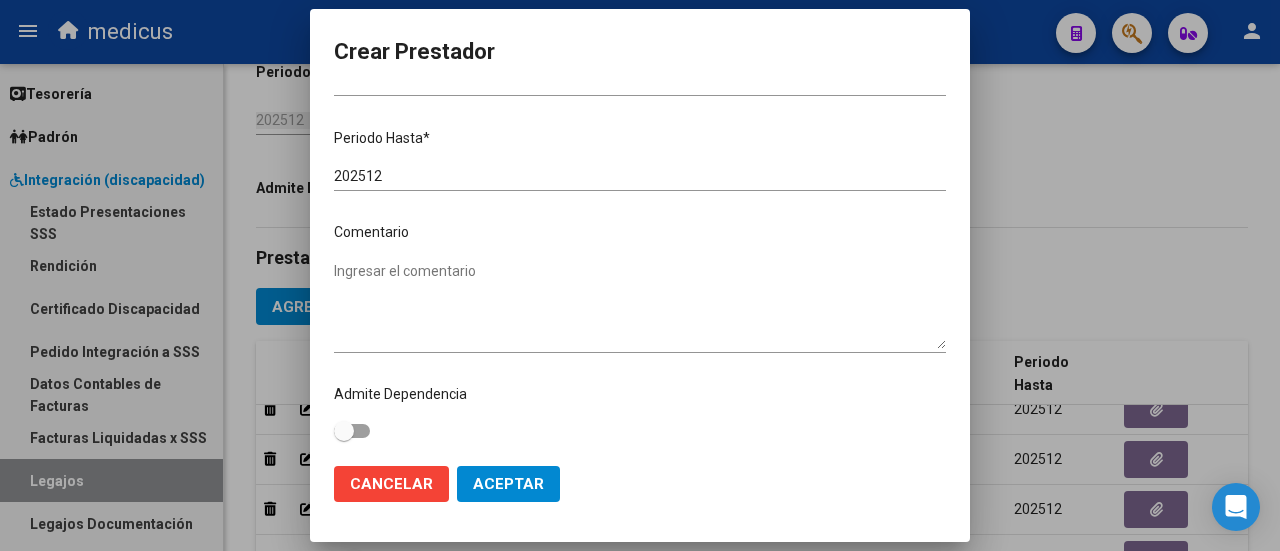click on "Ingresar el comentario" at bounding box center (640, 305) 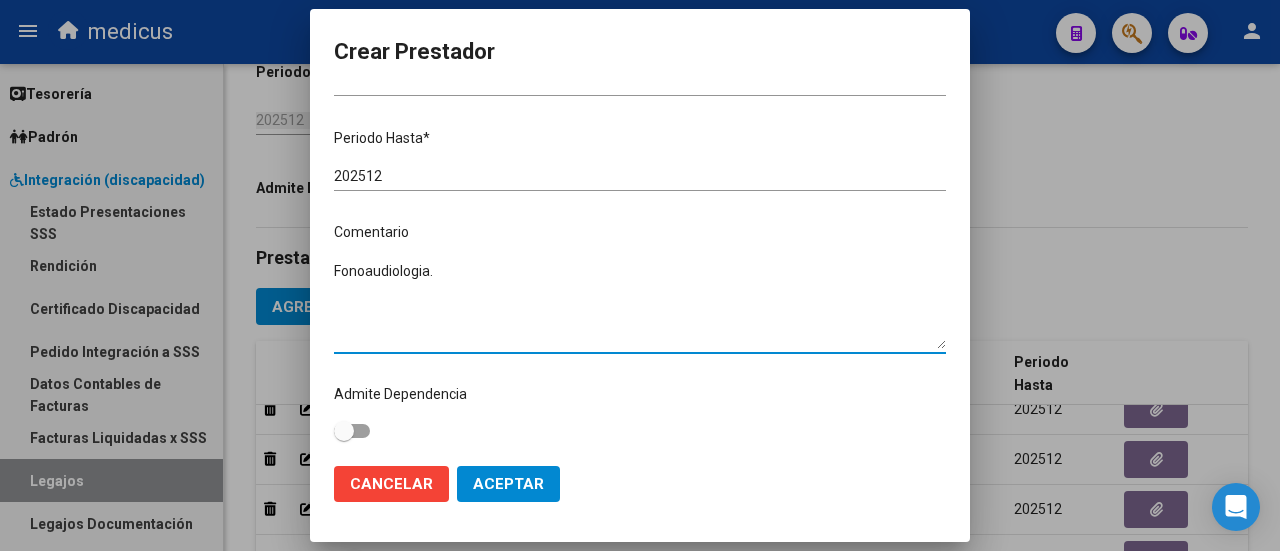 type on "Fonoaudiologia." 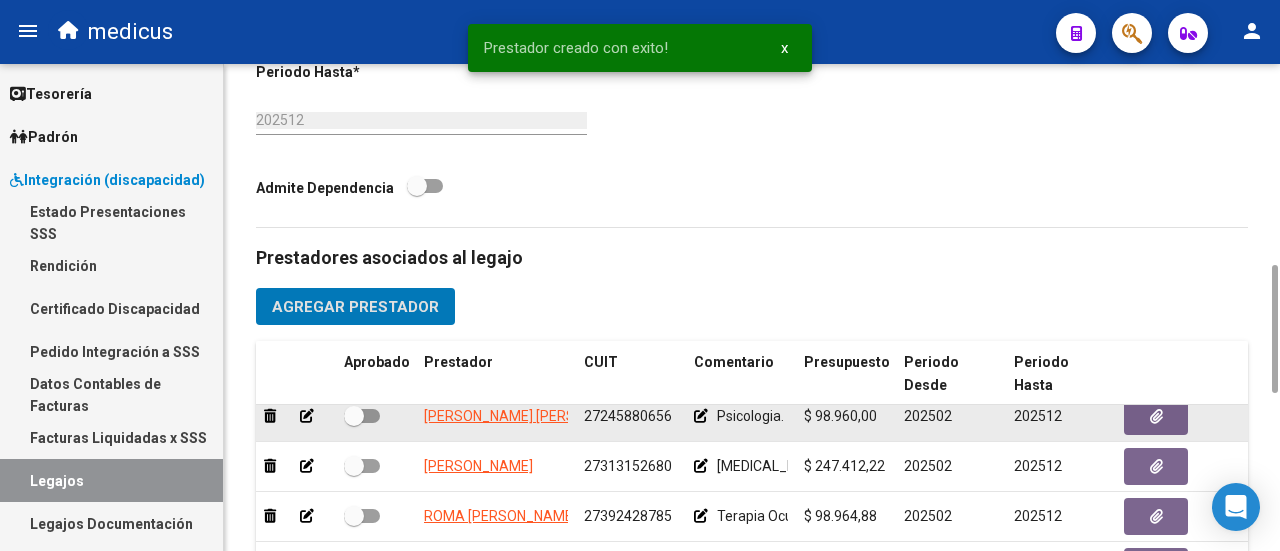 scroll, scrollTop: 85, scrollLeft: 0, axis: vertical 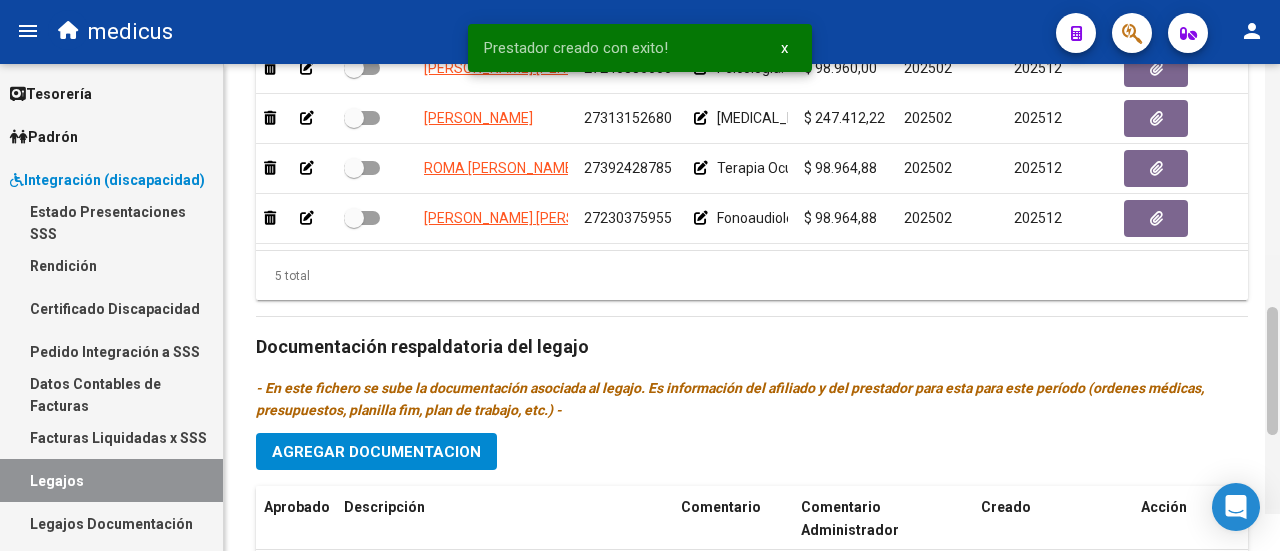 click 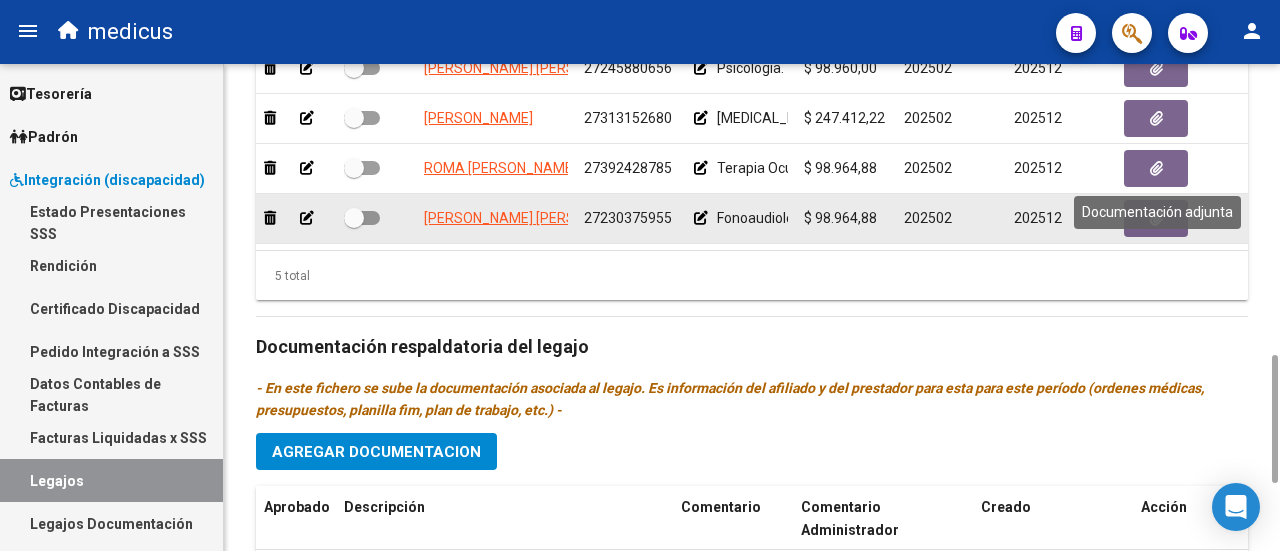 click 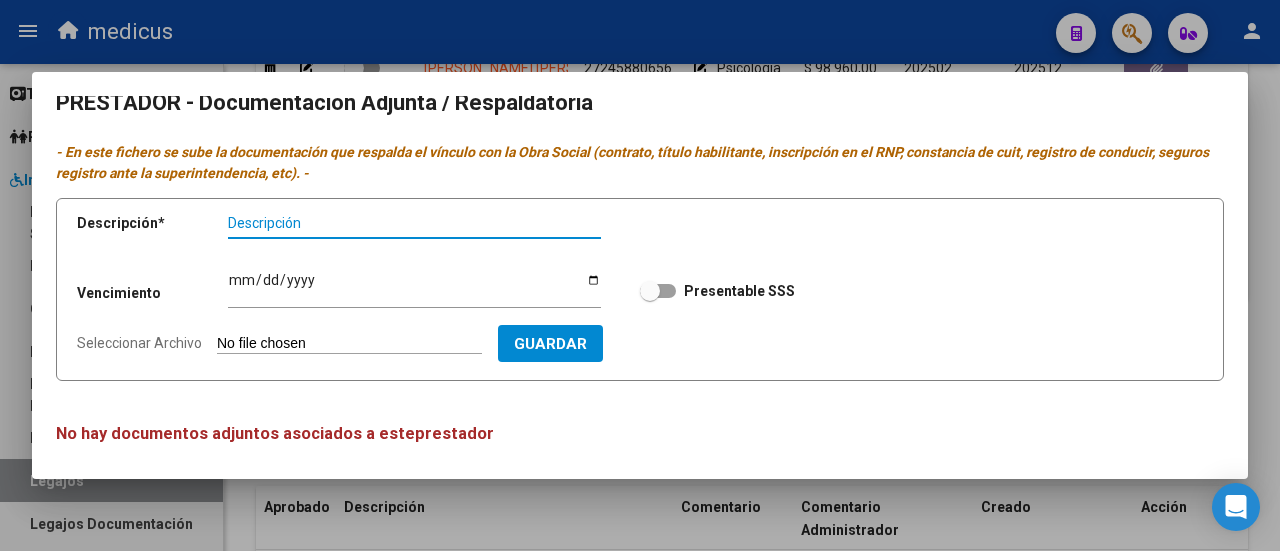 scroll, scrollTop: 0, scrollLeft: 0, axis: both 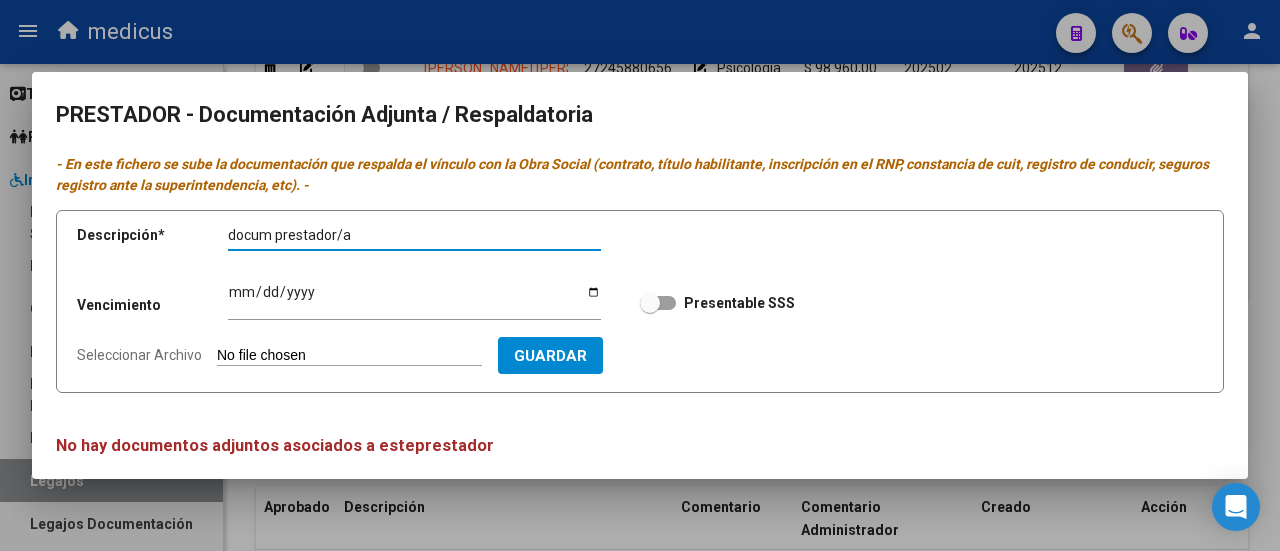 type on "docum prestador/a" 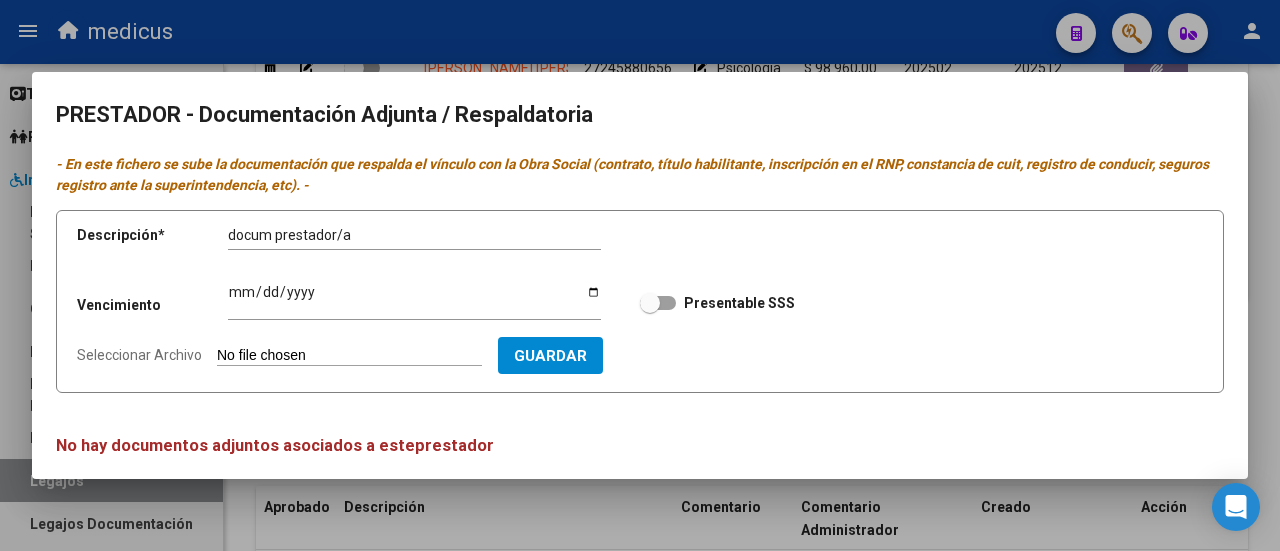 click on "Seleccionar Archivo" at bounding box center [349, 356] 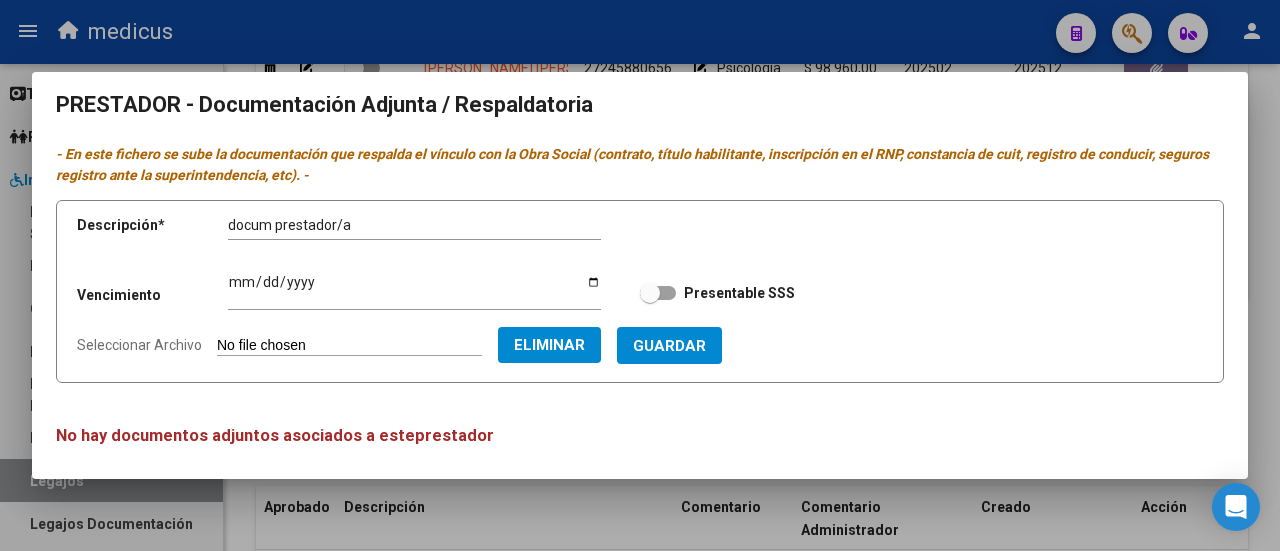 scroll, scrollTop: 12, scrollLeft: 0, axis: vertical 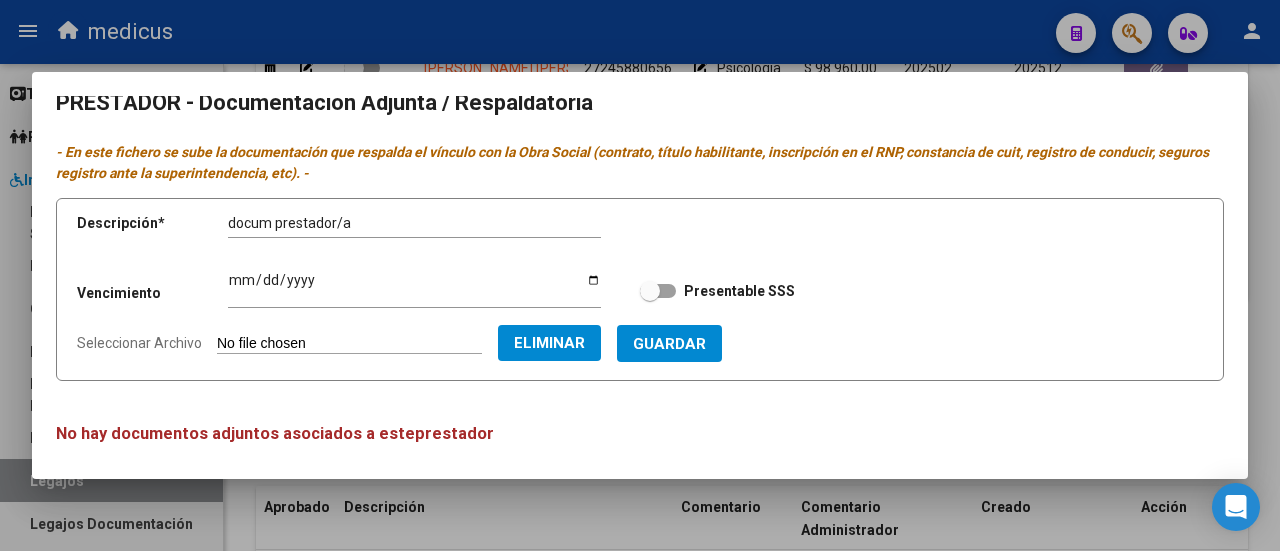 click on "Guardar" at bounding box center (669, 344) 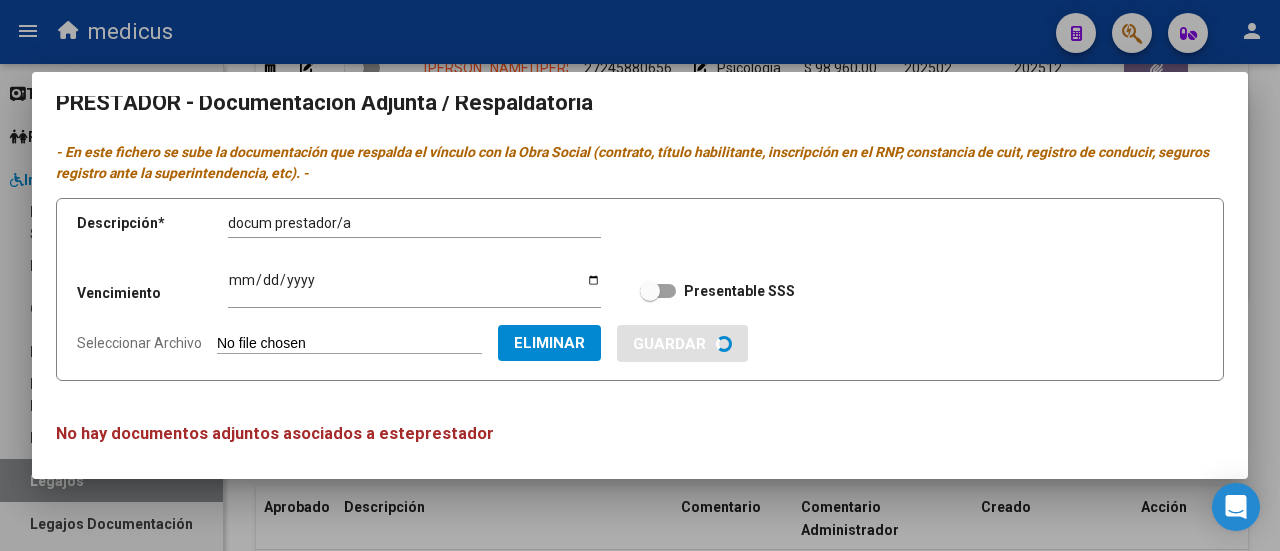 type 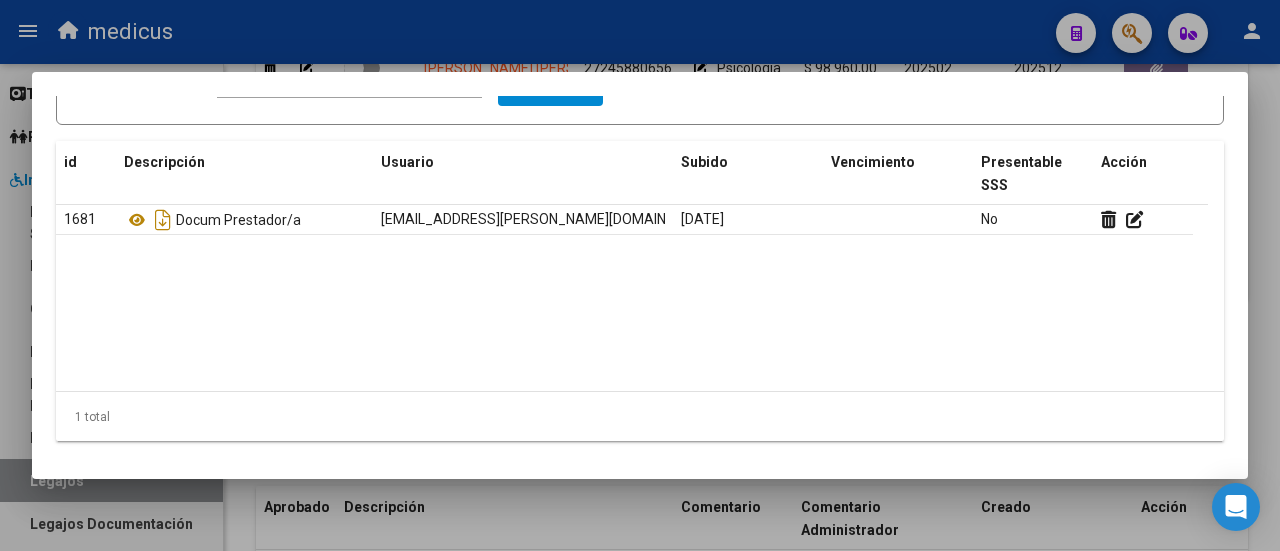 scroll, scrollTop: 0, scrollLeft: 0, axis: both 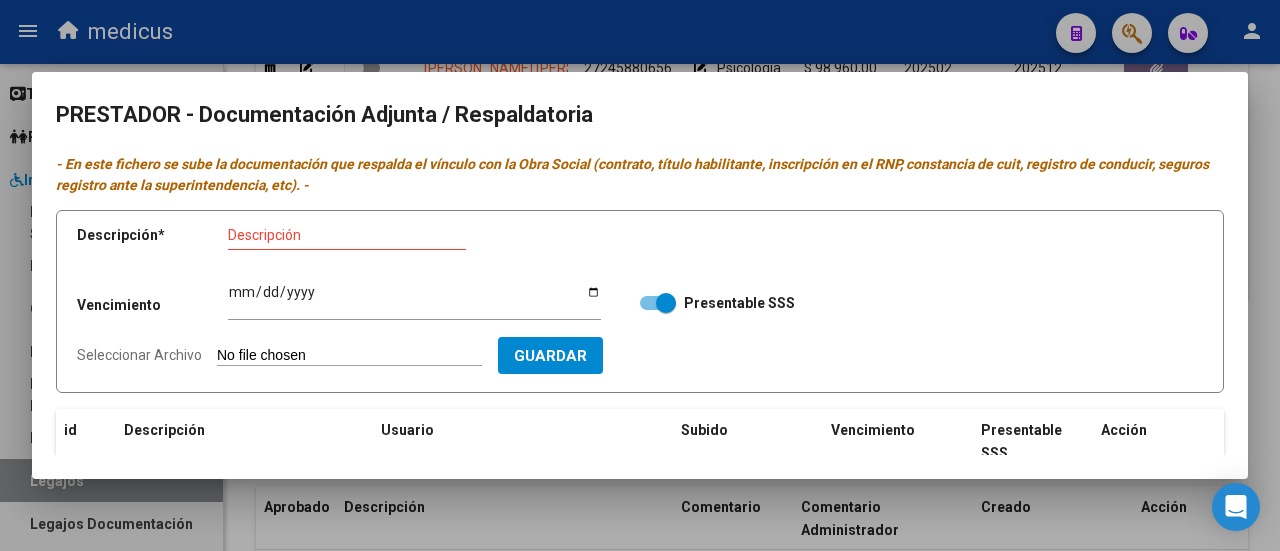 click at bounding box center [640, 275] 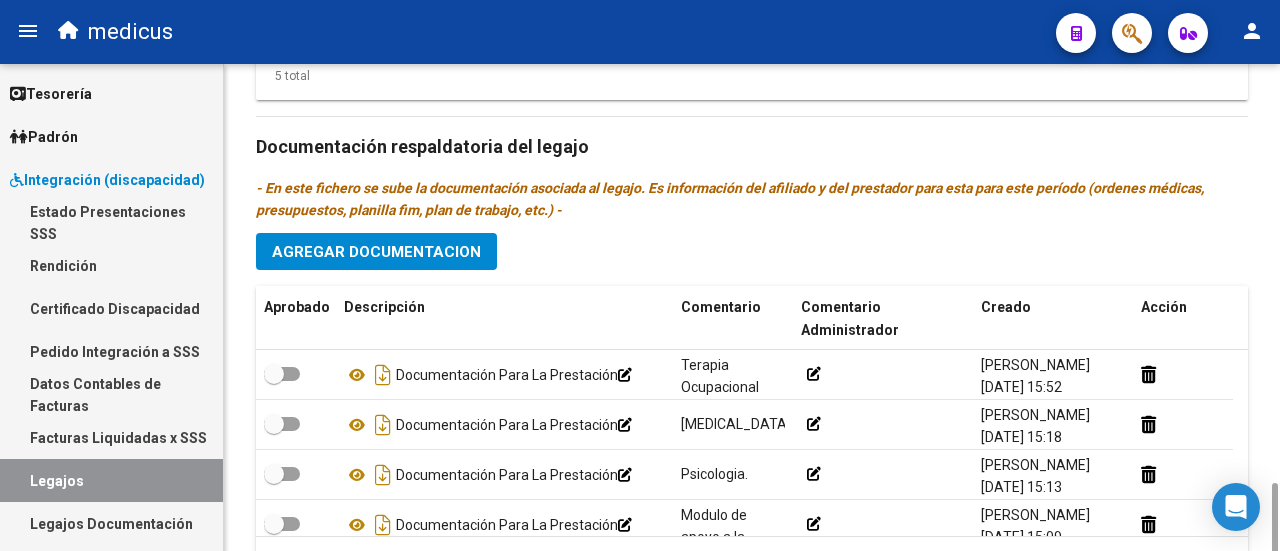 scroll, scrollTop: 1364, scrollLeft: 0, axis: vertical 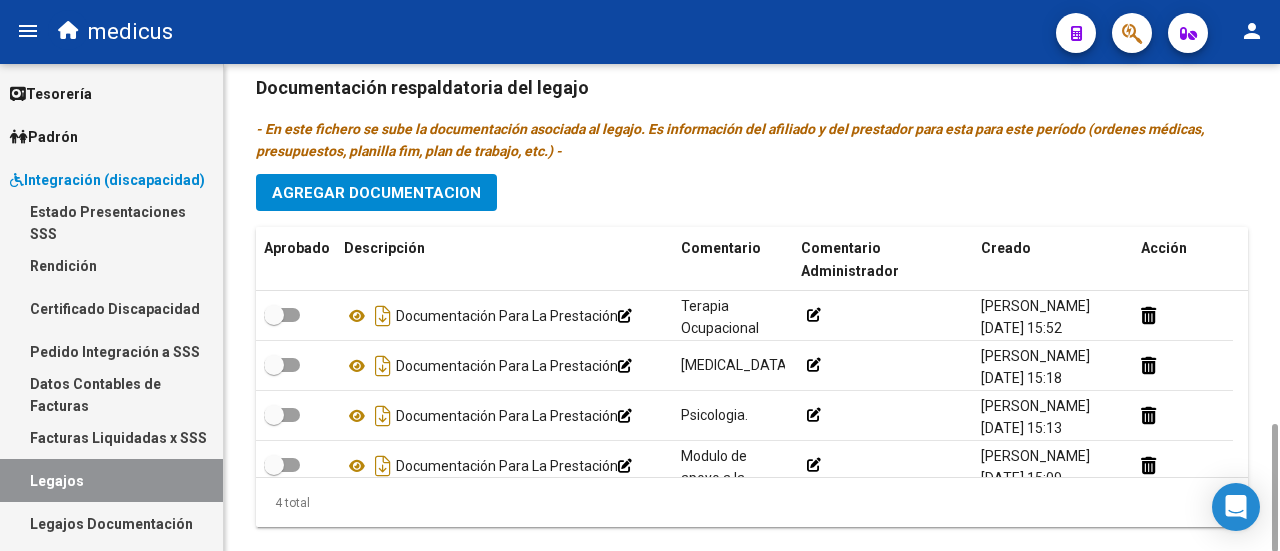click on "Agregar Documentacion" 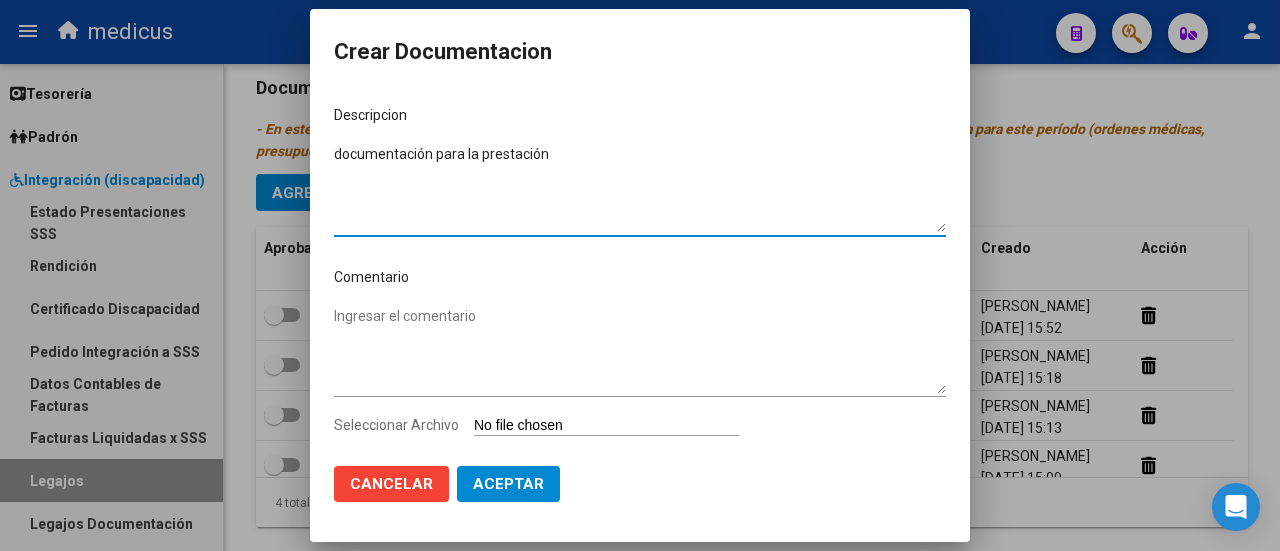 type on "documentación para la prestación" 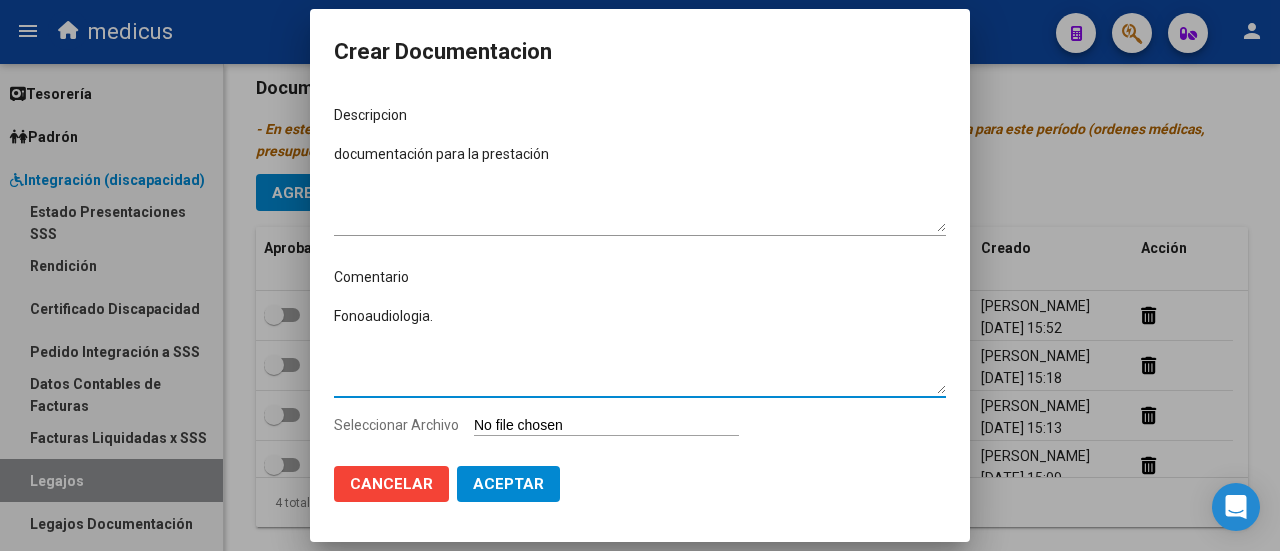 type on "Fonoaudiologia." 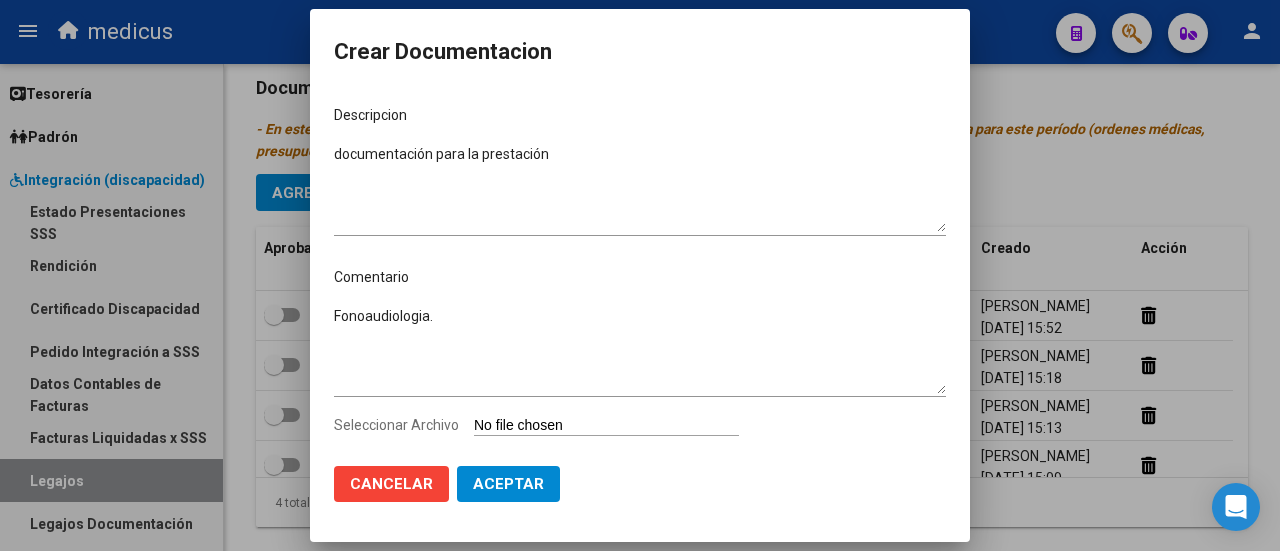 click on "Seleccionar Archivo" at bounding box center (606, 426) 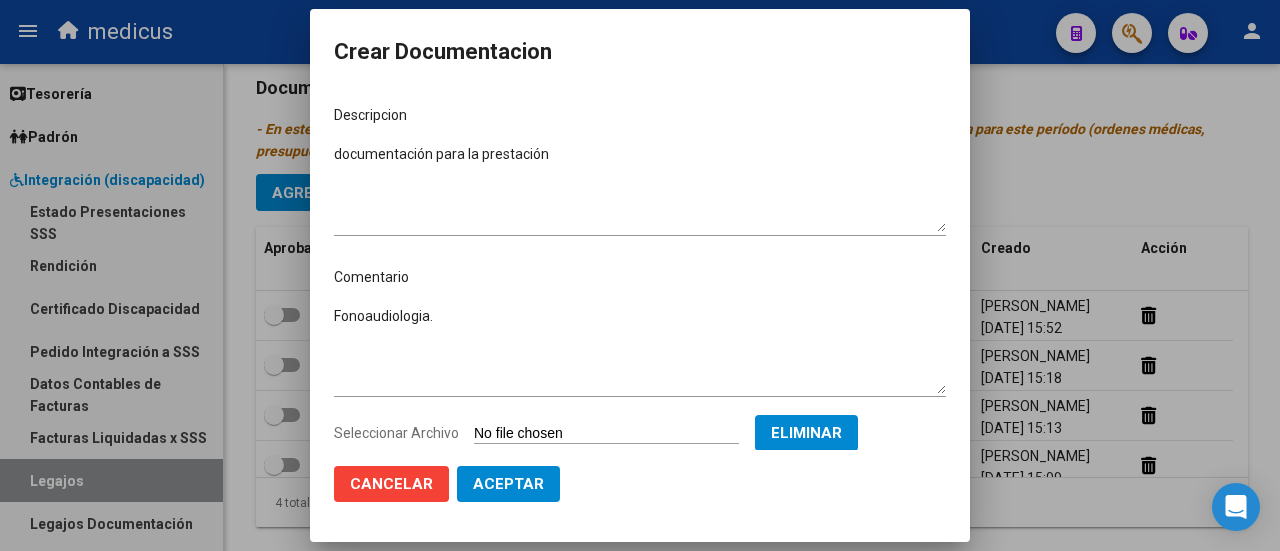 click on "Aceptar" 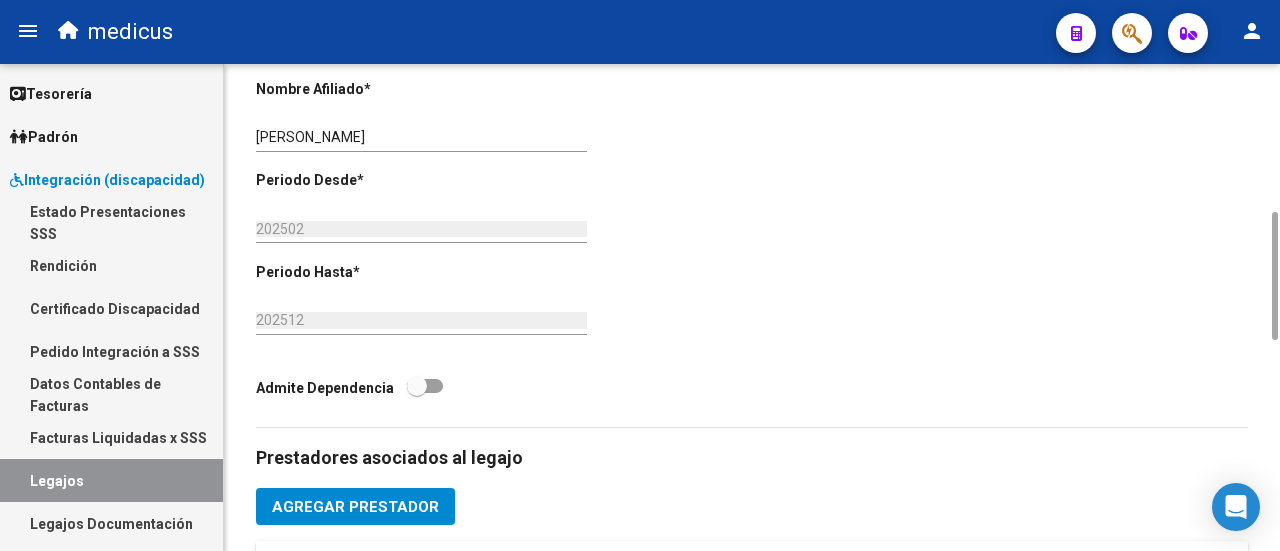 scroll, scrollTop: 764, scrollLeft: 0, axis: vertical 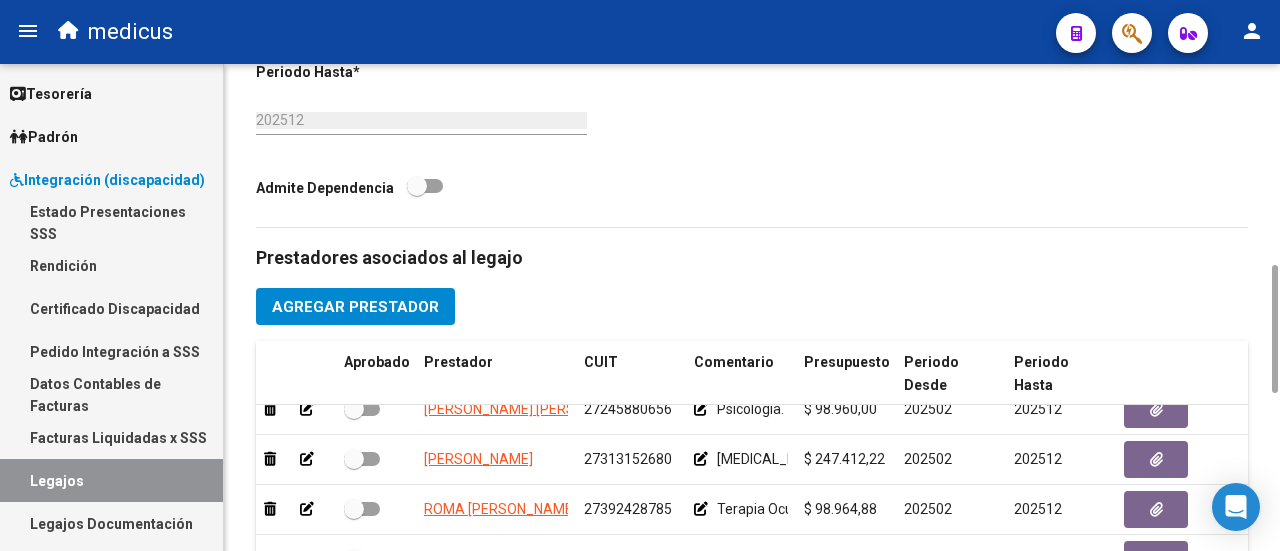click on "Agregar Prestador" 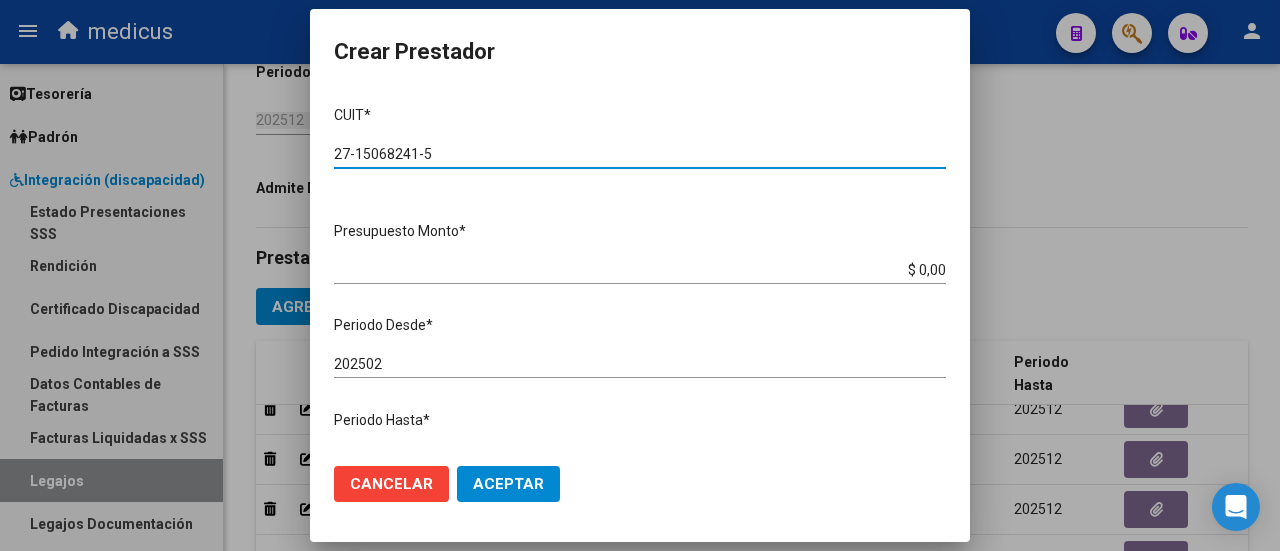 type on "27-15068241-5" 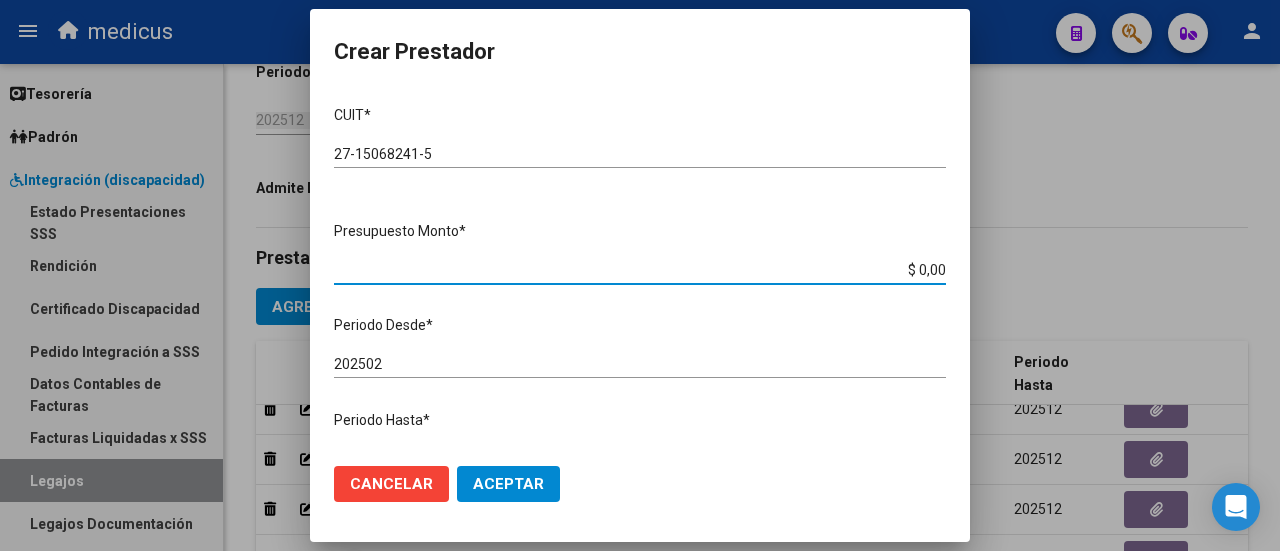 drag, startPoint x: 905, startPoint y: 269, endPoint x: 931, endPoint y: 269, distance: 26 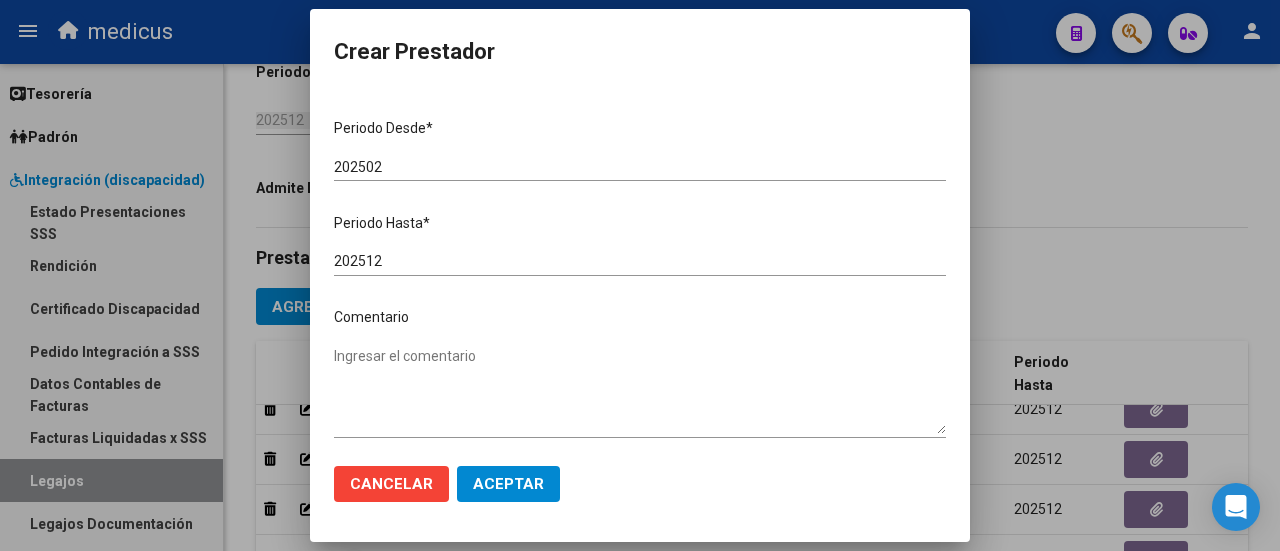 scroll, scrollTop: 200, scrollLeft: 0, axis: vertical 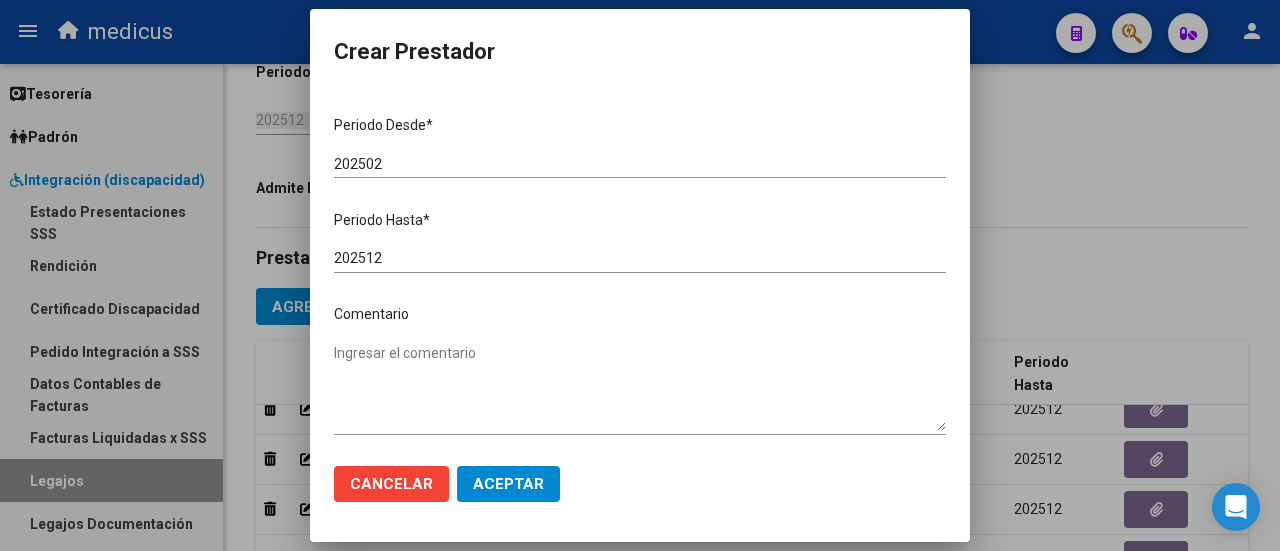 type on "$ 98.964,88" 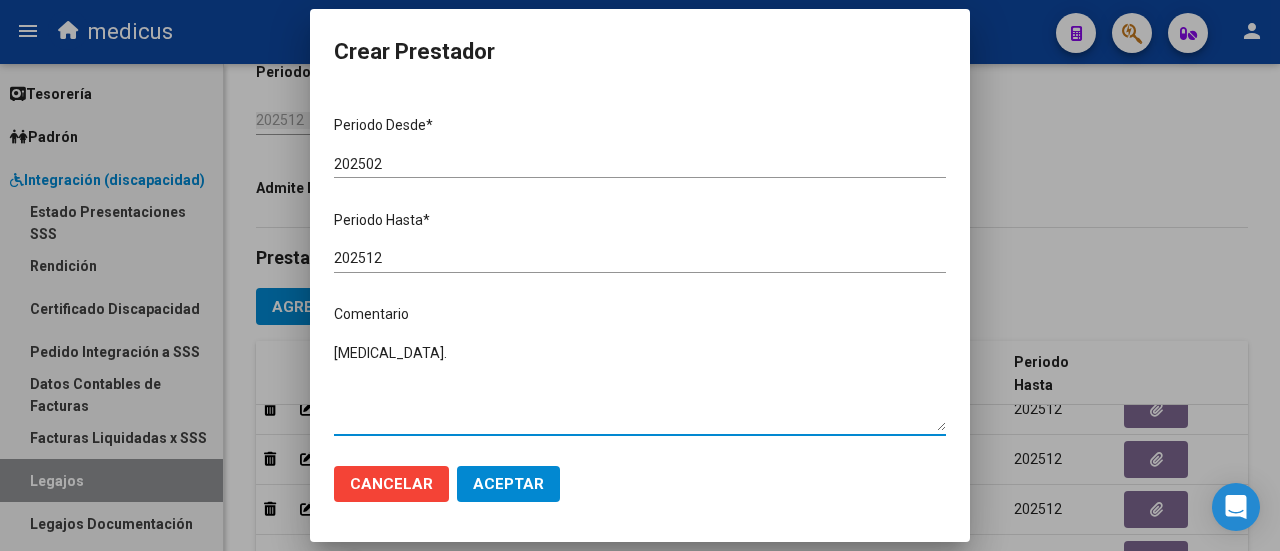 type on "[MEDICAL_DATA]." 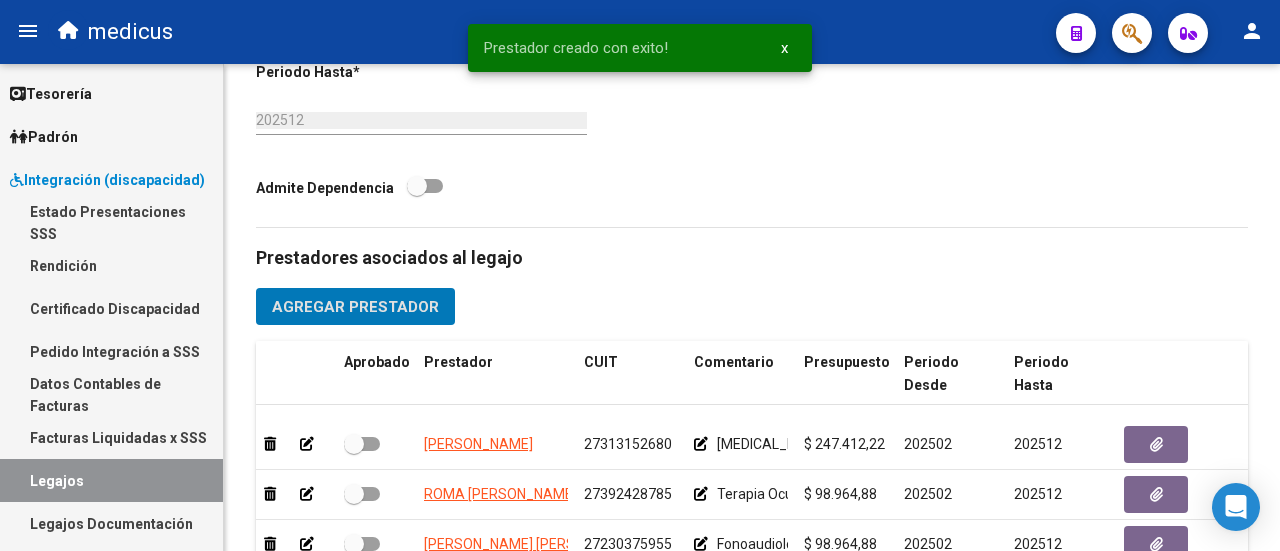 scroll, scrollTop: 135, scrollLeft: 0, axis: vertical 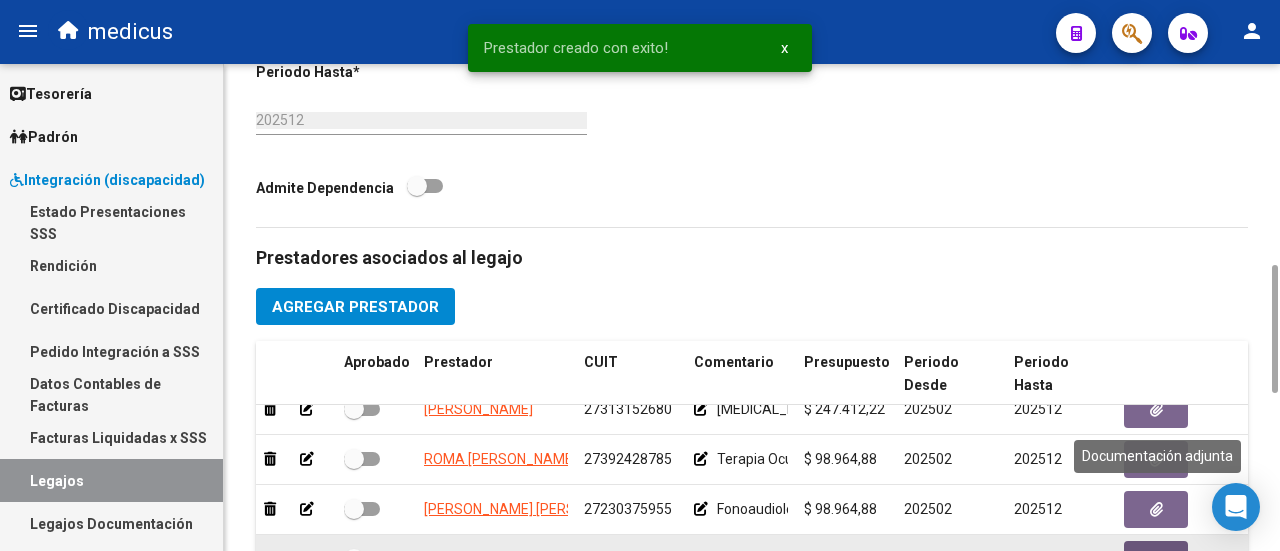 click 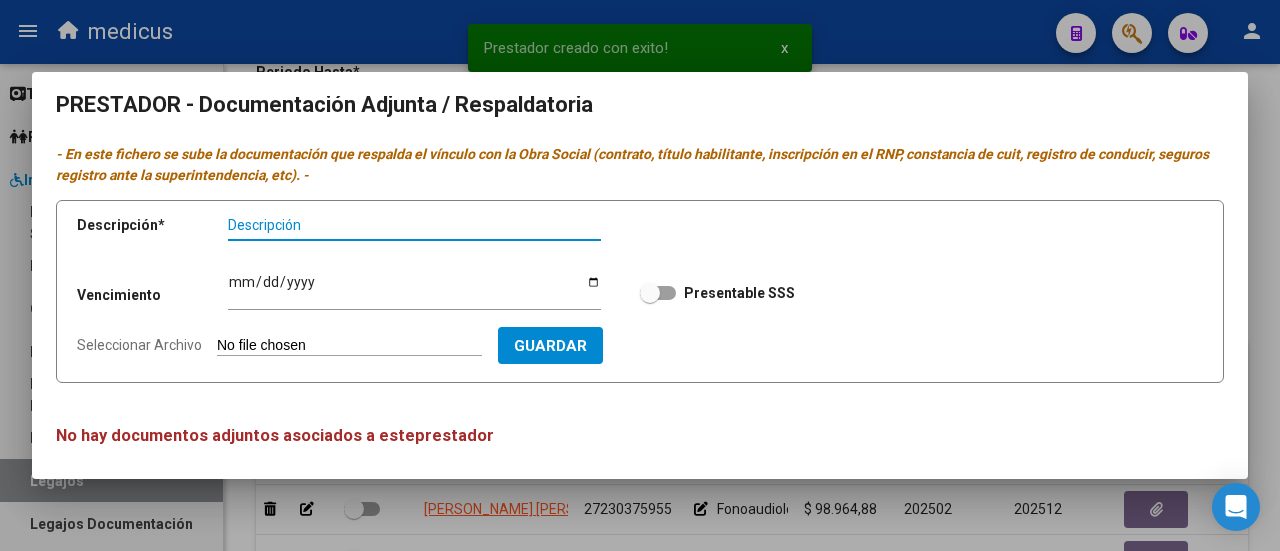 scroll, scrollTop: 12, scrollLeft: 0, axis: vertical 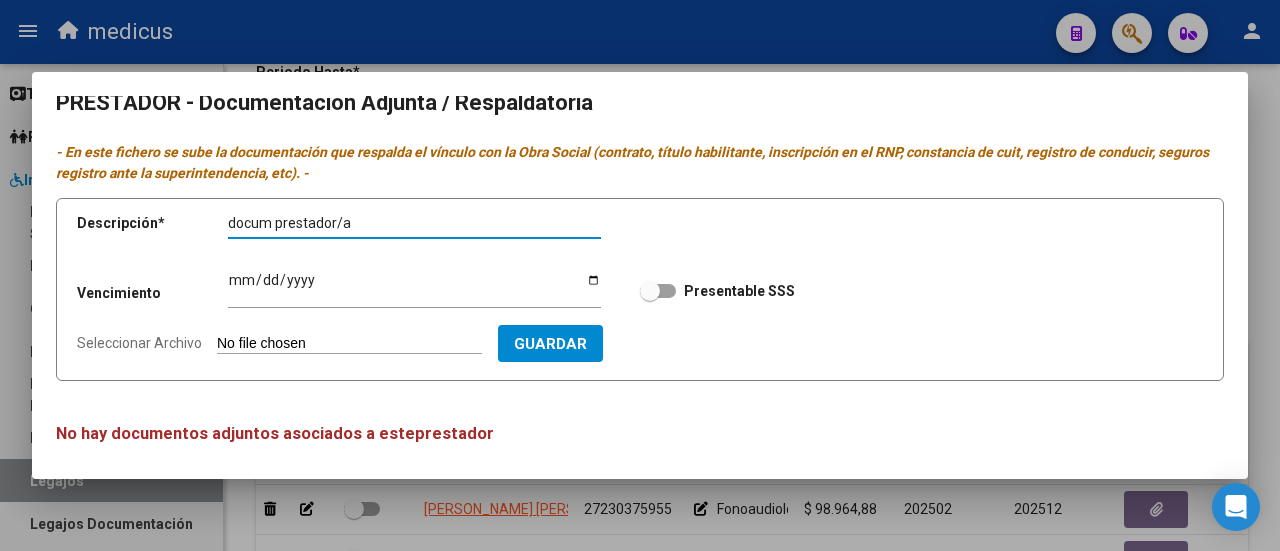 type on "docum prestador/a" 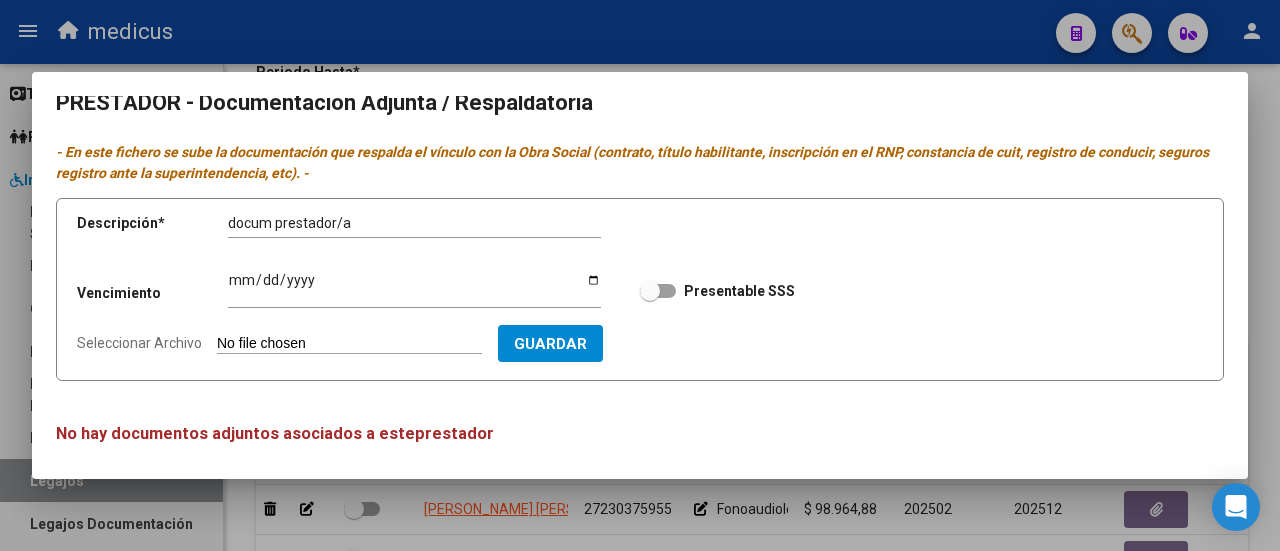 type on "C:\fakepath\documentación profesional [MEDICAL_DATA].pdf" 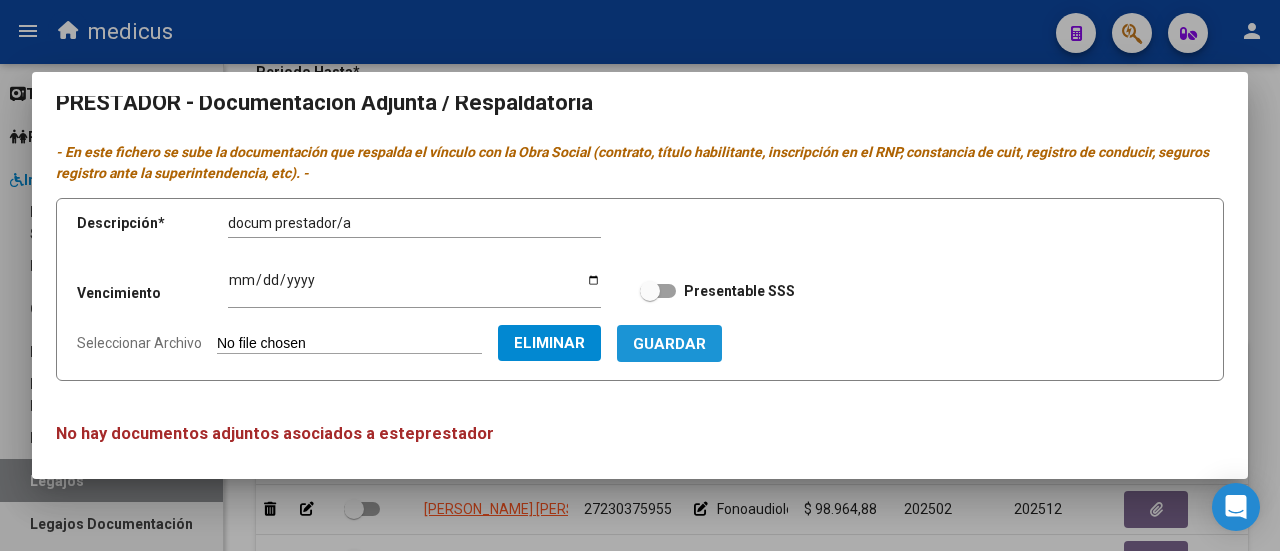 click on "Guardar" at bounding box center (669, 343) 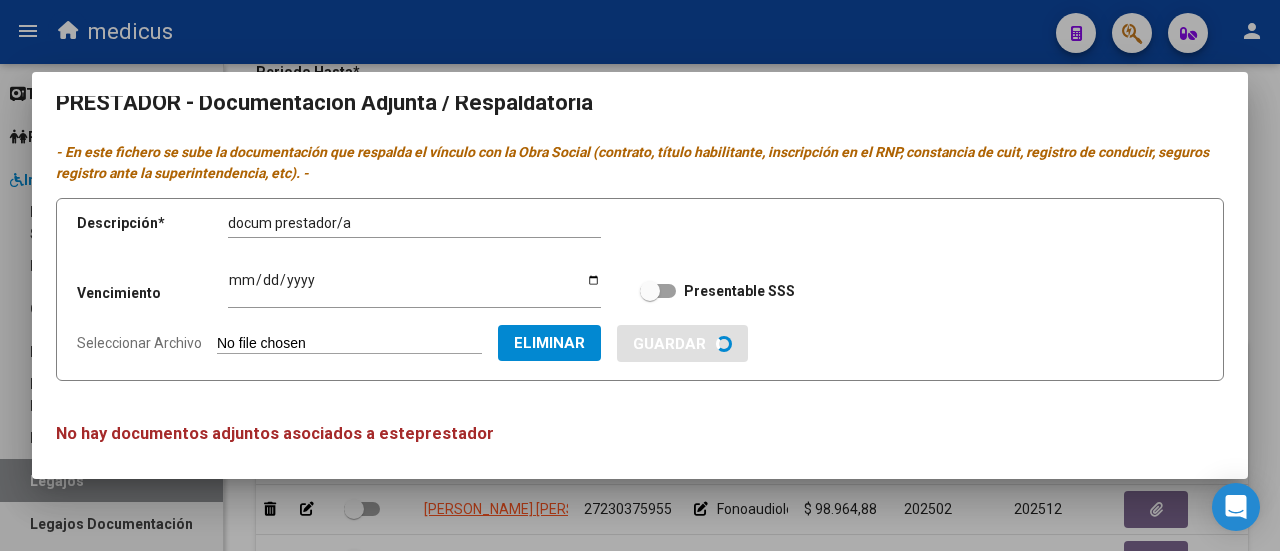 type 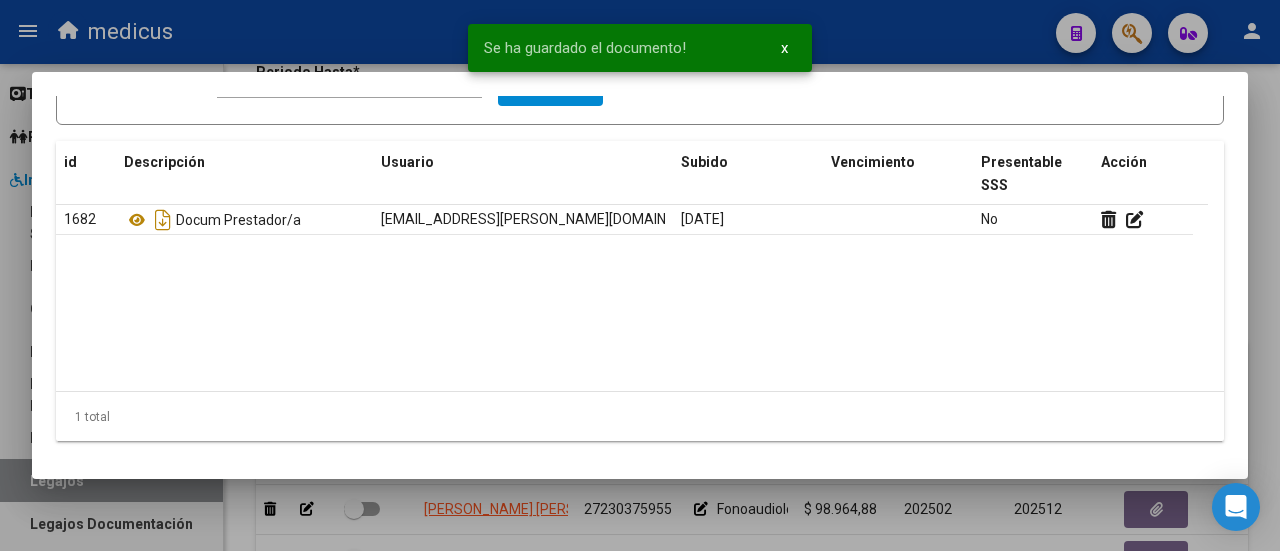 scroll, scrollTop: 0, scrollLeft: 0, axis: both 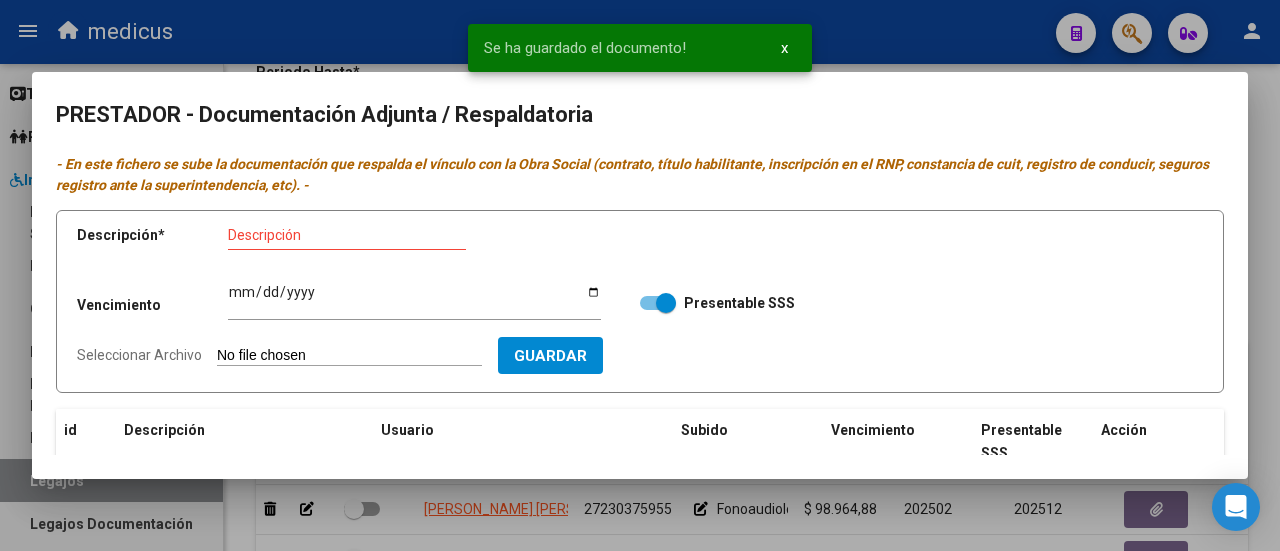 click at bounding box center (640, 275) 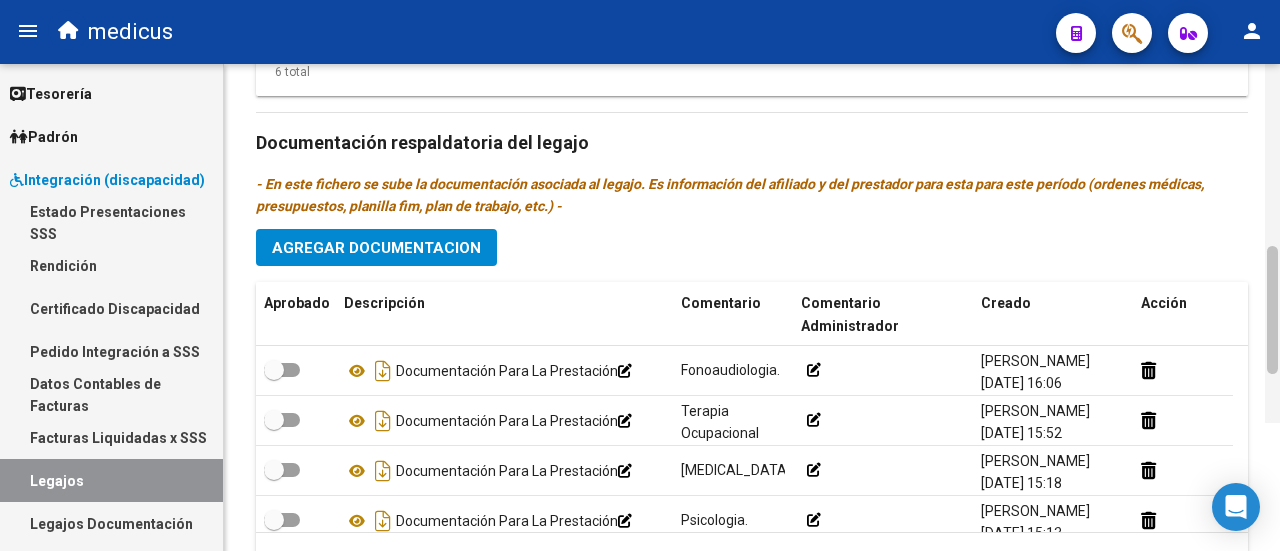 drag, startPoint x: 1272, startPoint y: 279, endPoint x: 1279, endPoint y: 433, distance: 154.15901 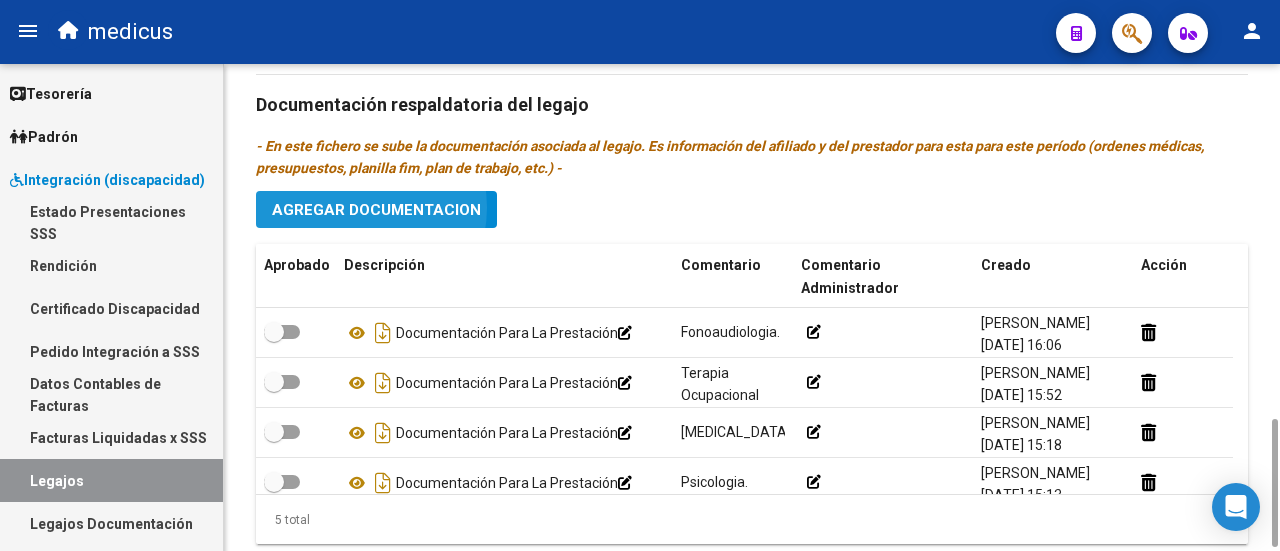 click on "Agregar Documentacion" 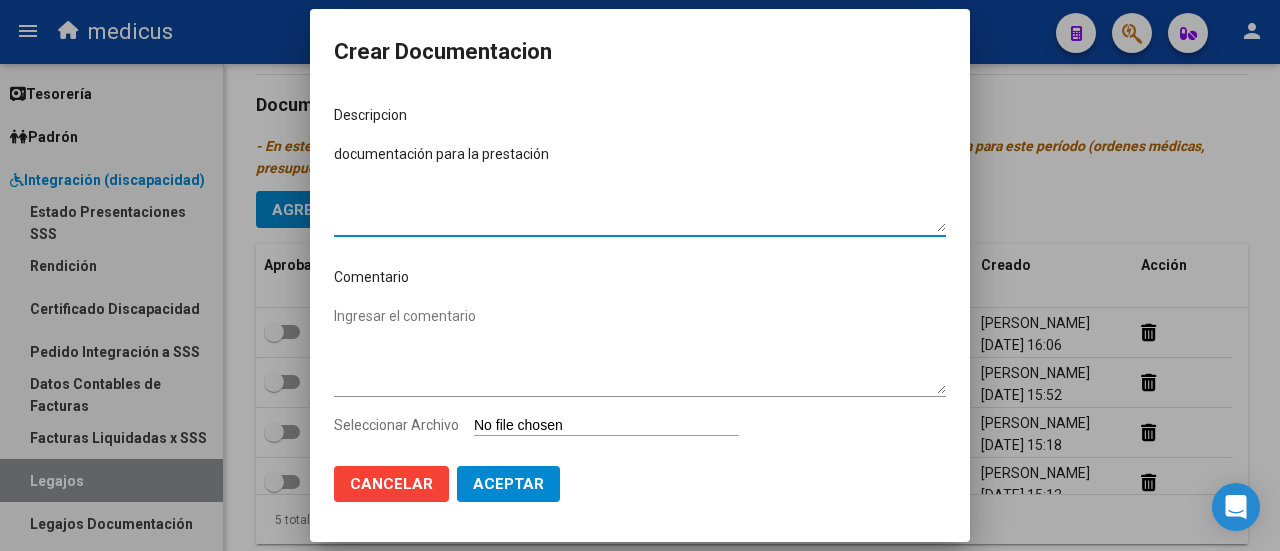 type on "documentación para la prestación" 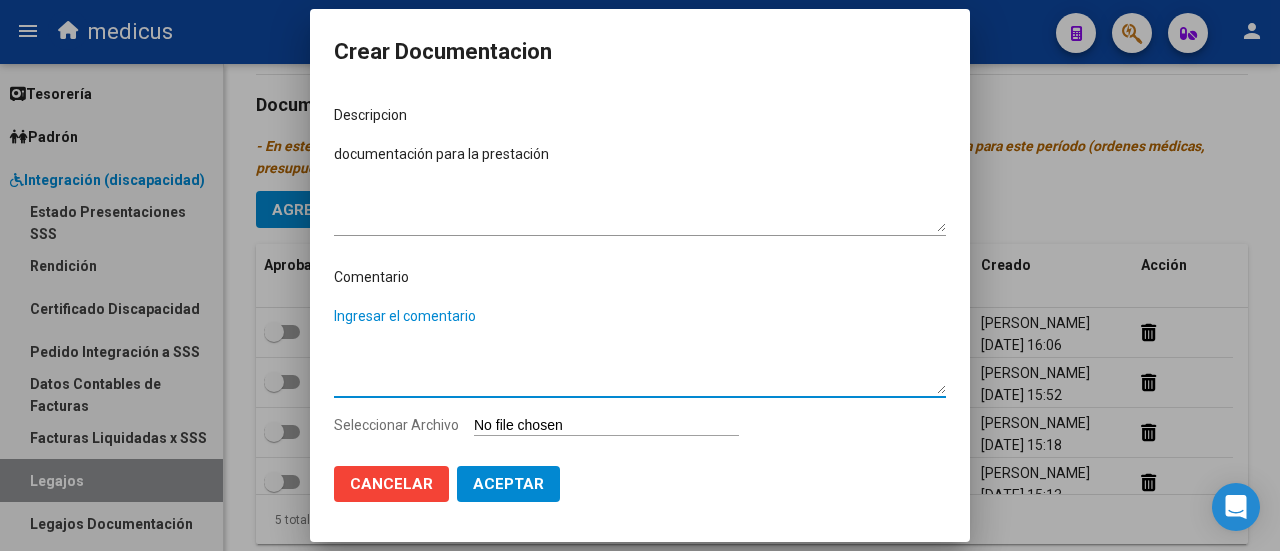 click on "Ingresar el comentario" at bounding box center (640, 350) 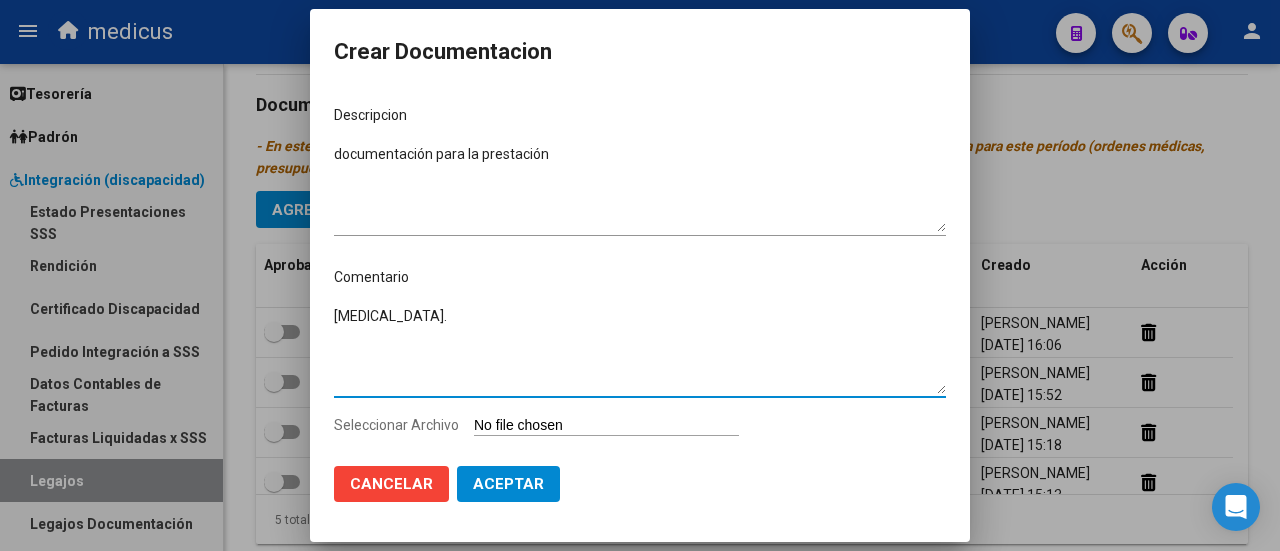 type on "[MEDICAL_DATA]." 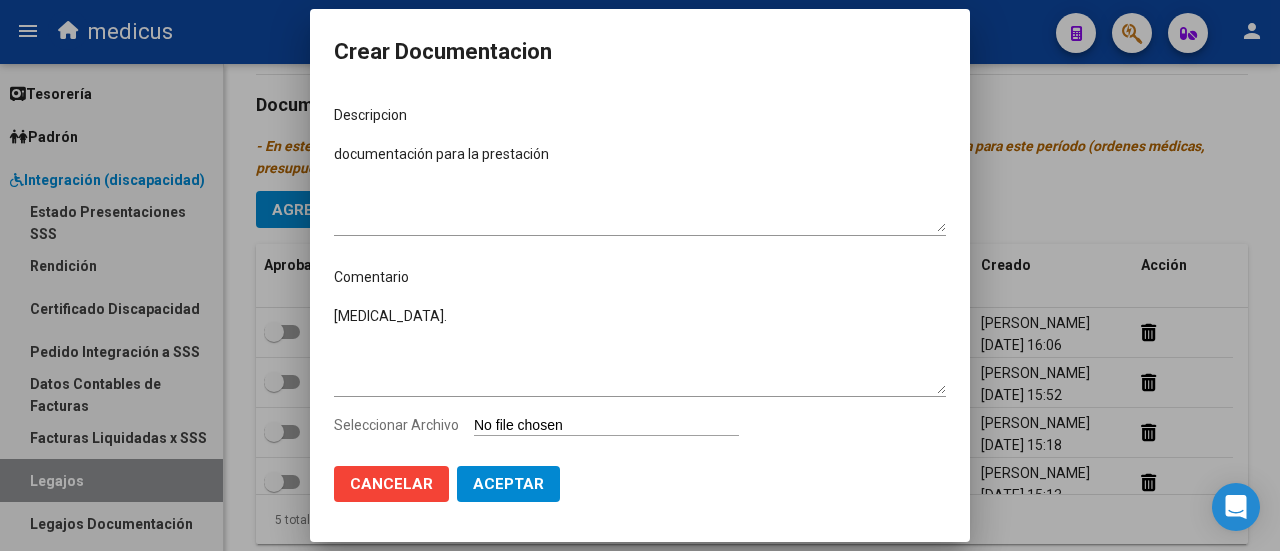 type on "C:\fakepath\[MEDICAL_DATA].pdf" 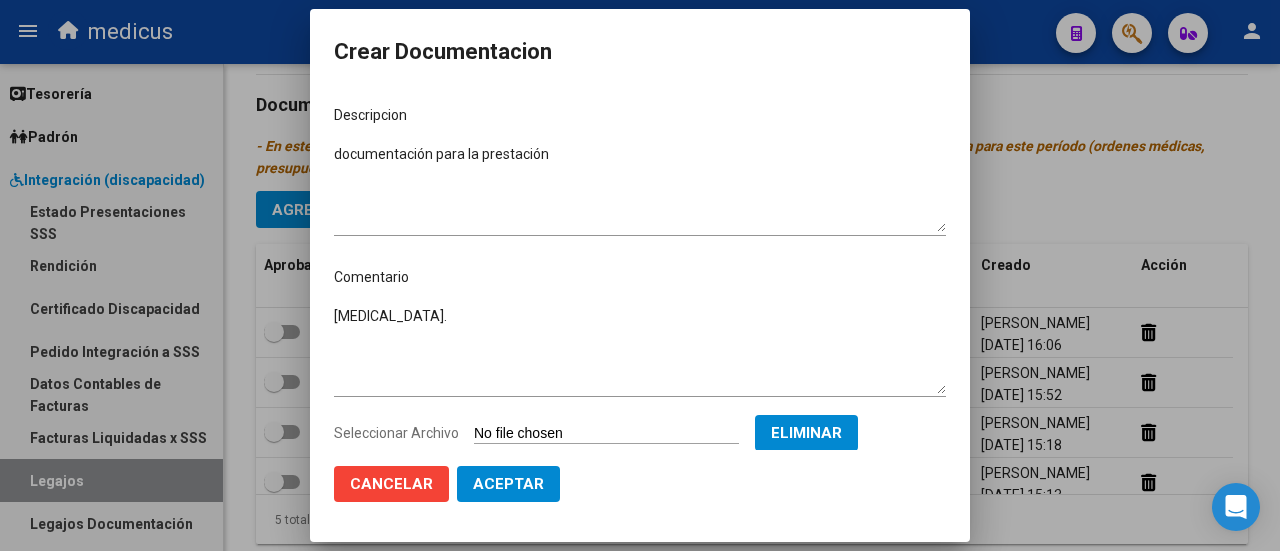 click on "Aceptar" 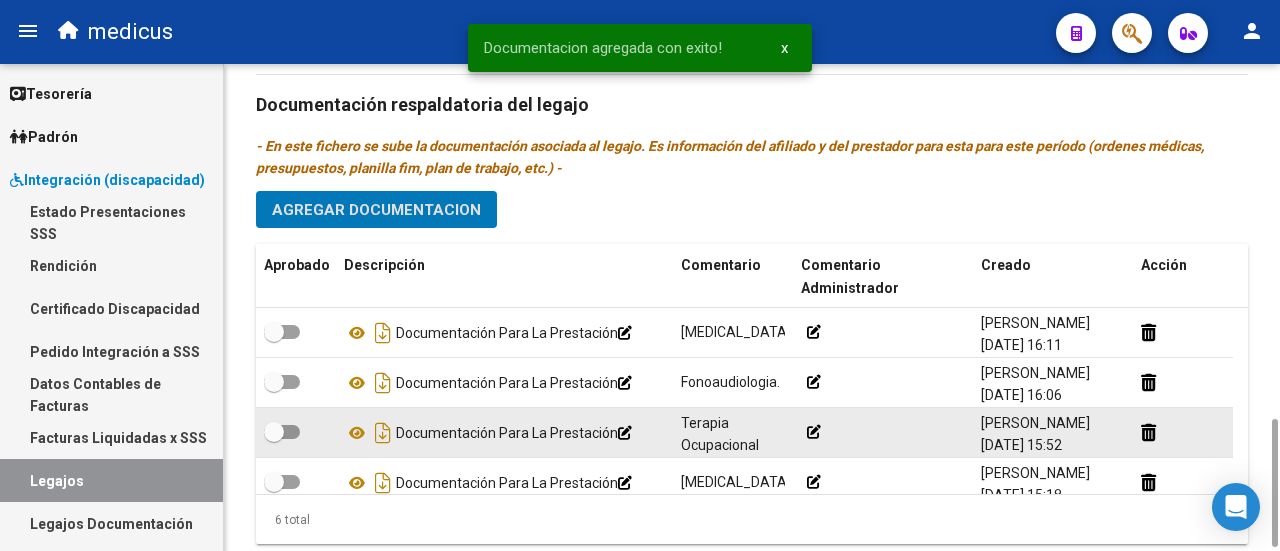 scroll, scrollTop: 1364, scrollLeft: 0, axis: vertical 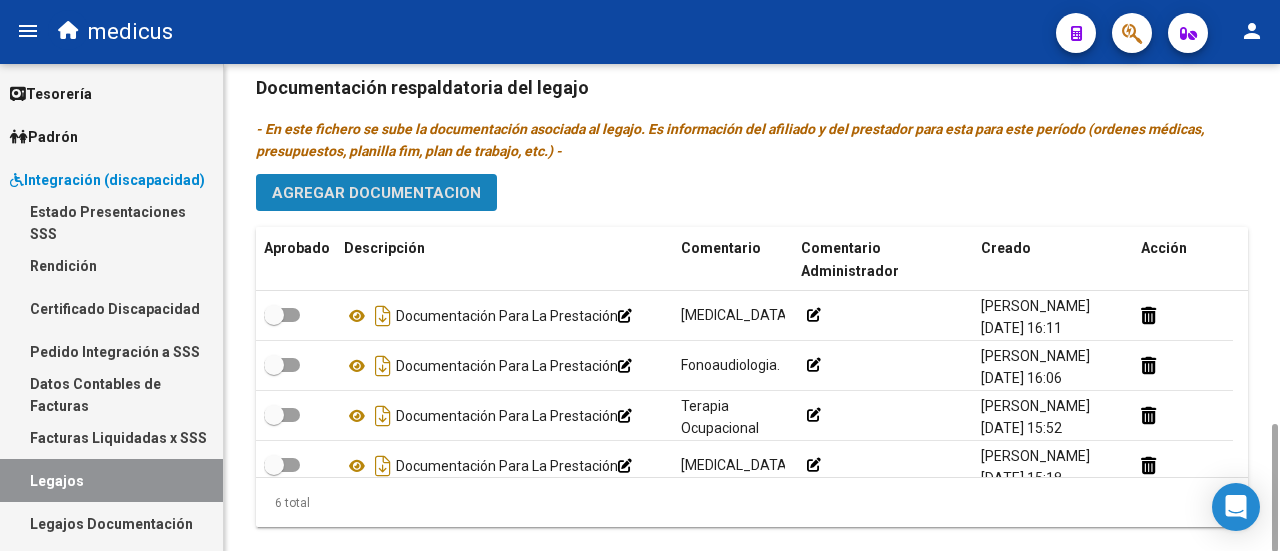 click on "Agregar Documentacion" 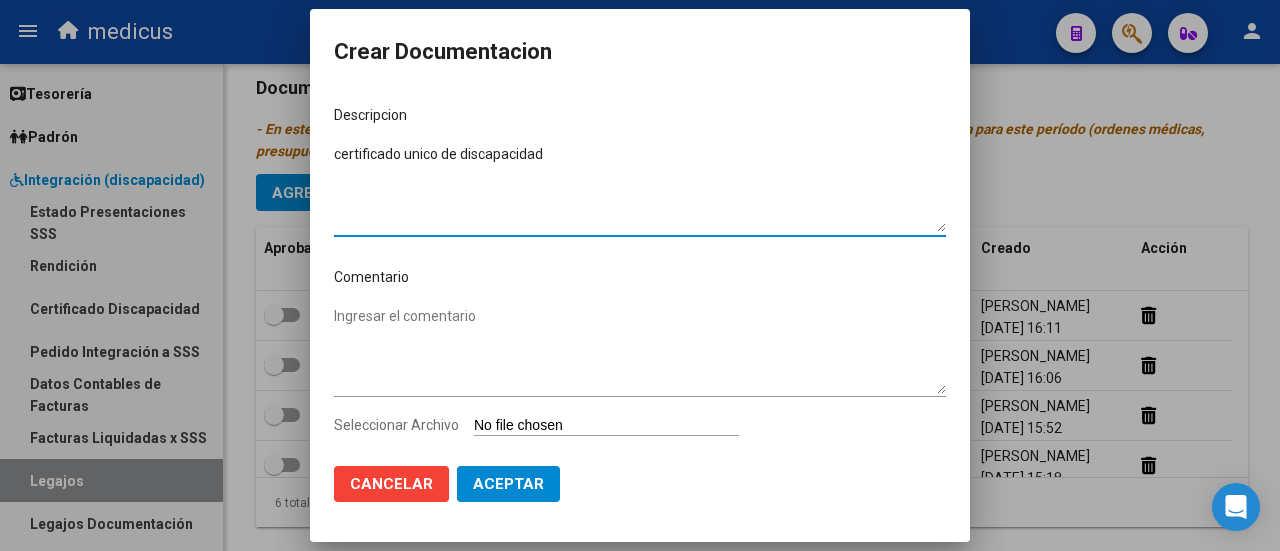 type on "certificado unico de discapacidad" 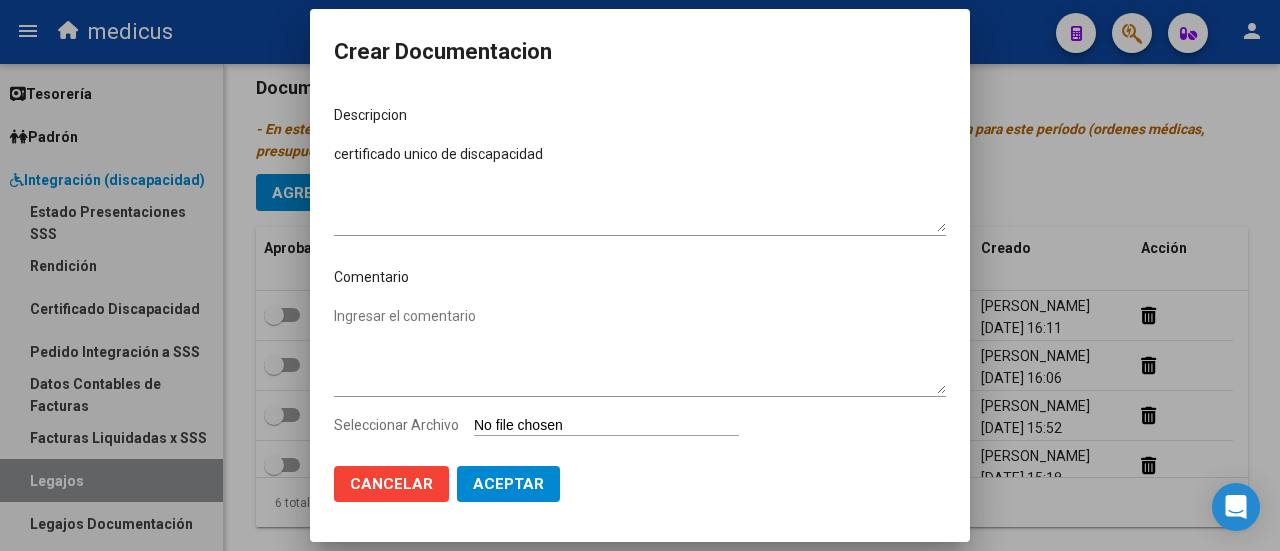 click on "Seleccionar Archivo" at bounding box center [606, 426] 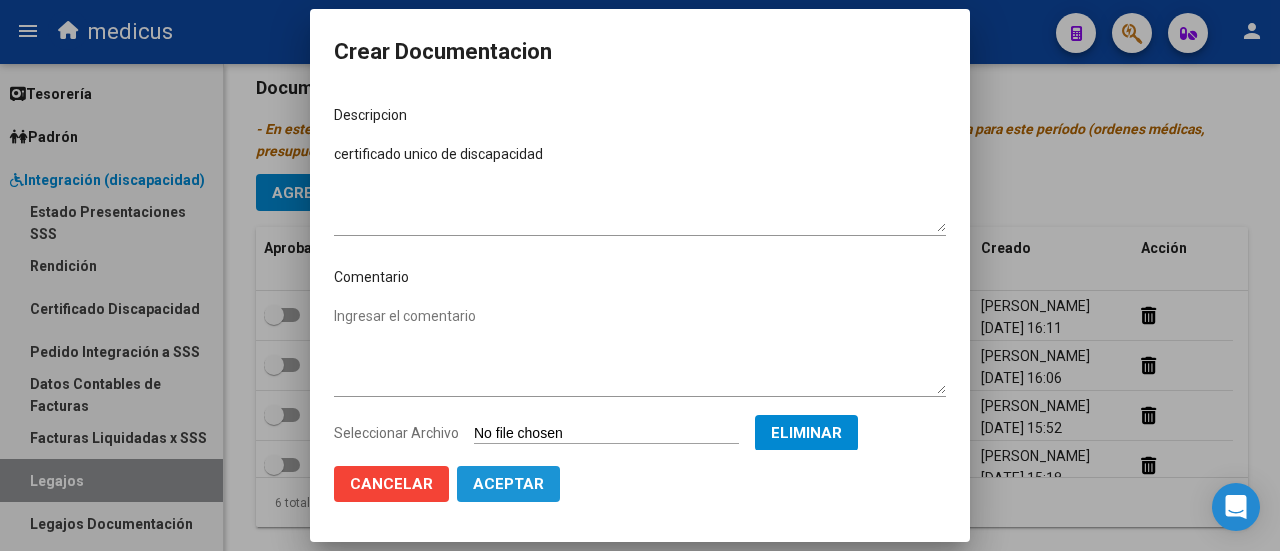 click on "Aceptar" 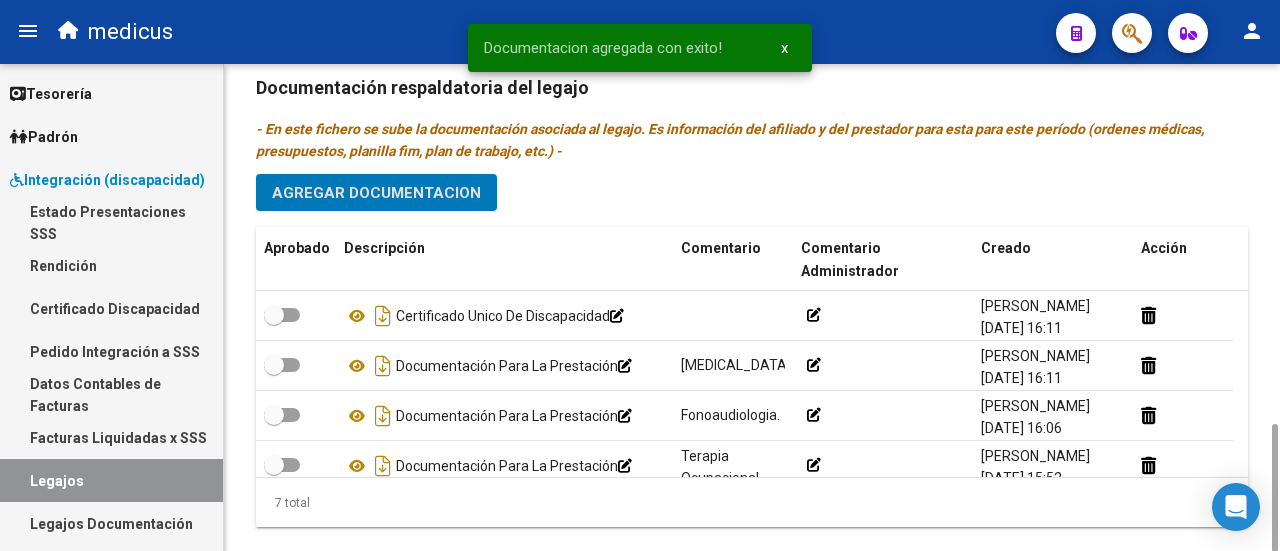 click on "Agregar Documentacion" 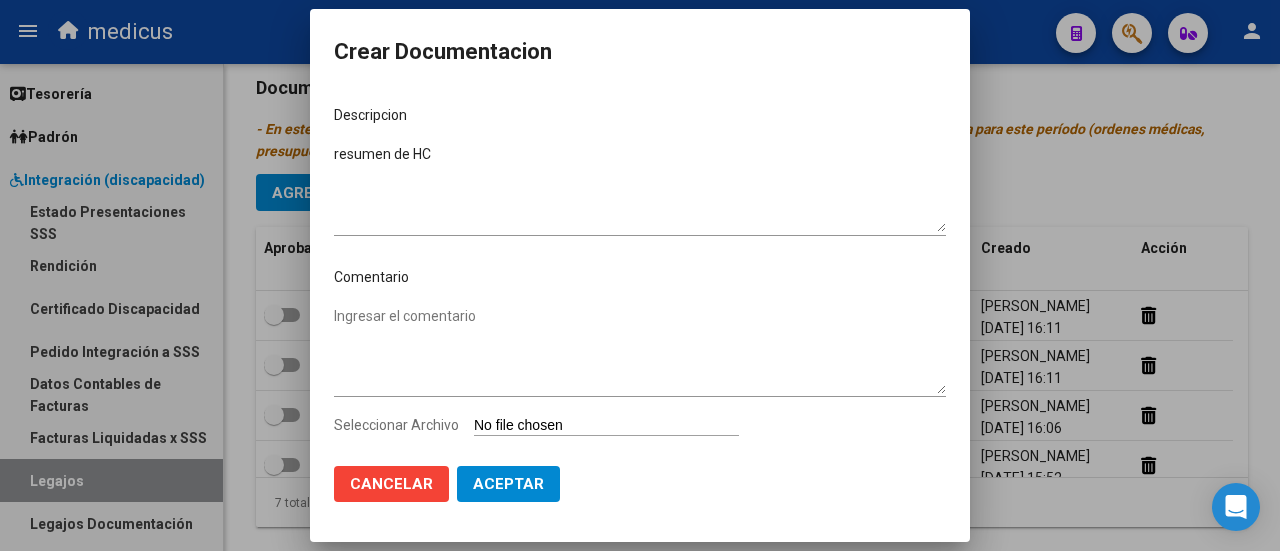 click on "Seleccionar Archivo" at bounding box center [606, 426] 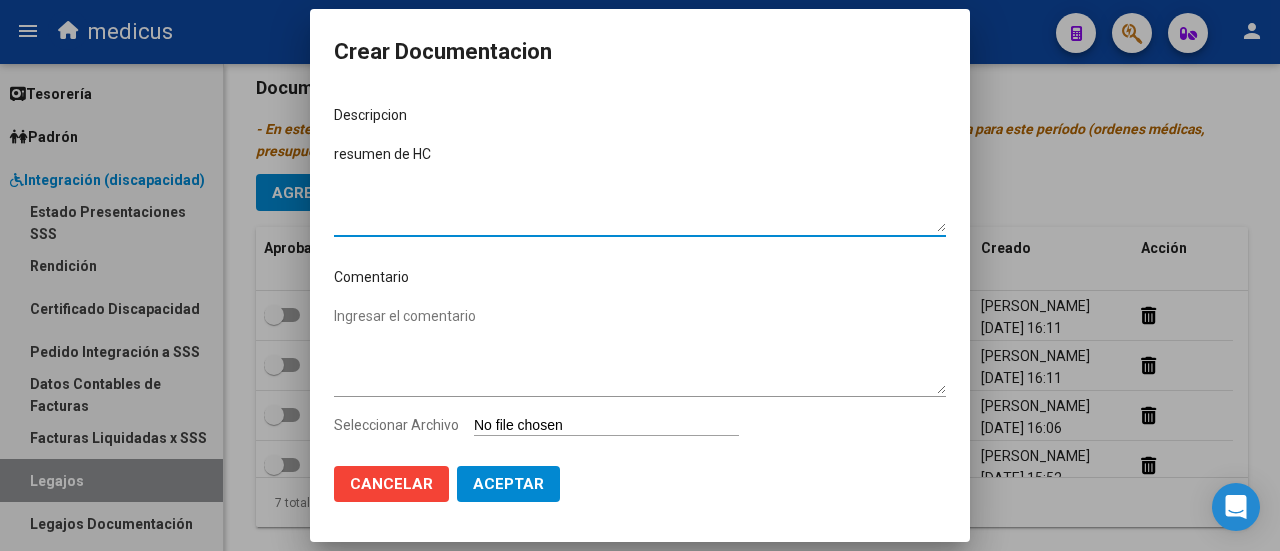 drag, startPoint x: 394, startPoint y: 155, endPoint x: 350, endPoint y: 155, distance: 44 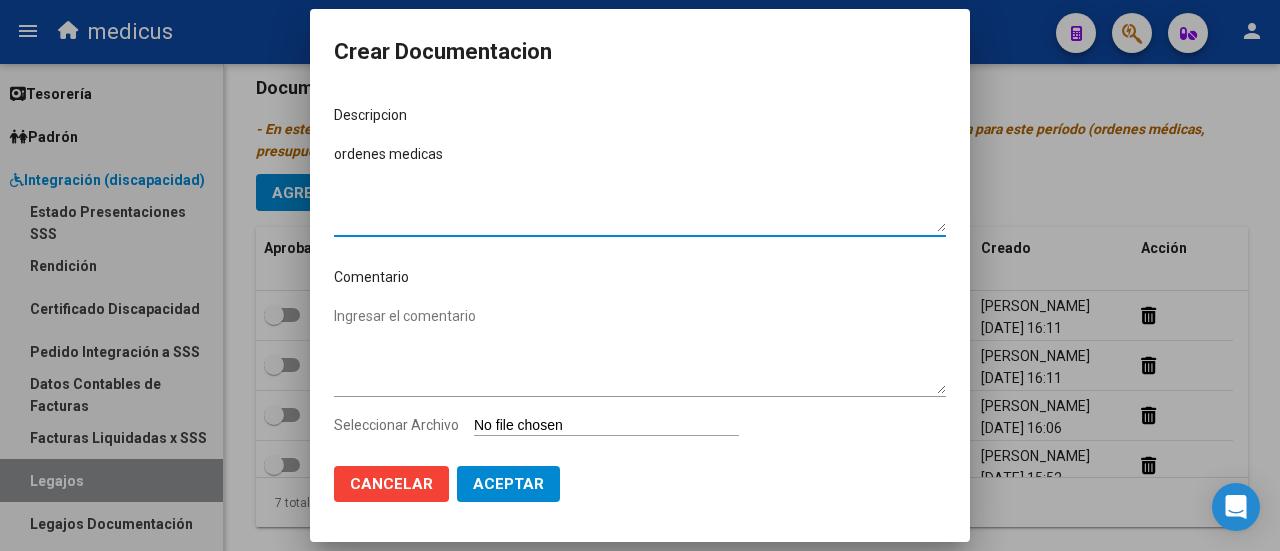 type on "ordenes medicas" 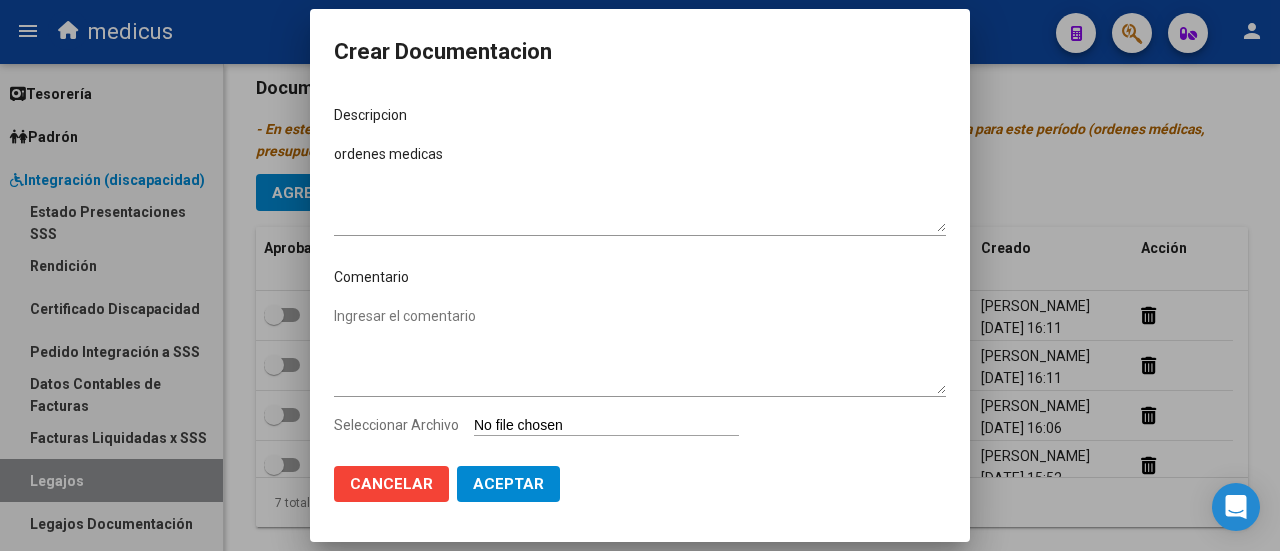 type on "C:\fakepath\pedido medico todas las terapias.pdf" 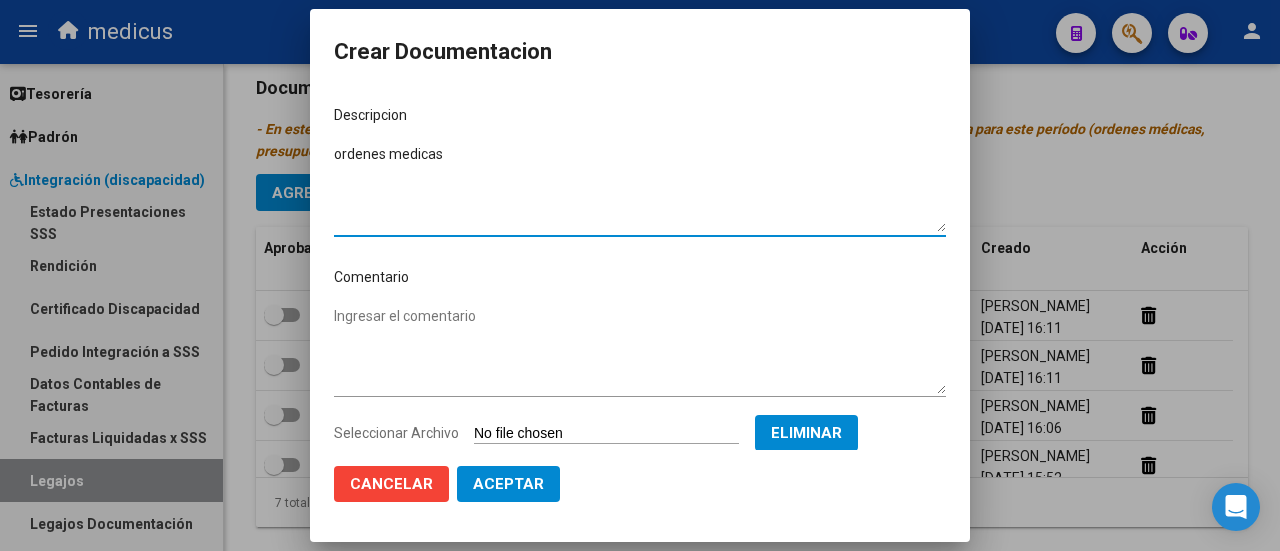 drag, startPoint x: 456, startPoint y: 157, endPoint x: 342, endPoint y: 157, distance: 114 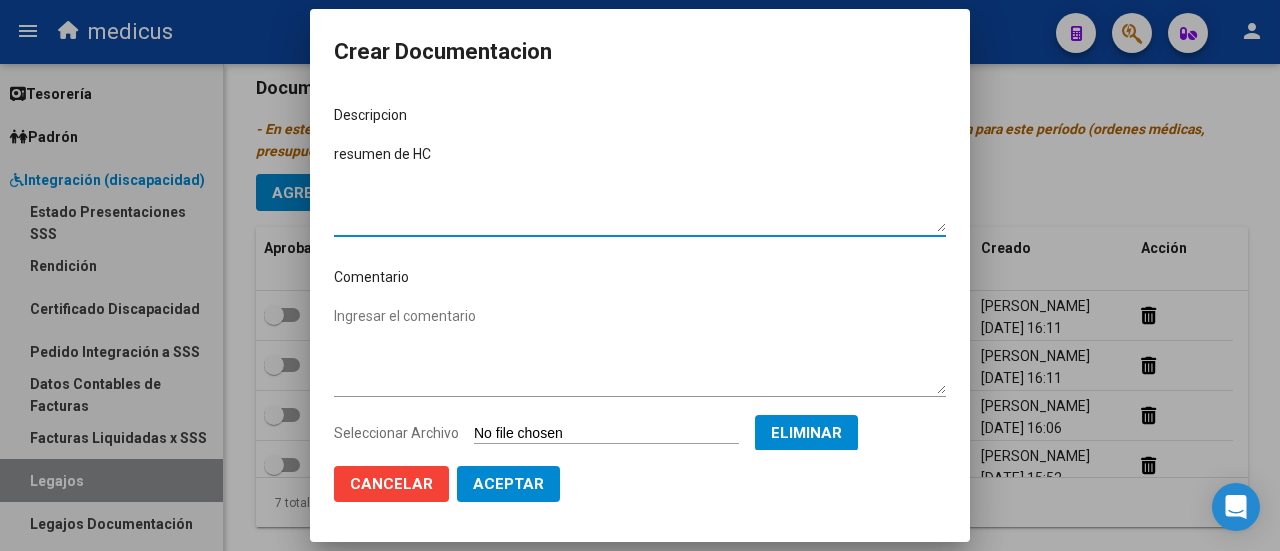 type on "resumen de HC" 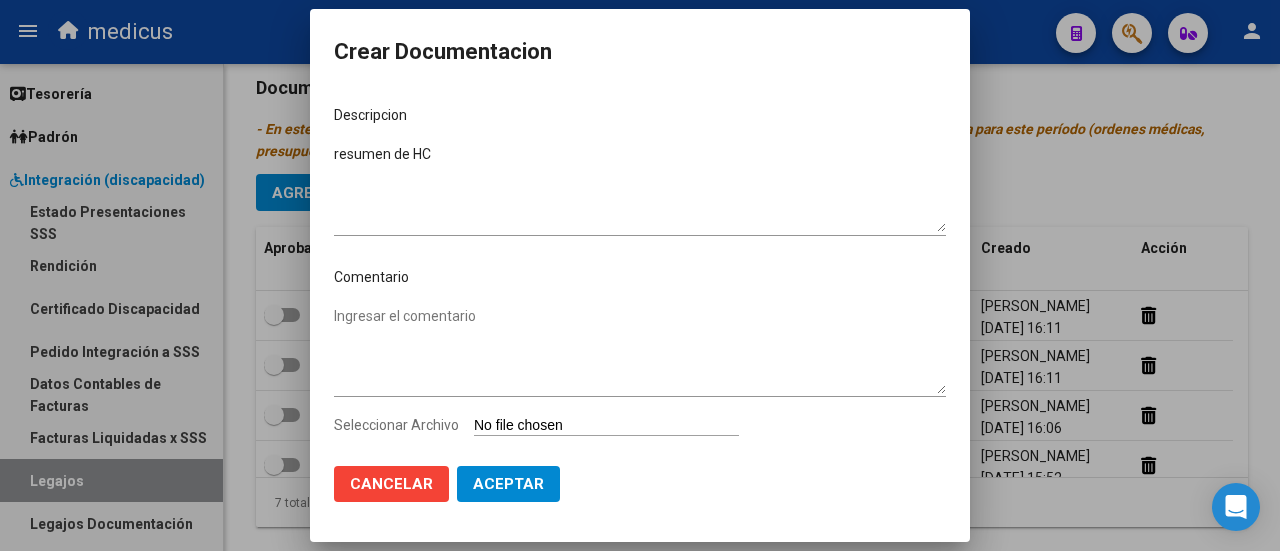 click on "Seleccionar Archivo" at bounding box center [606, 426] 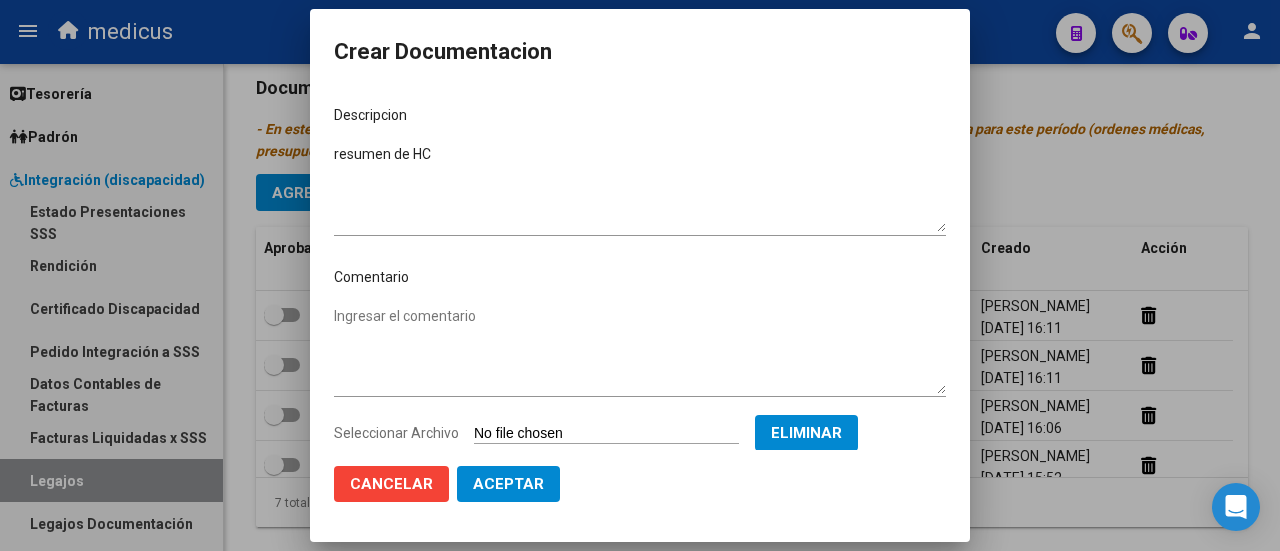 click on "Aceptar" 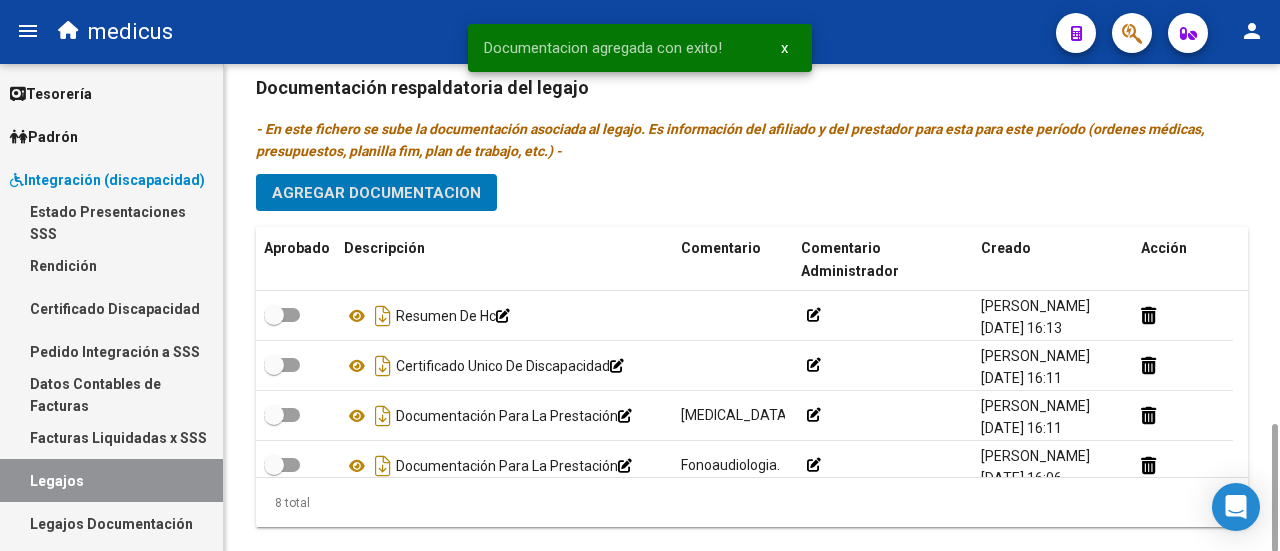 click on "Agregar Documentacion" 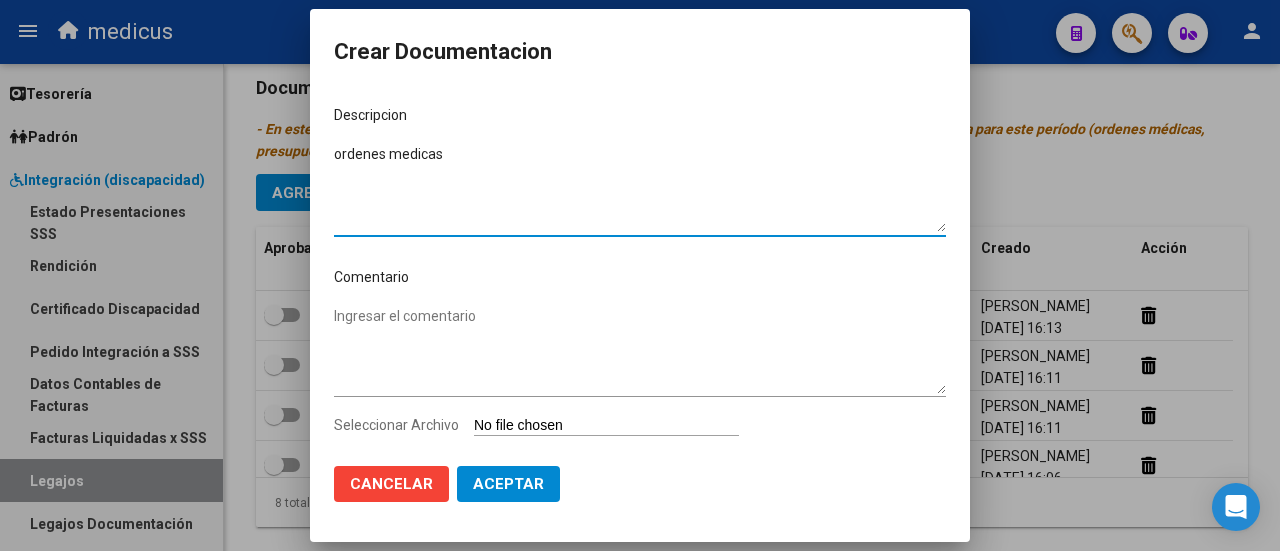 type on "ordenes medicas" 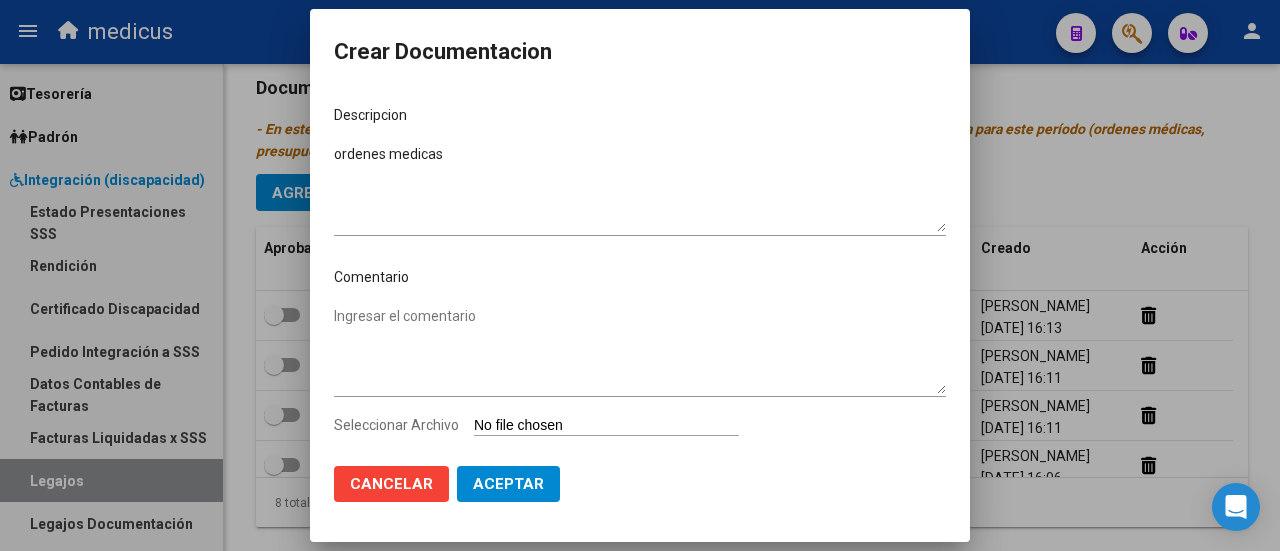 type on "C:\fakepath\pedido medico todas las terapias.pdf" 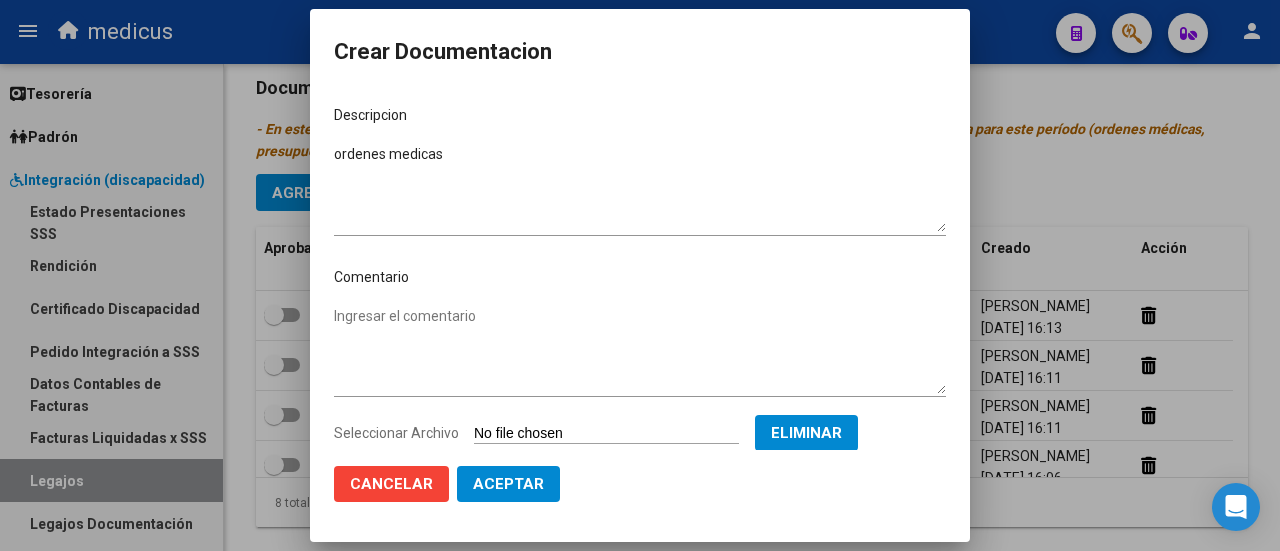 click on "Aceptar" 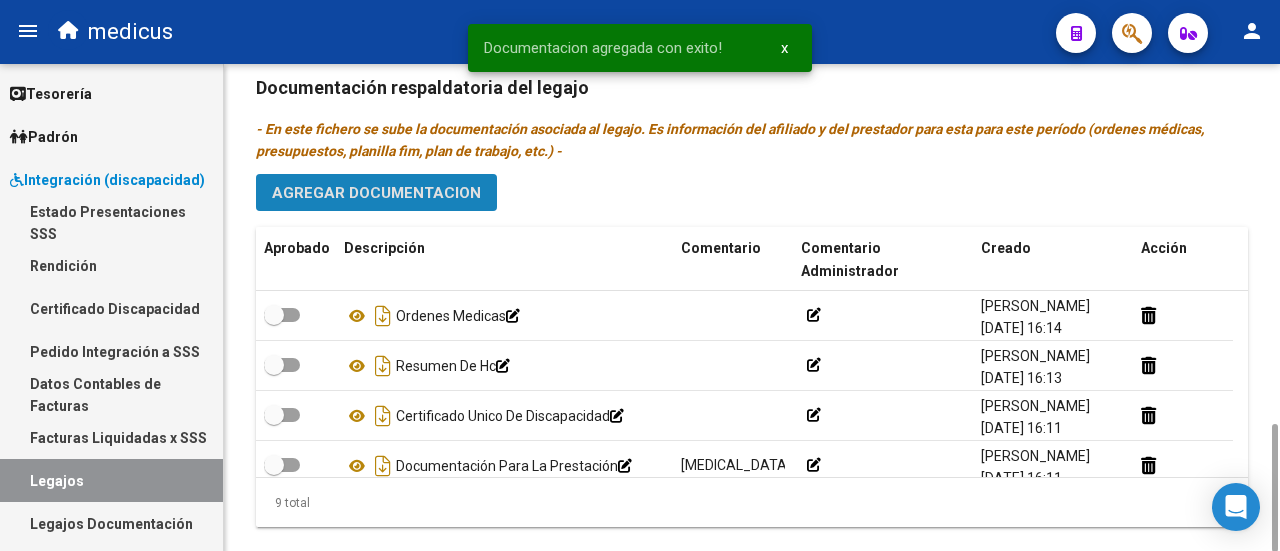 click on "Agregar Documentacion" 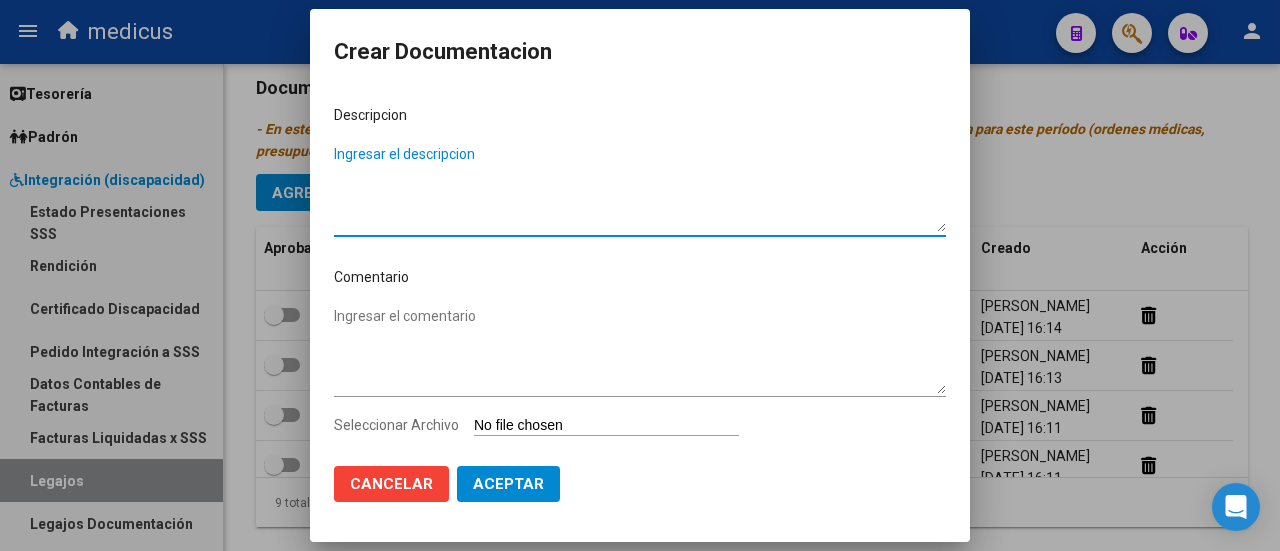 click on "Ingresar el descripcion" at bounding box center [640, 188] 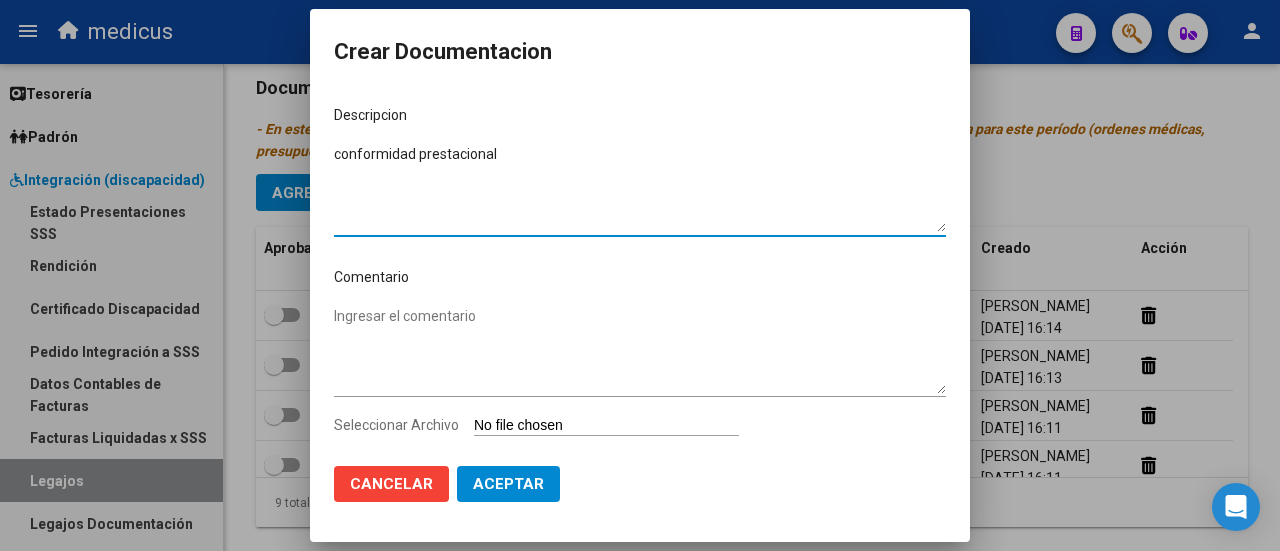 type on "conformidad prestacional" 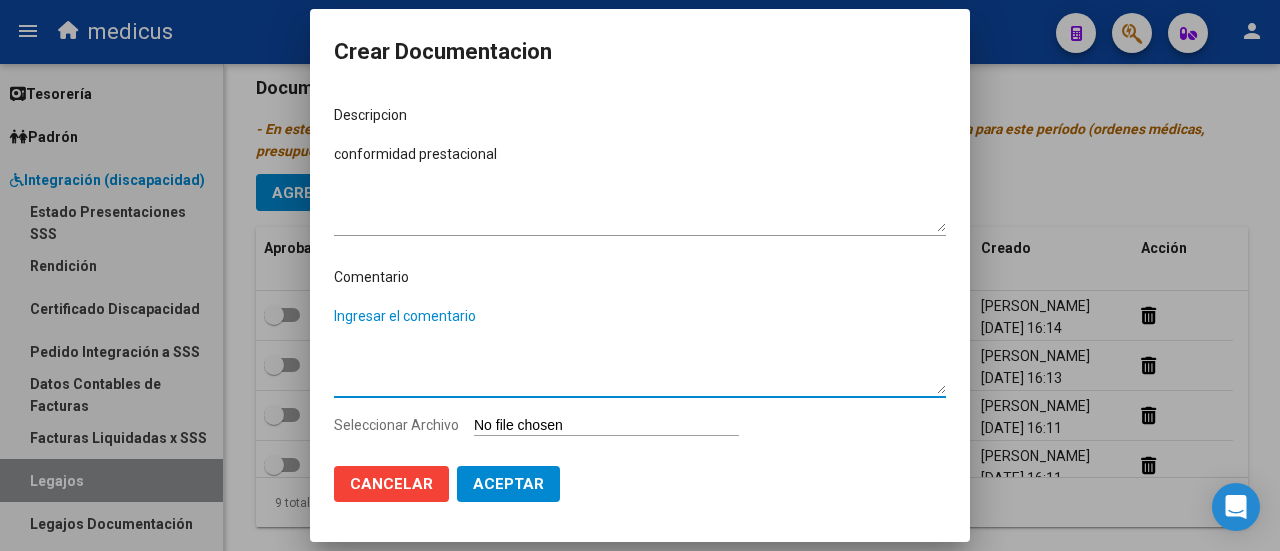 click on "Ingresar el comentario" at bounding box center [640, 350] 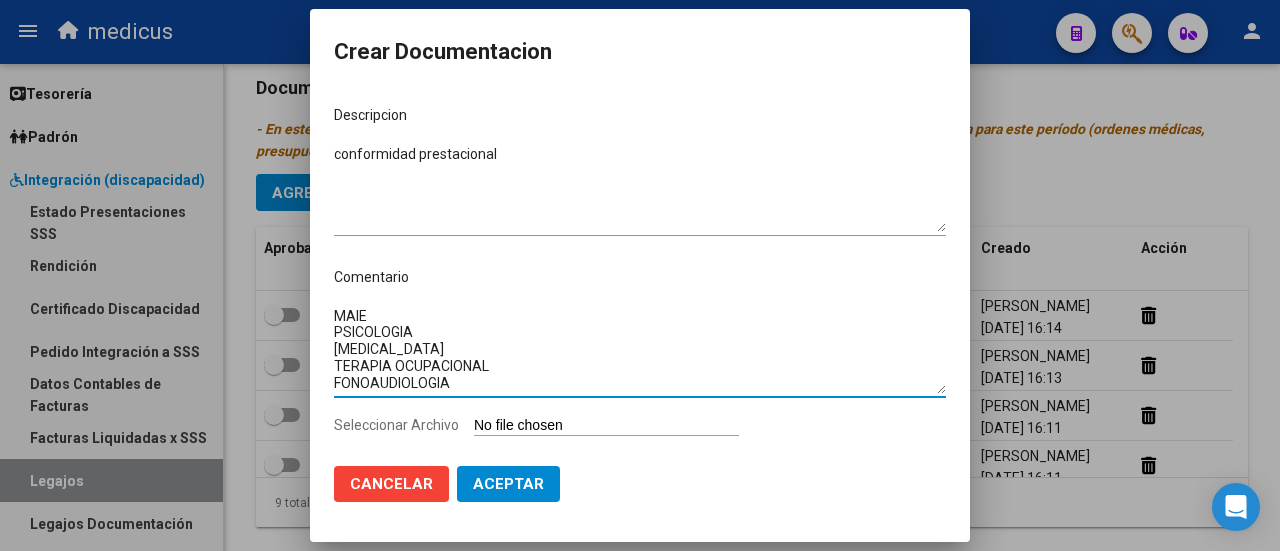 scroll, scrollTop: 14, scrollLeft: 0, axis: vertical 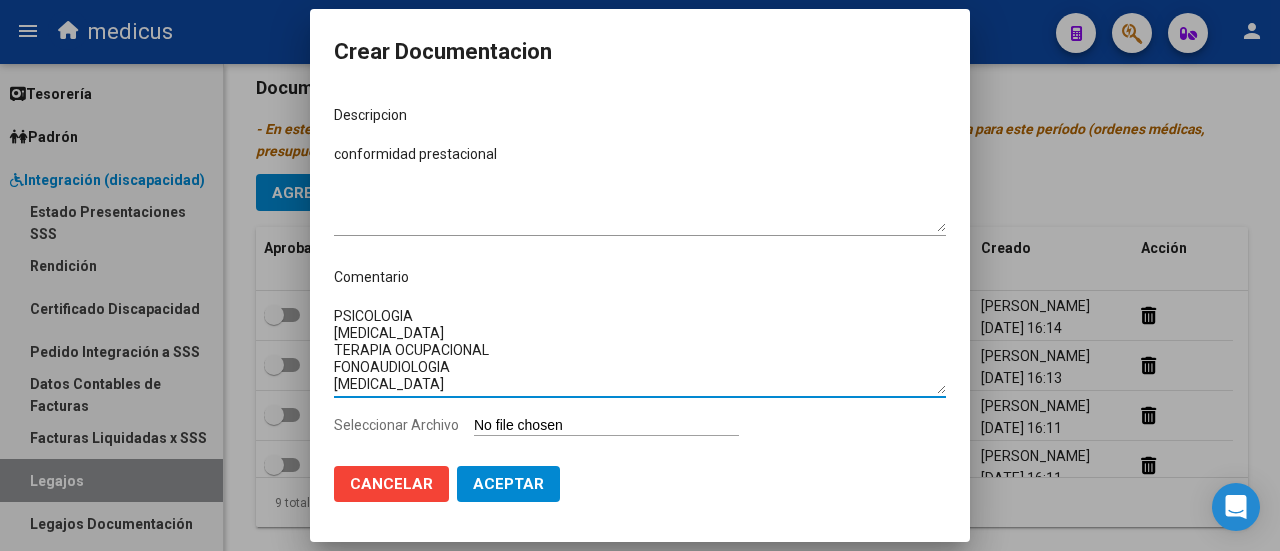 type on "MAIE
PSICOLOGIA
[MEDICAL_DATA]
TERAPIA OCUPACIONAL
FONOAUDIOLOGIA
[MEDICAL_DATA]" 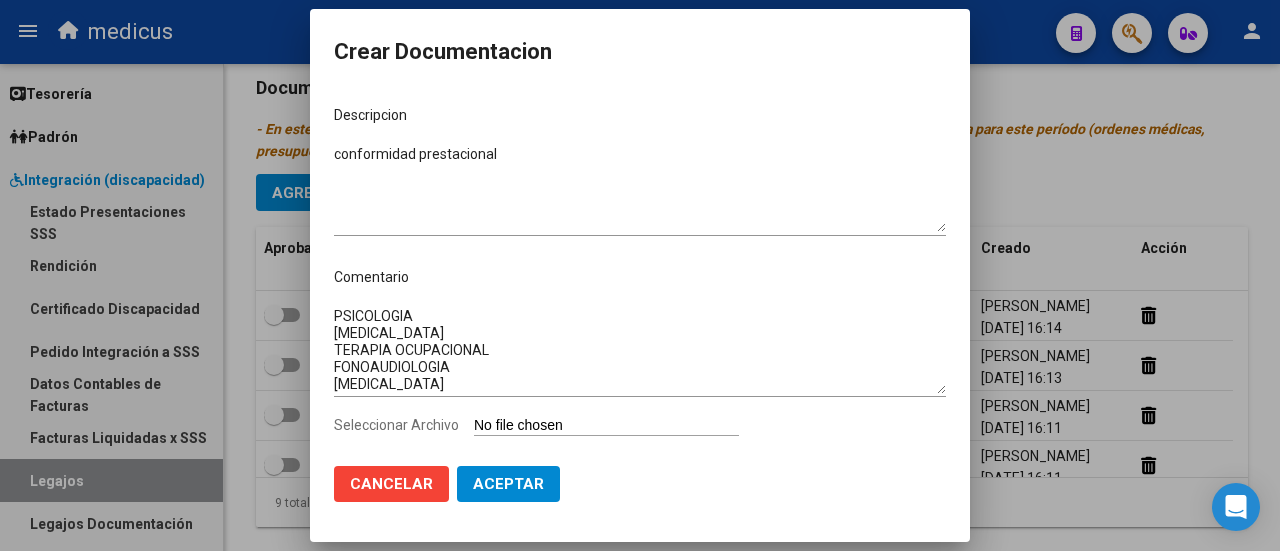 click on "Seleccionar Archivo" at bounding box center (606, 426) 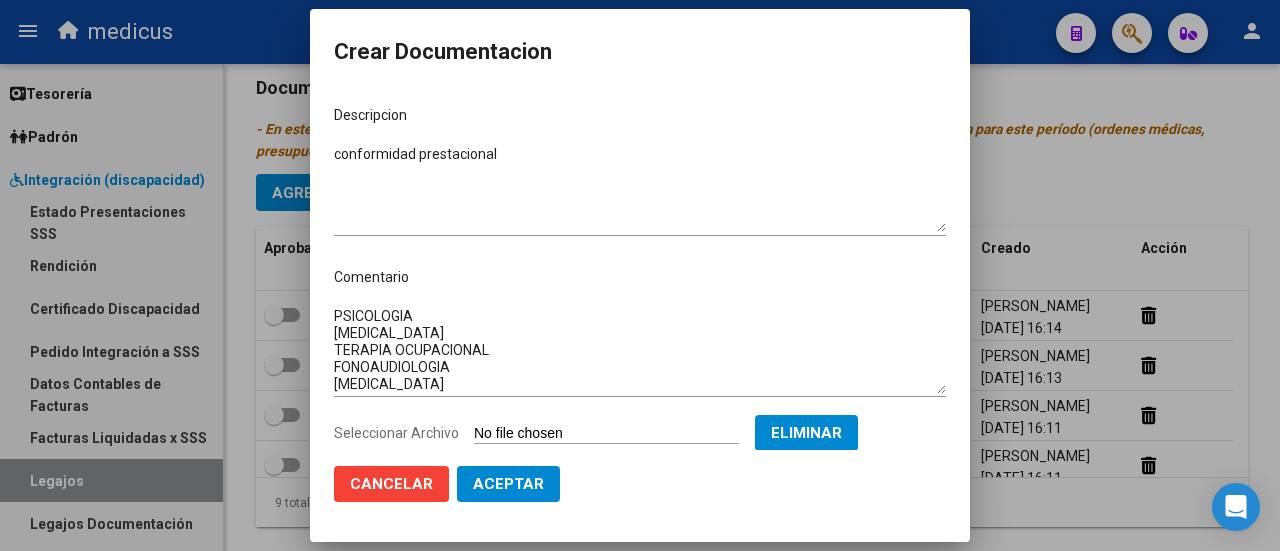 click on "Aceptar" 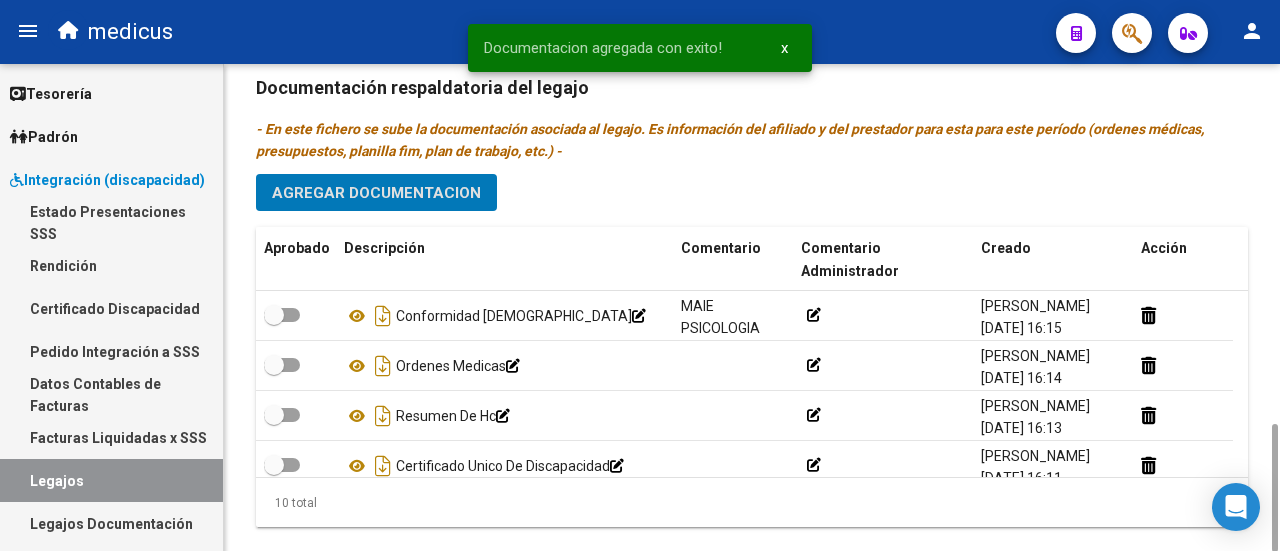 click on "Agregar Documentacion" 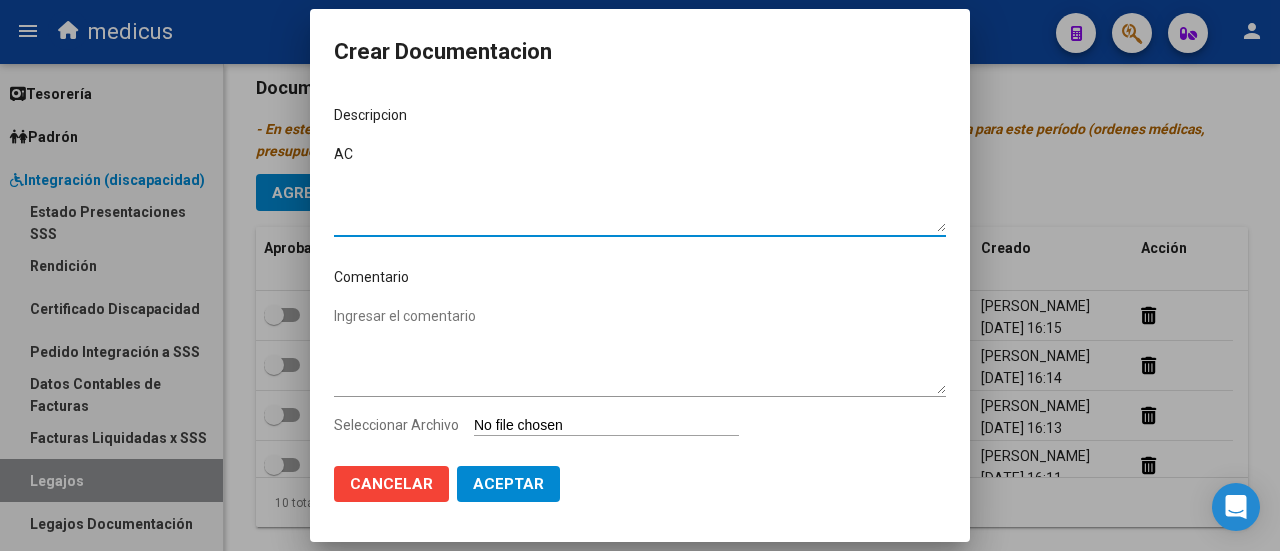 type on "A" 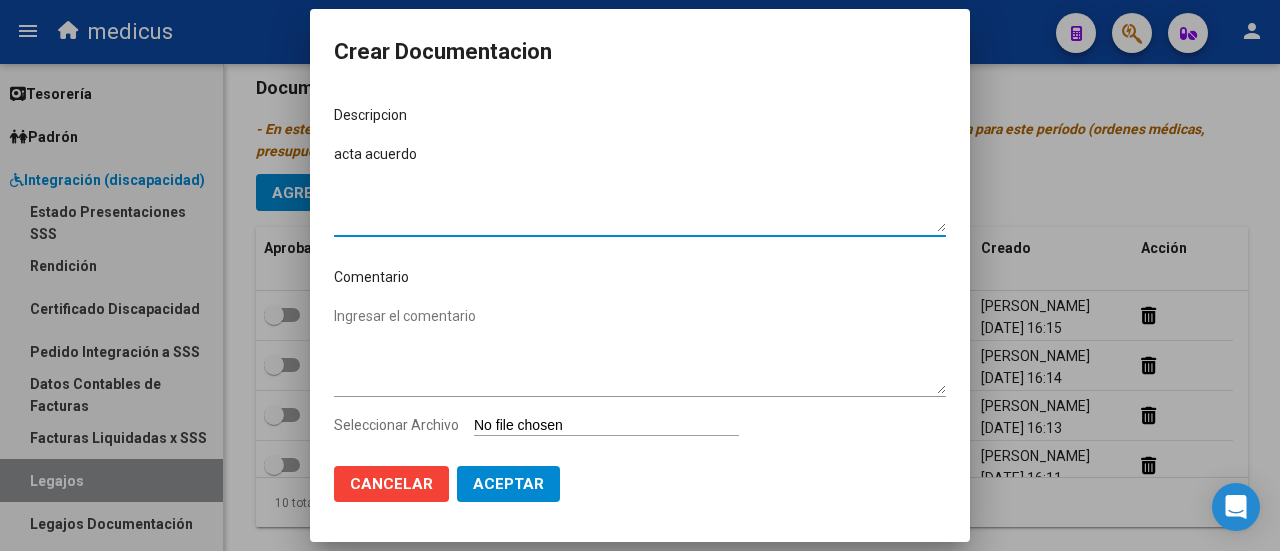type on "acta acuerdo" 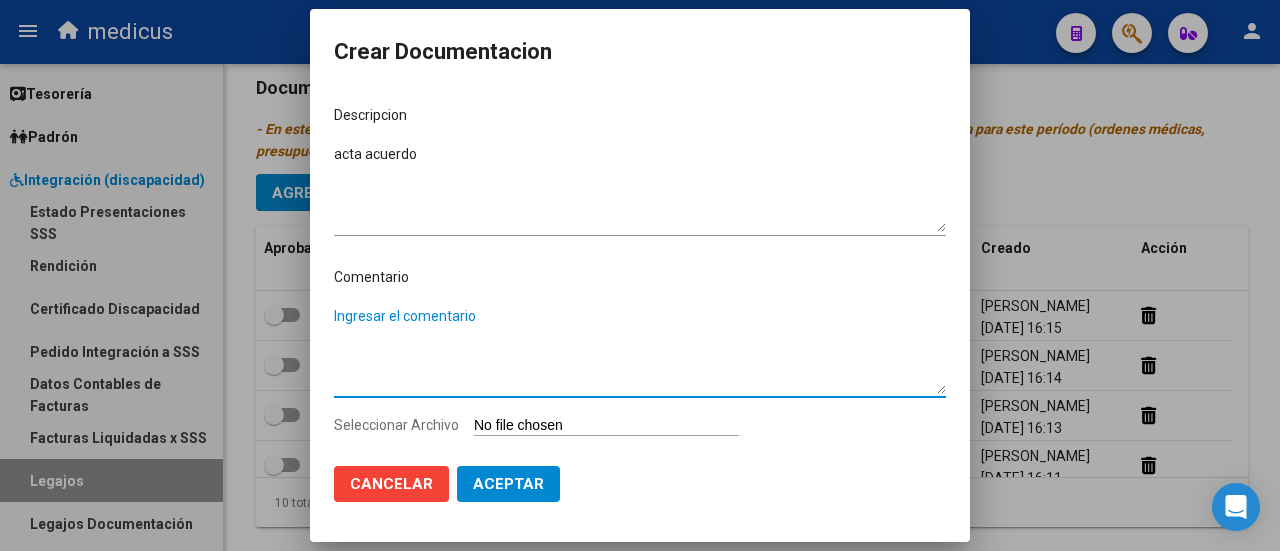 click on "Ingresar el comentario" at bounding box center [640, 350] 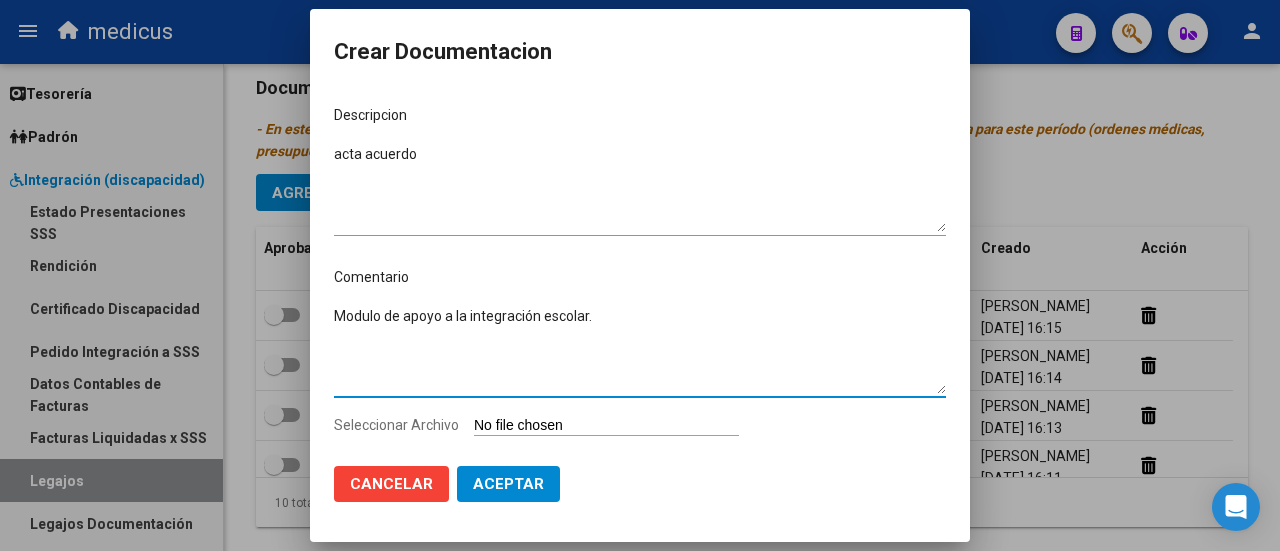 type on "Modulo de apoyo a la integración escolar." 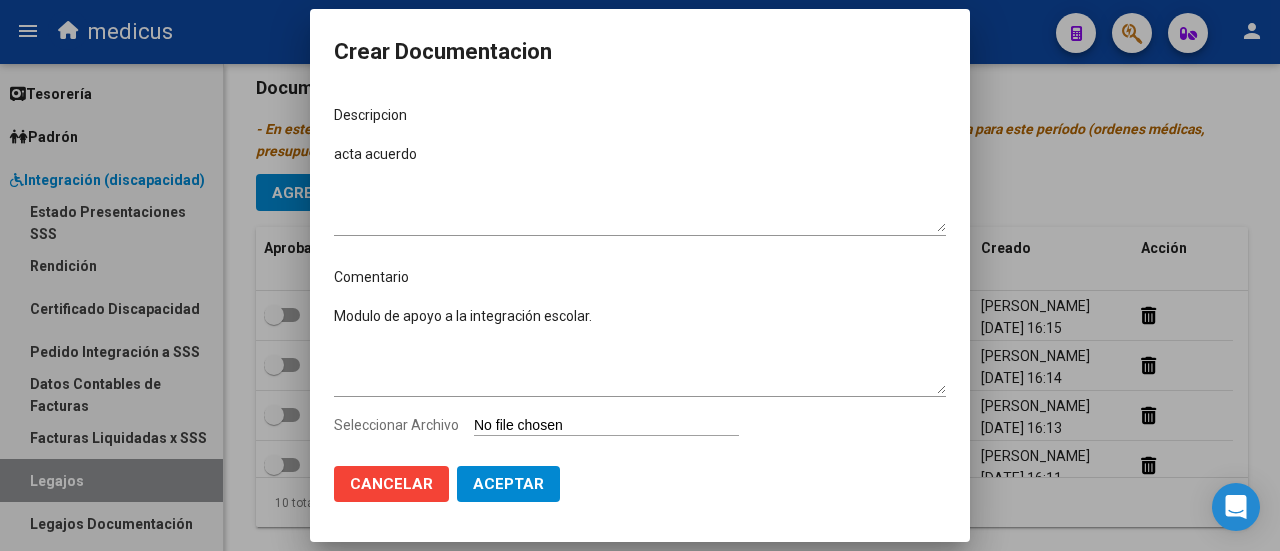 type on "C:\fakepath\acta acuerdo MAIE.pdf" 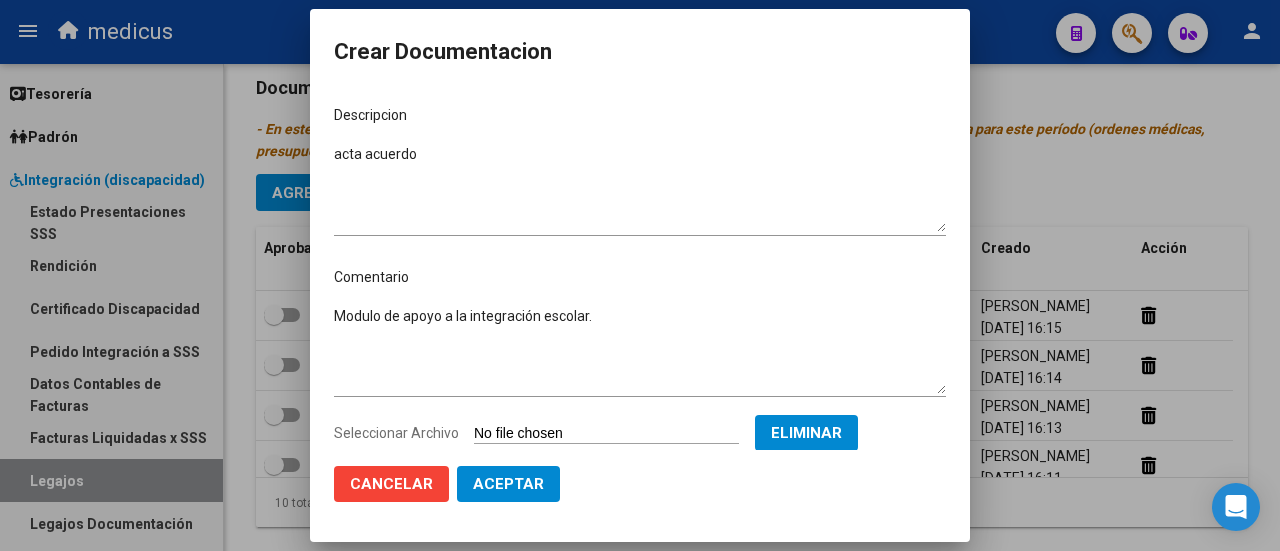click on "Aceptar" 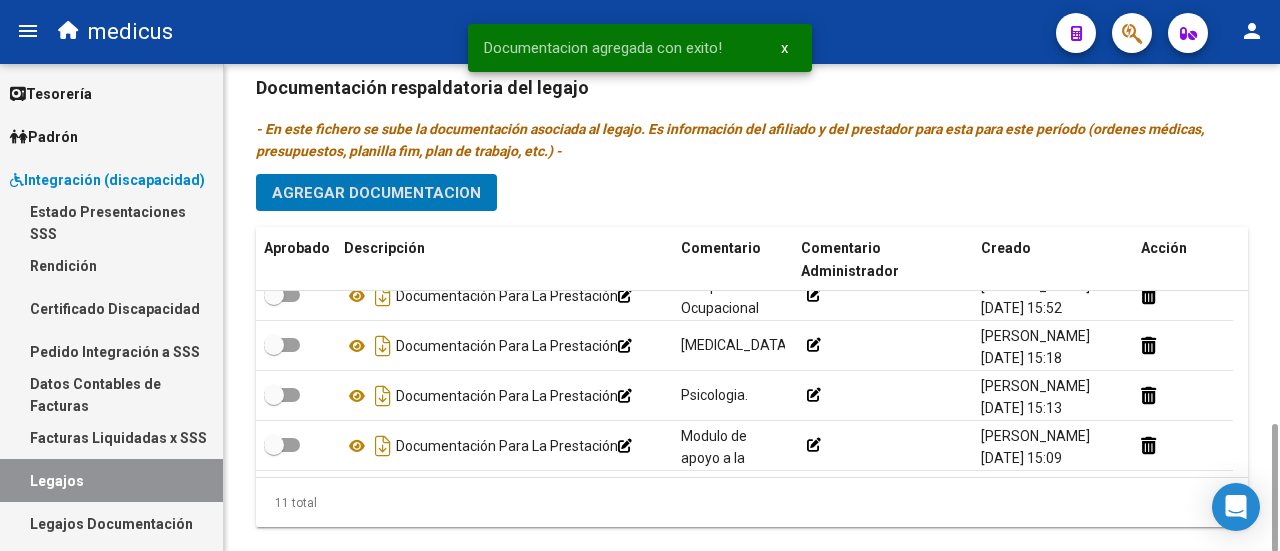 scroll, scrollTop: 385, scrollLeft: 0, axis: vertical 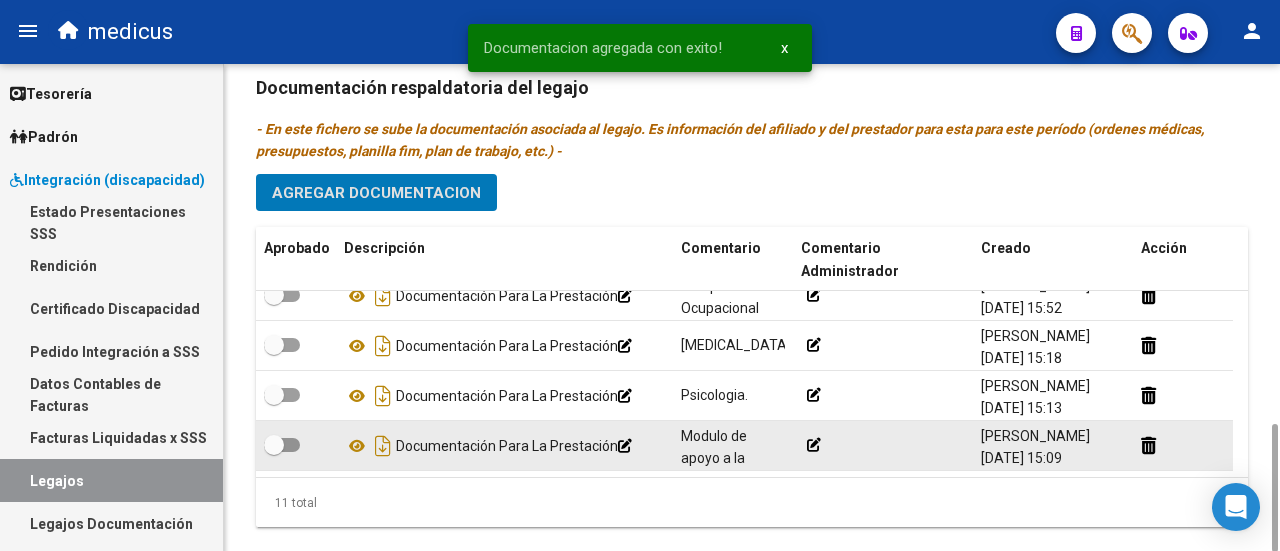 click at bounding box center (282, 445) 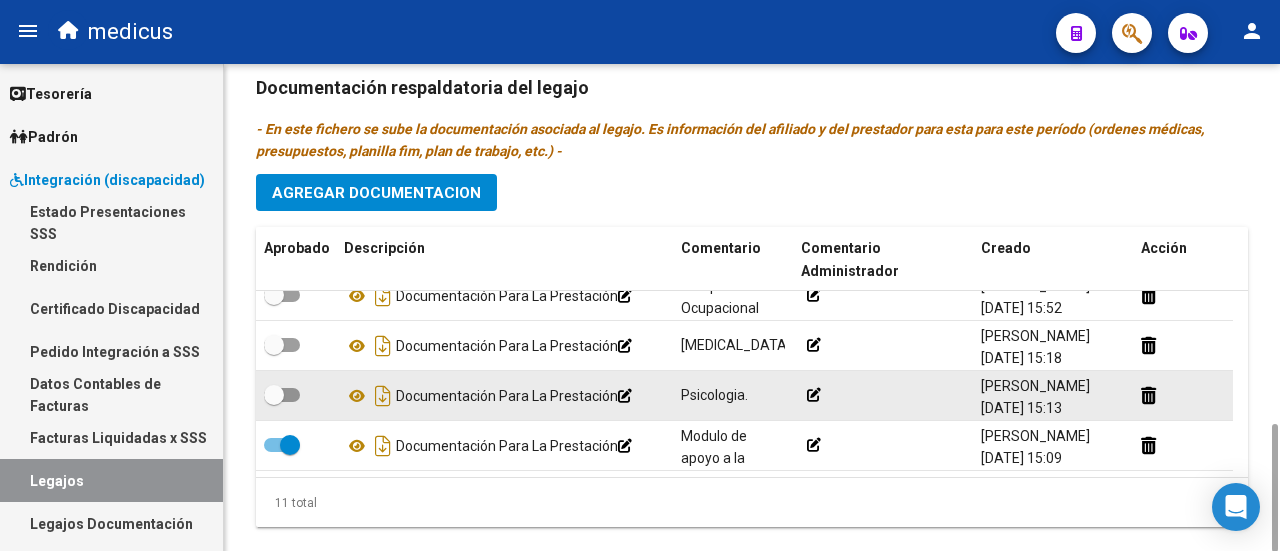 click at bounding box center [282, 395] 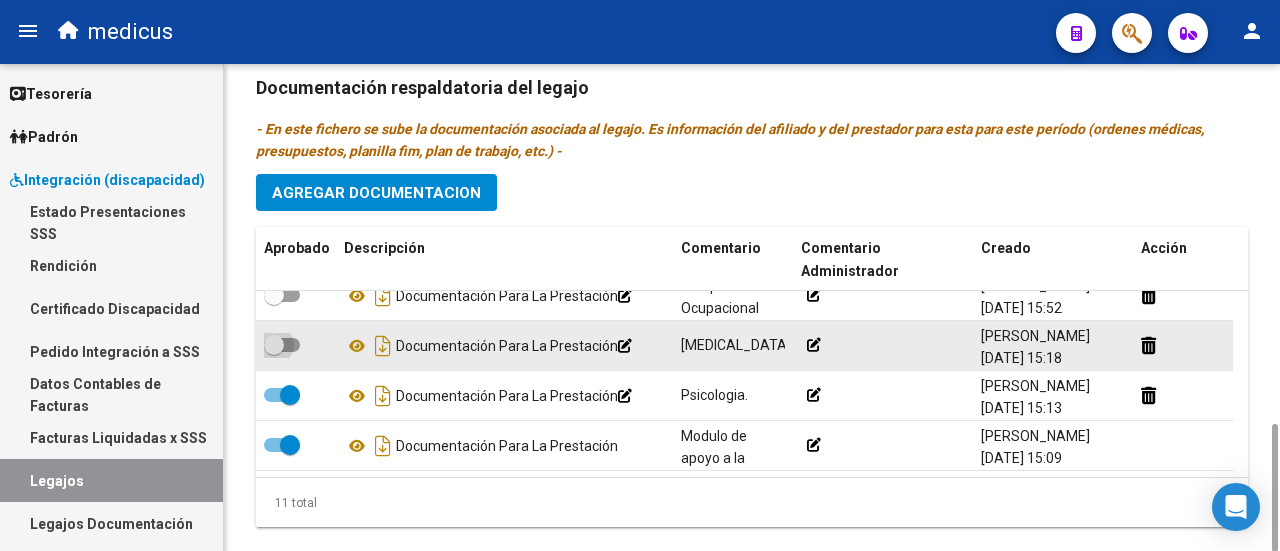 click at bounding box center (282, 345) 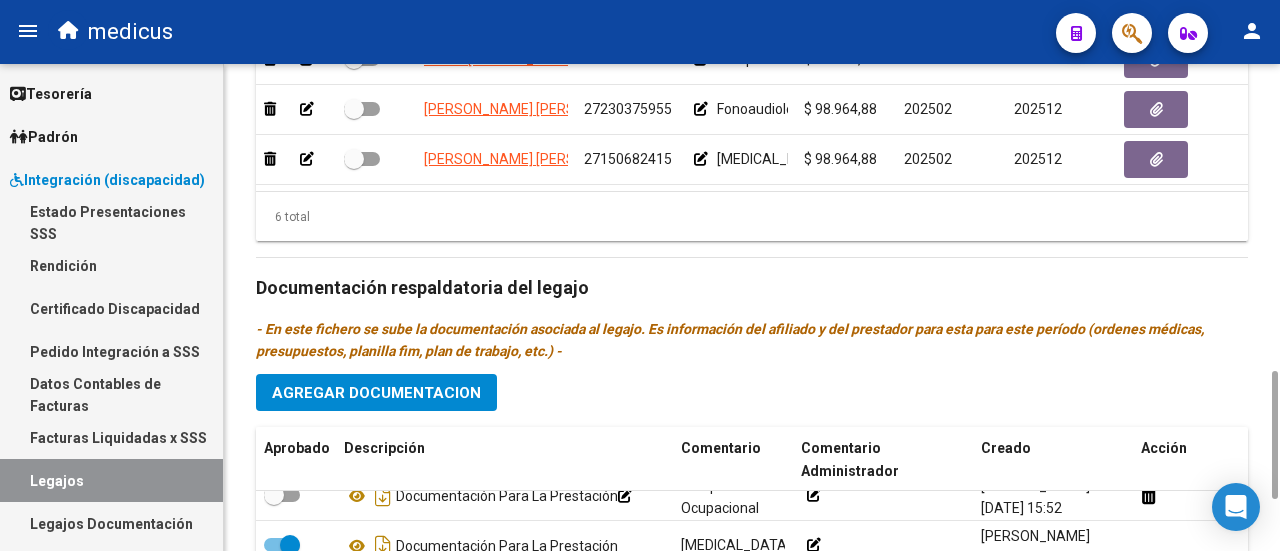 scroll, scrollTop: 1364, scrollLeft: 0, axis: vertical 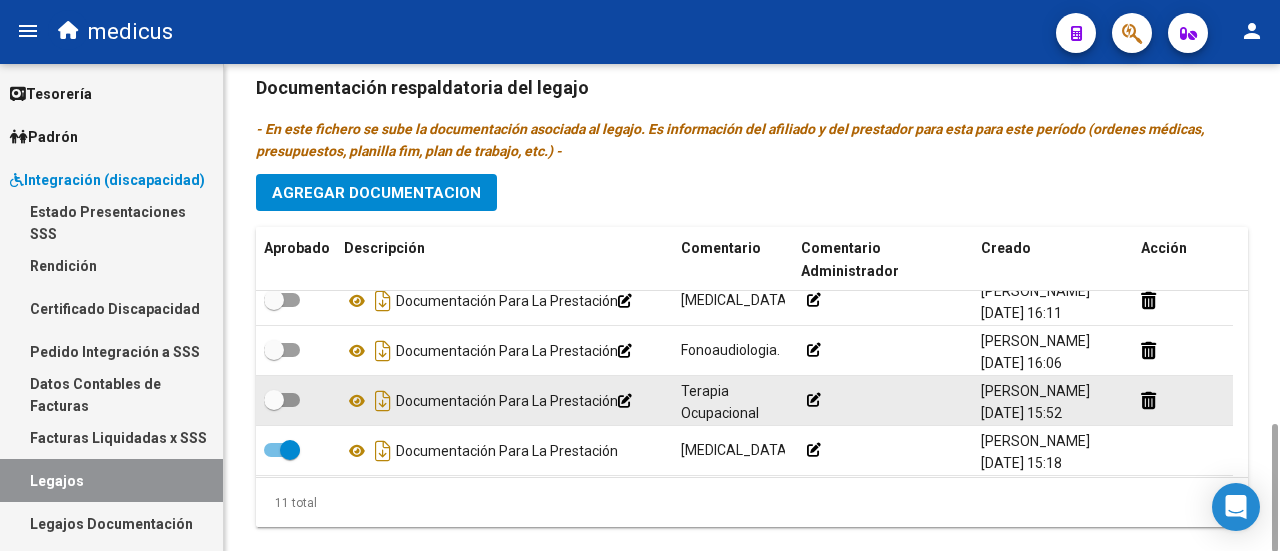 click at bounding box center [282, 400] 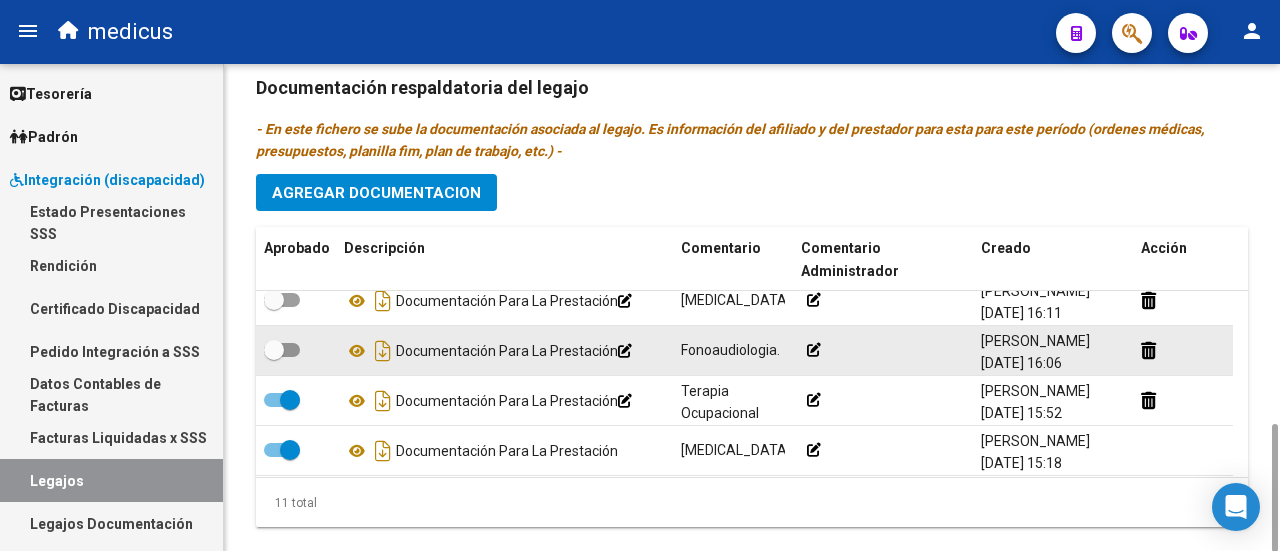 click at bounding box center (282, 350) 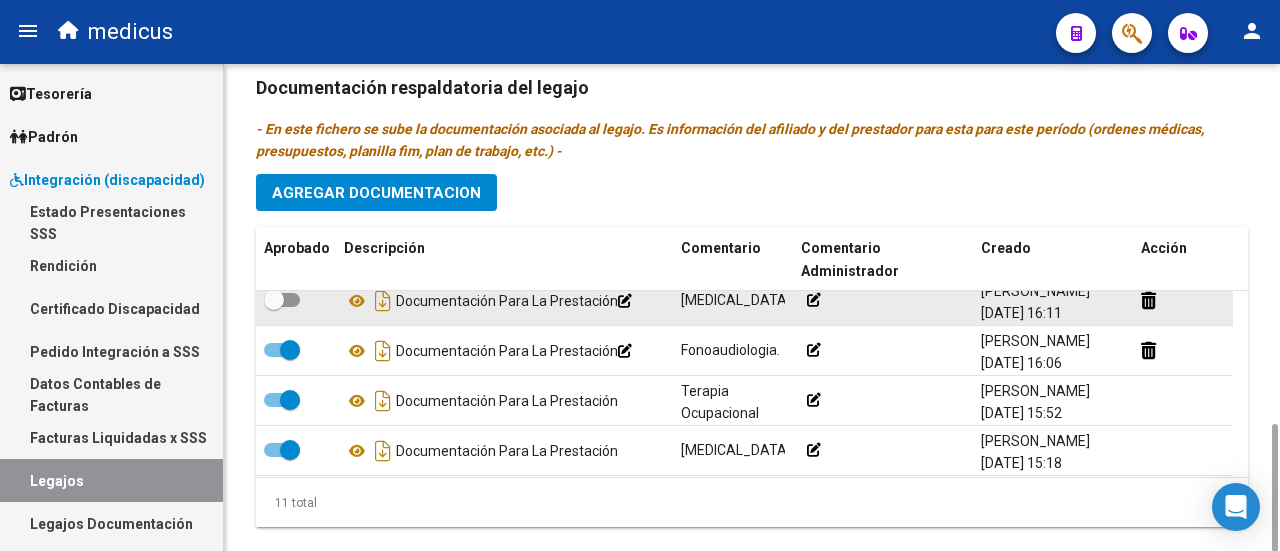 click at bounding box center [282, 300] 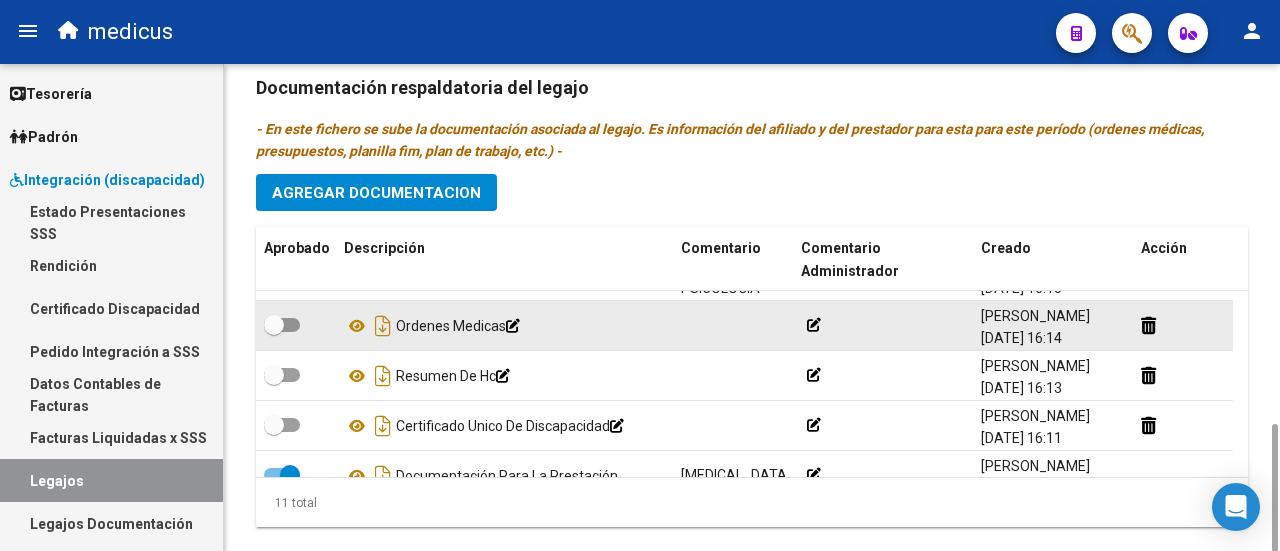 scroll, scrollTop: 65, scrollLeft: 0, axis: vertical 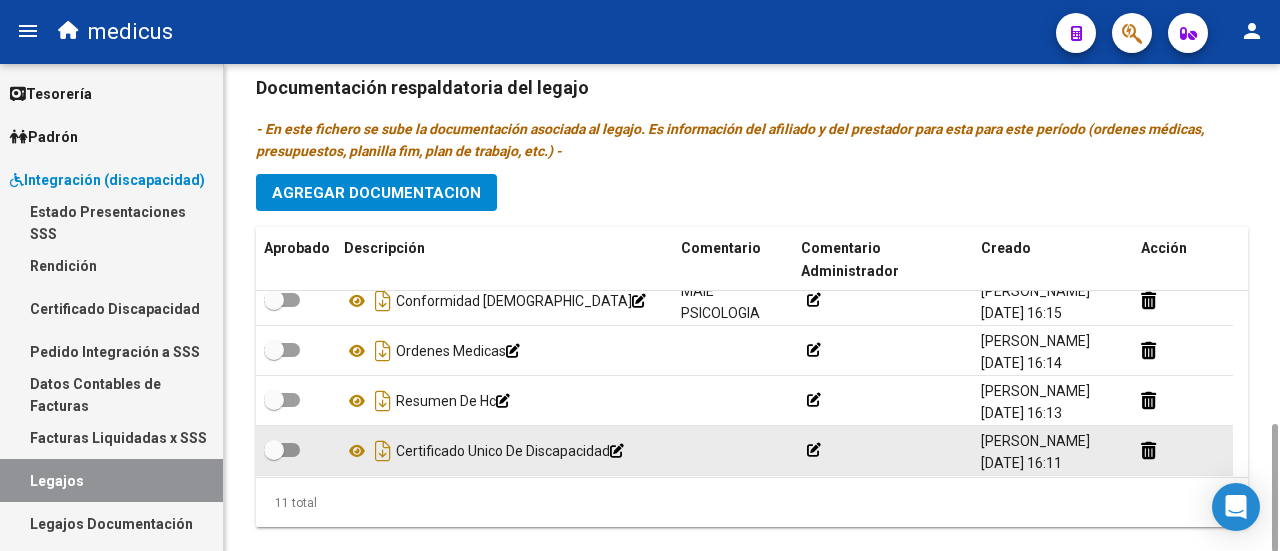 click at bounding box center [282, 450] 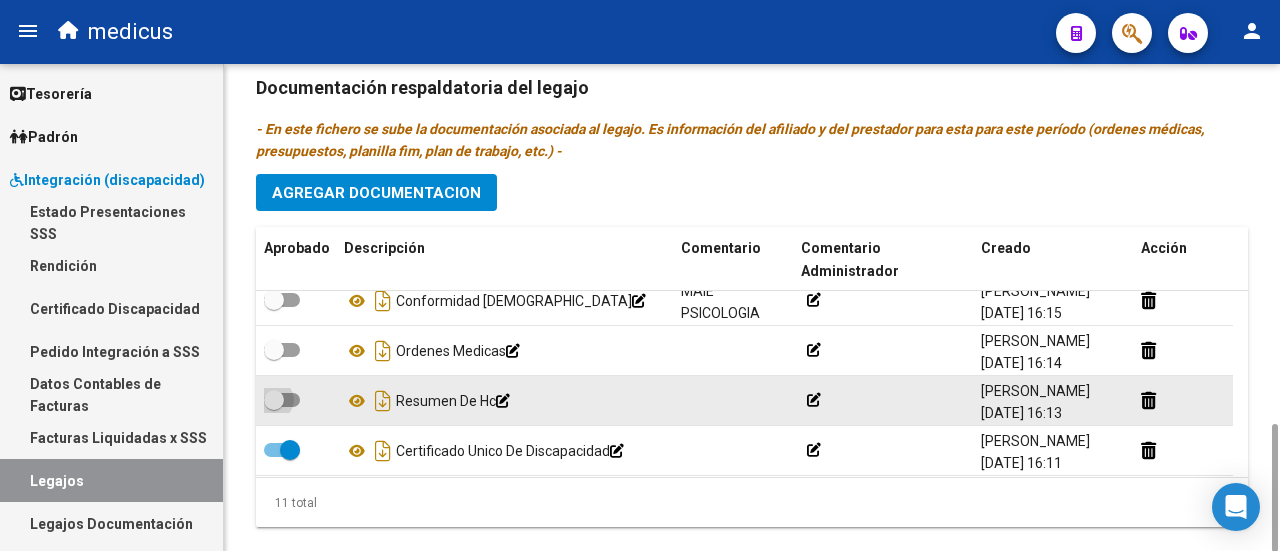 click at bounding box center (282, 400) 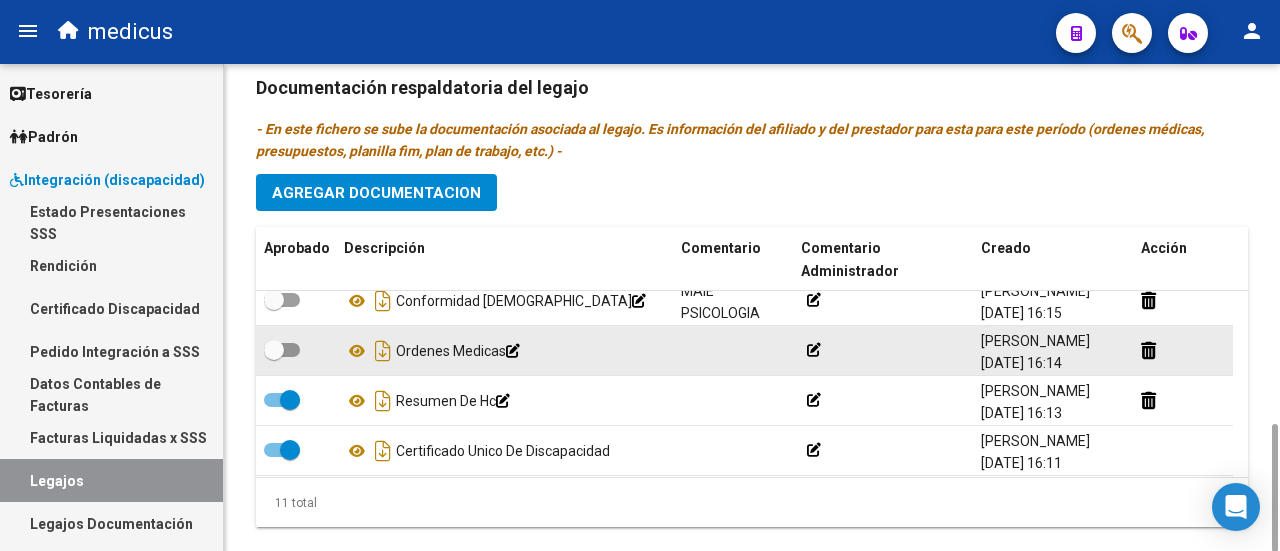click at bounding box center [282, 350] 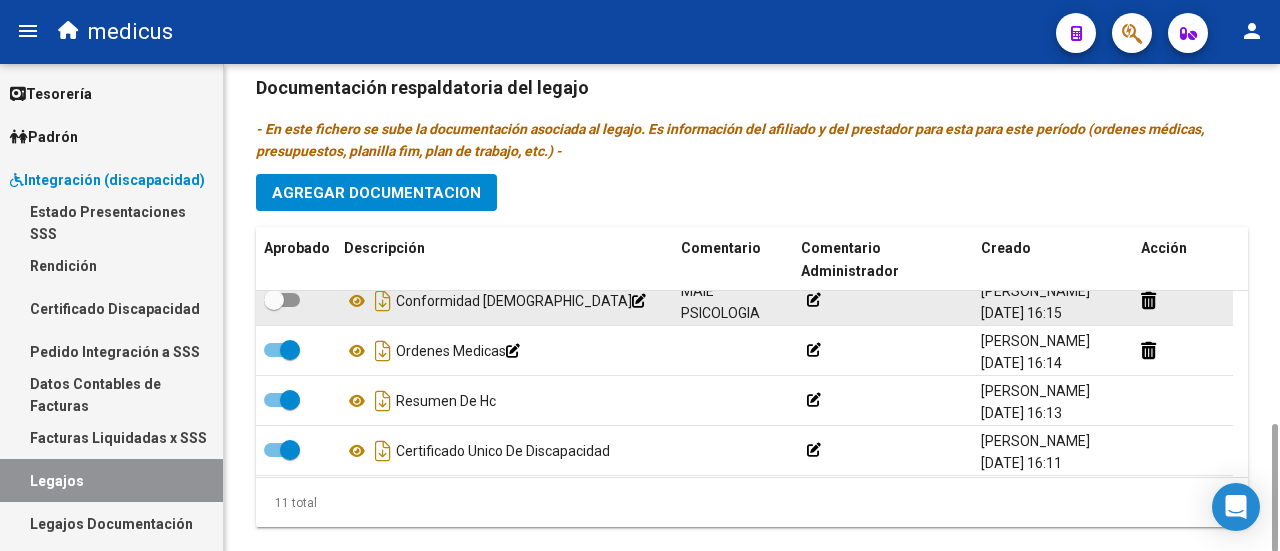 click at bounding box center [282, 300] 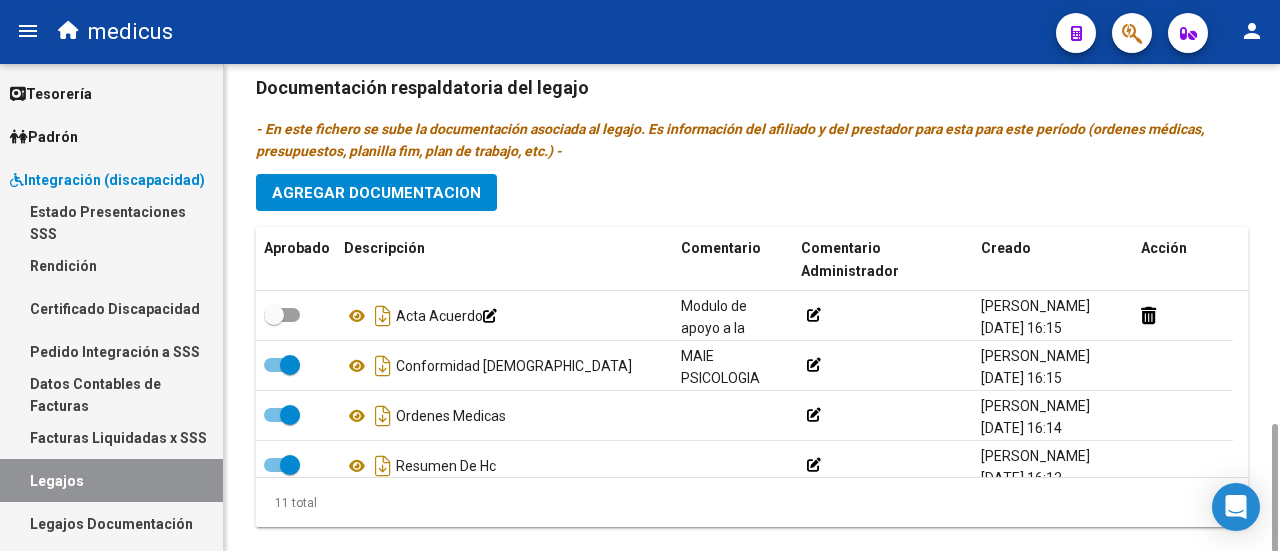 scroll, scrollTop: 0, scrollLeft: 0, axis: both 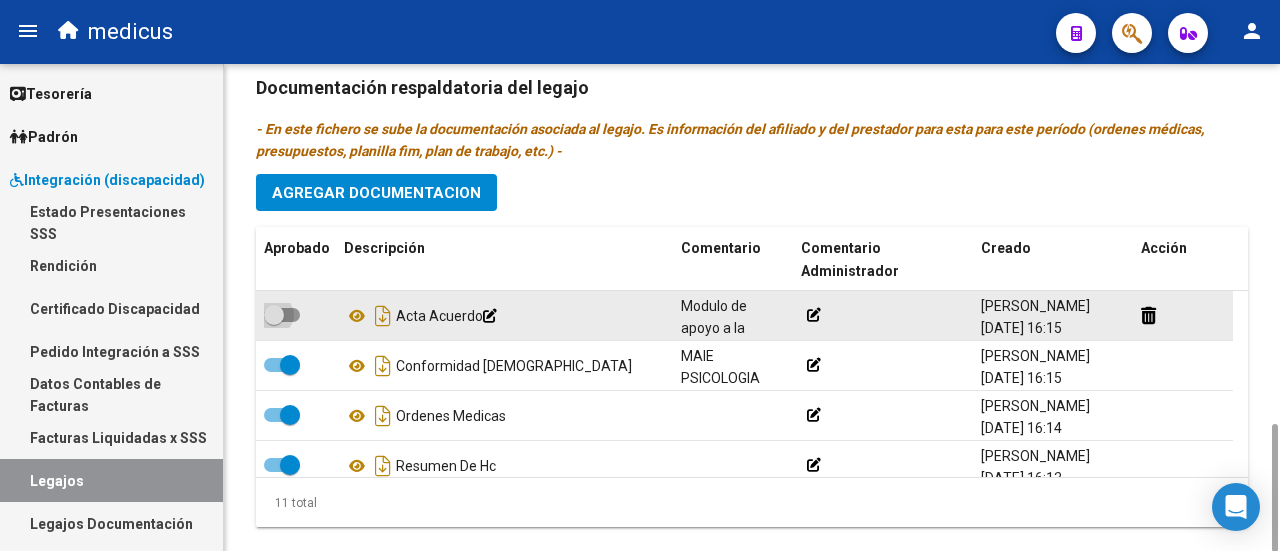 click at bounding box center [282, 315] 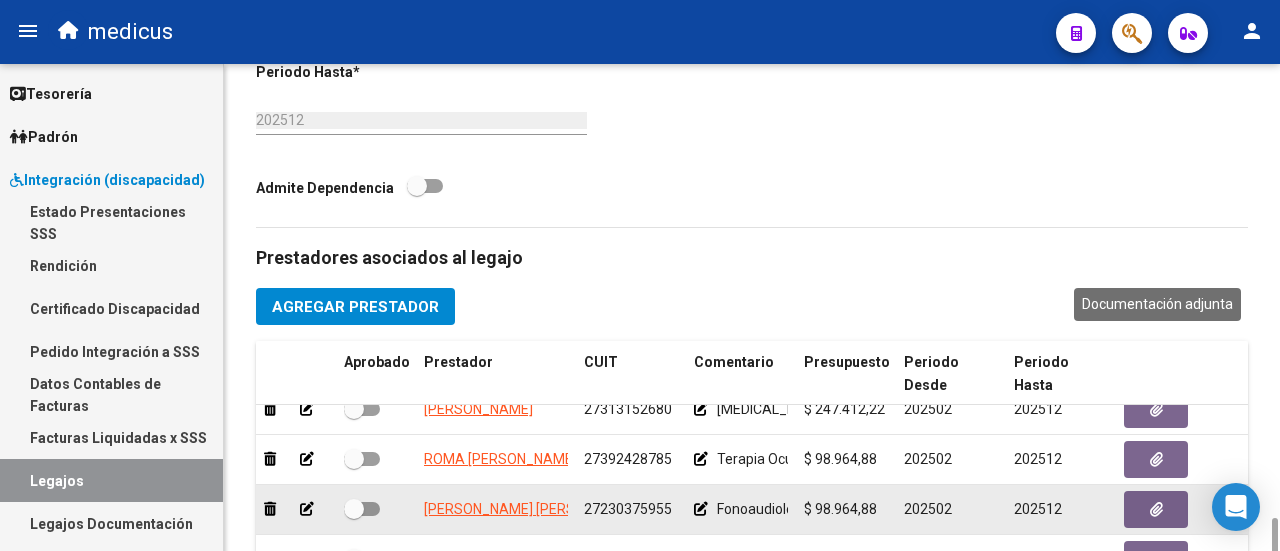 scroll, scrollTop: 964, scrollLeft: 0, axis: vertical 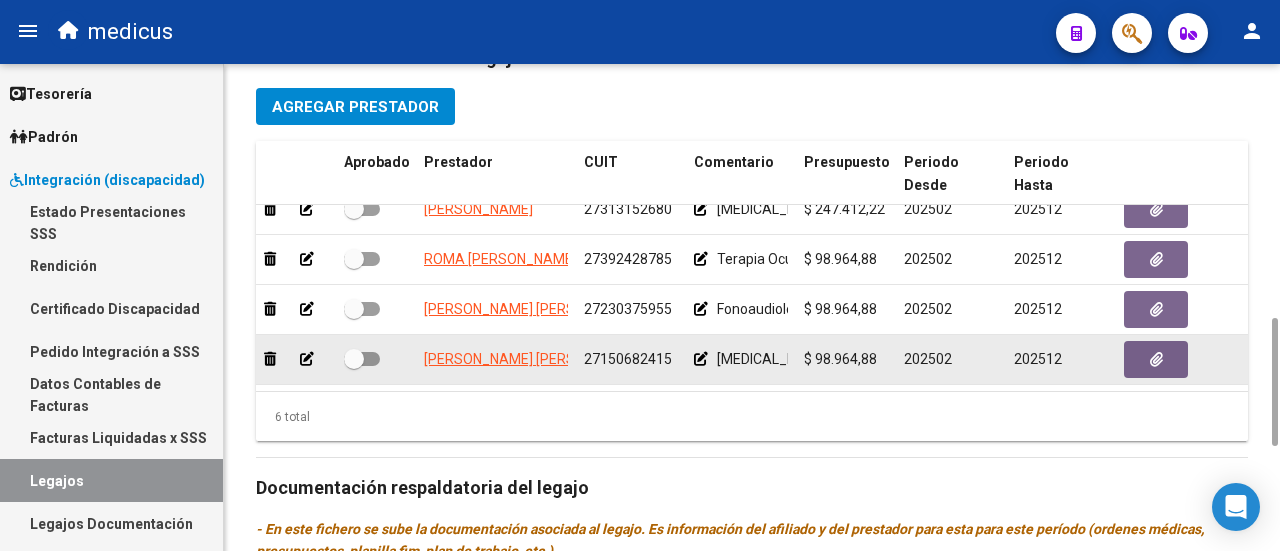 click at bounding box center [362, 359] 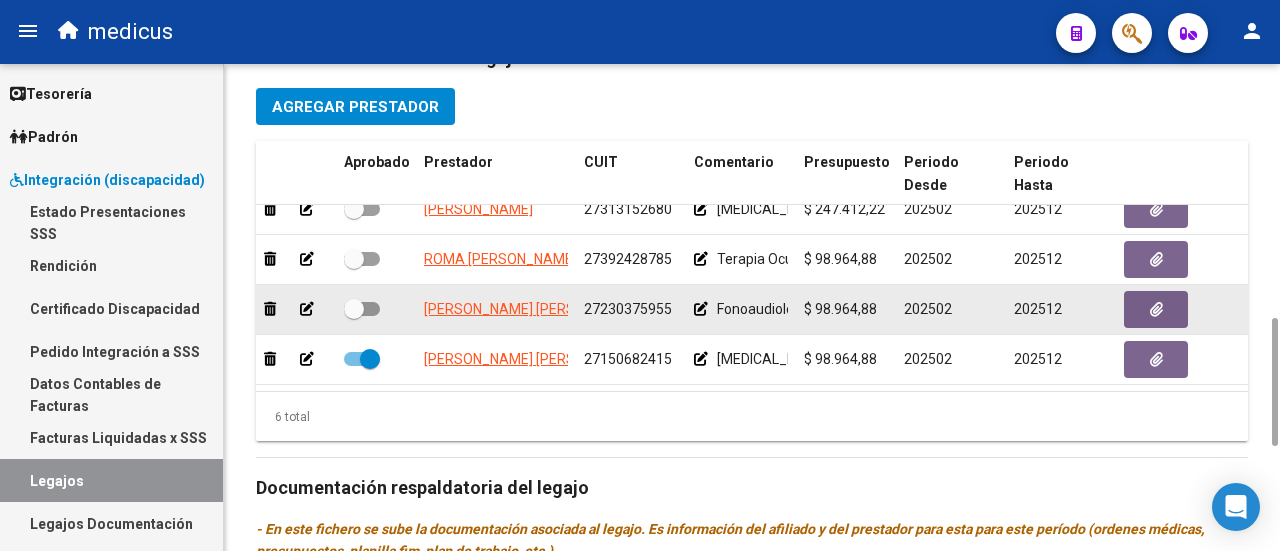 click at bounding box center (362, 309) 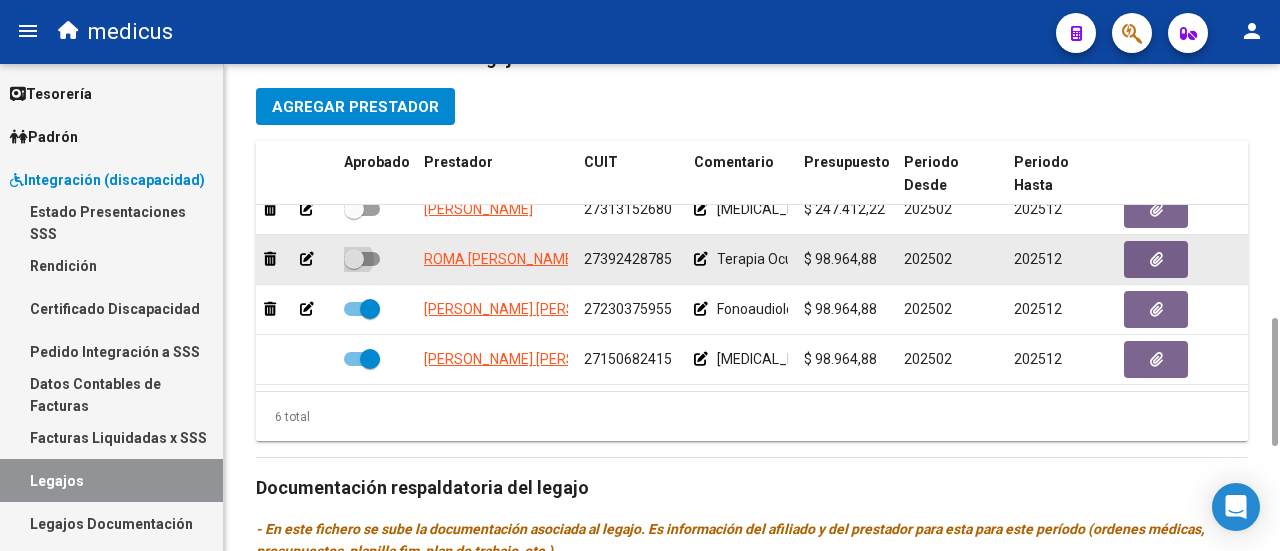 click at bounding box center (362, 259) 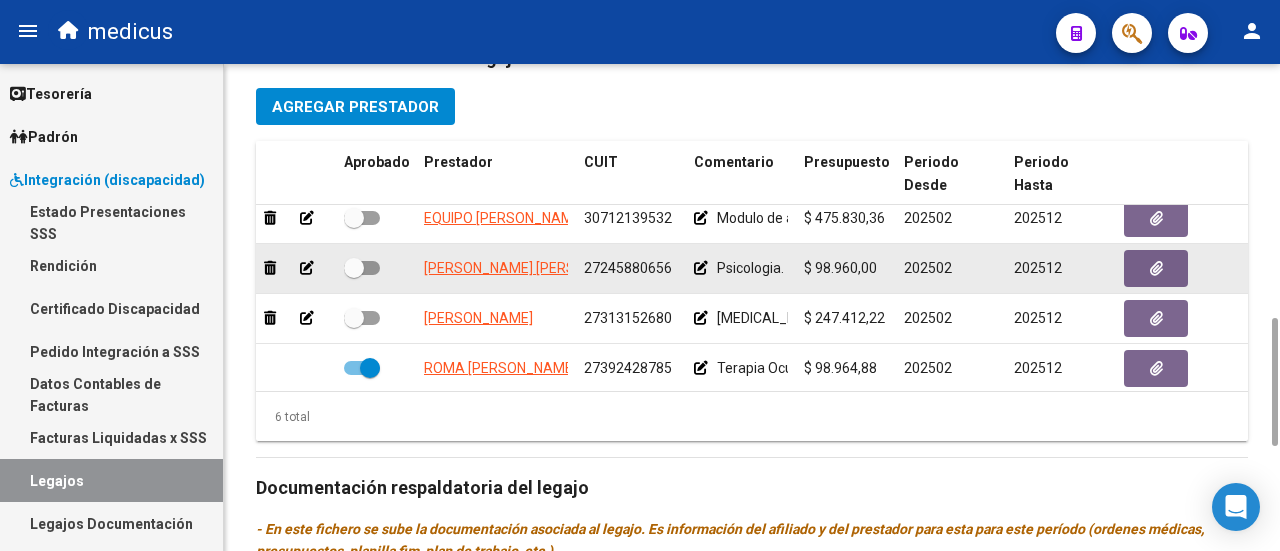 scroll, scrollTop: 0, scrollLeft: 0, axis: both 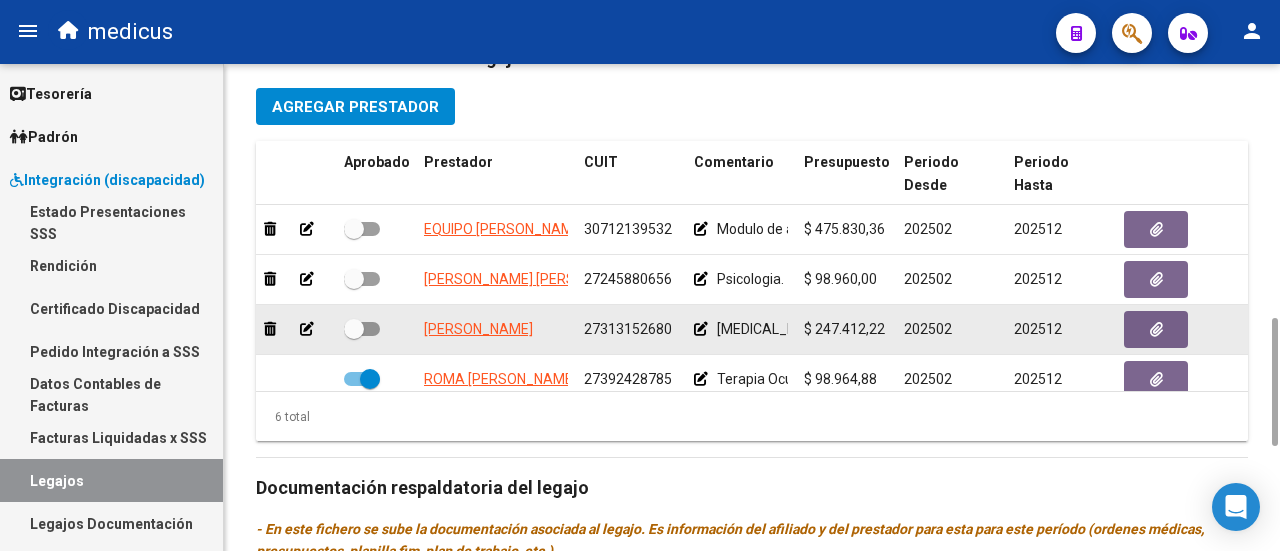 click at bounding box center [362, 329] 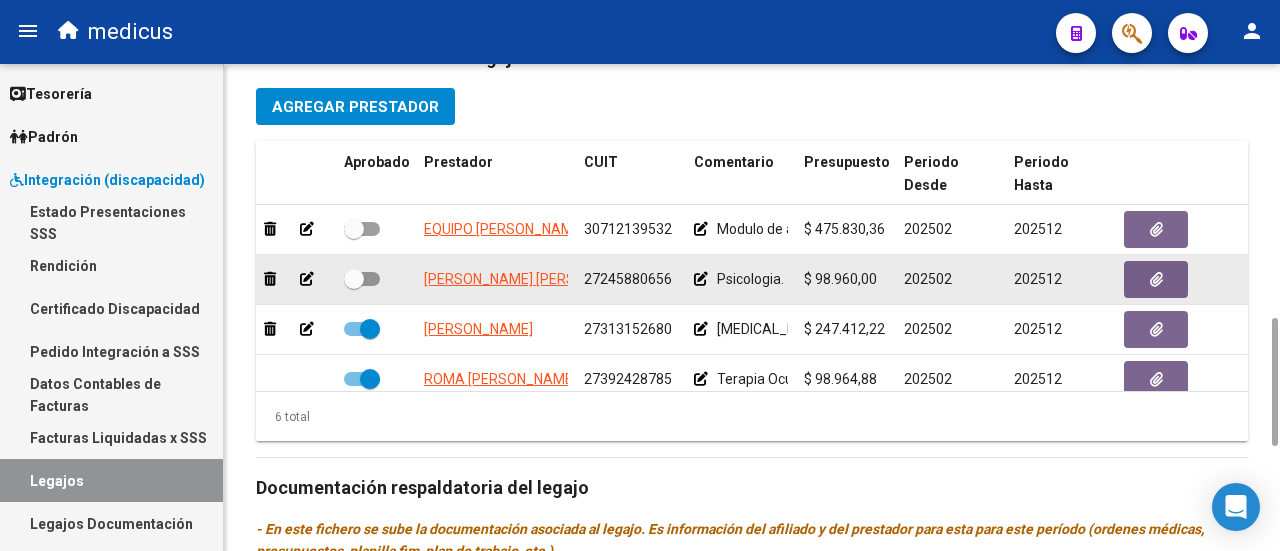 click at bounding box center [362, 279] 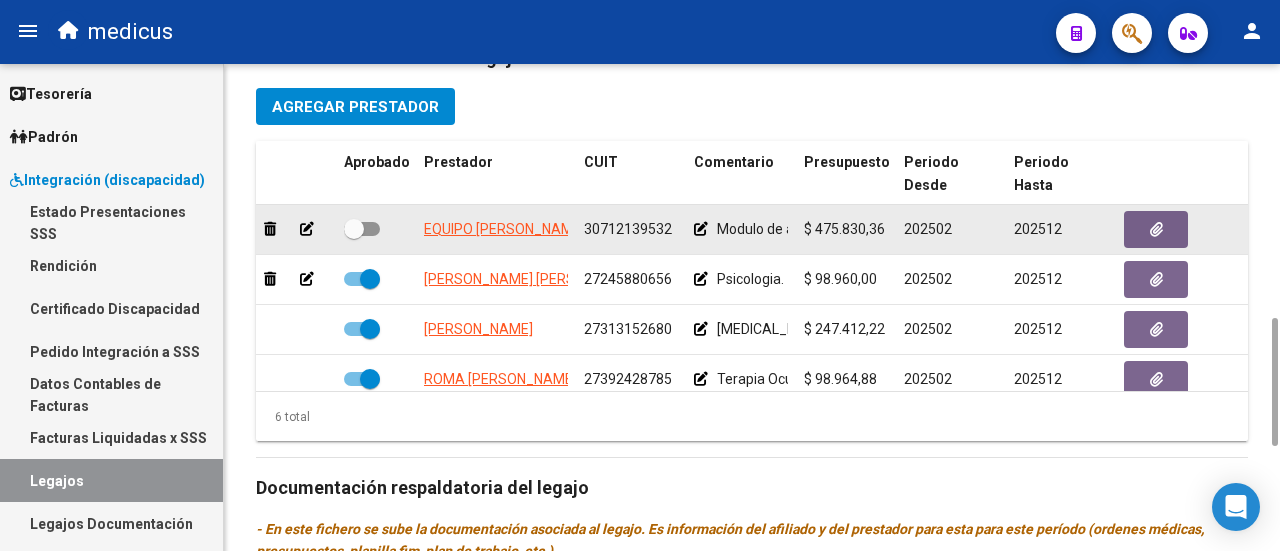 click at bounding box center [362, 229] 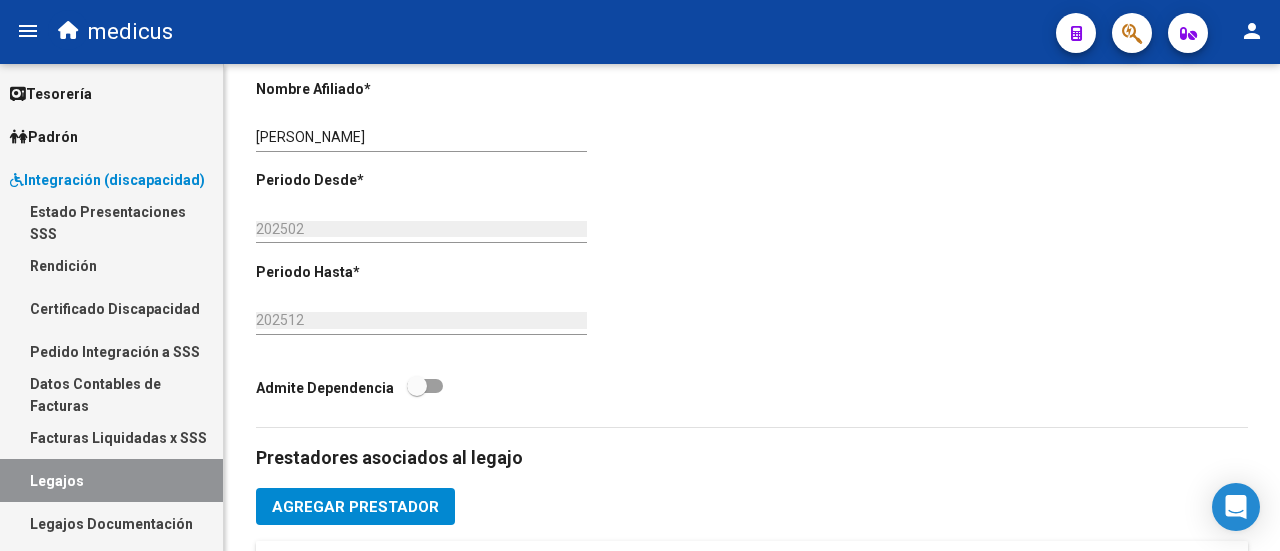 scroll, scrollTop: 164, scrollLeft: 0, axis: vertical 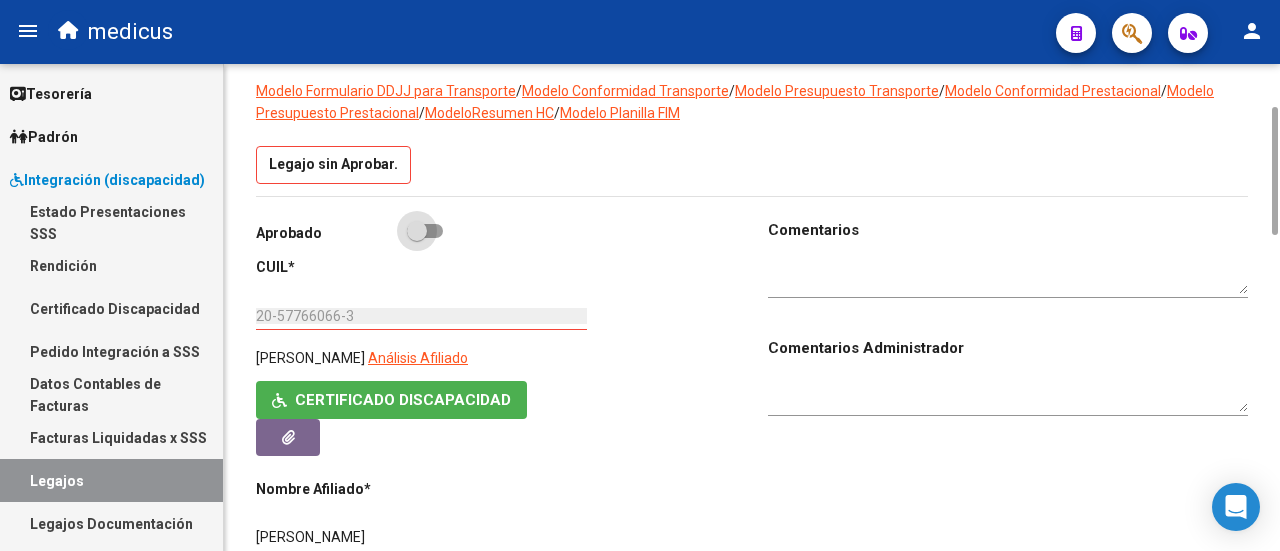 click at bounding box center [425, 231] 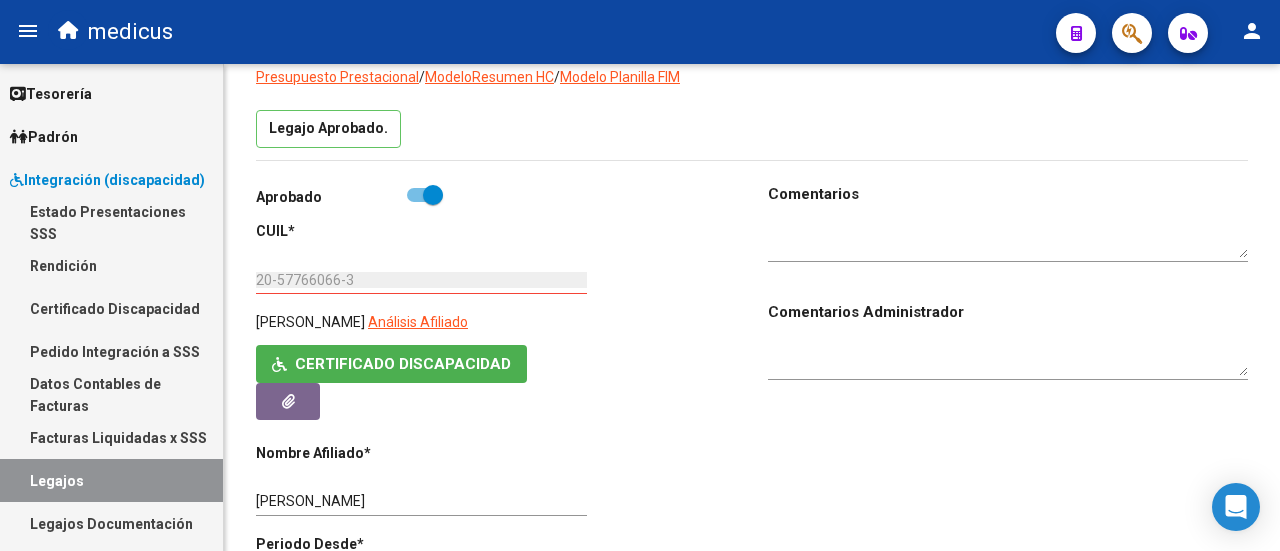scroll, scrollTop: 0, scrollLeft: 0, axis: both 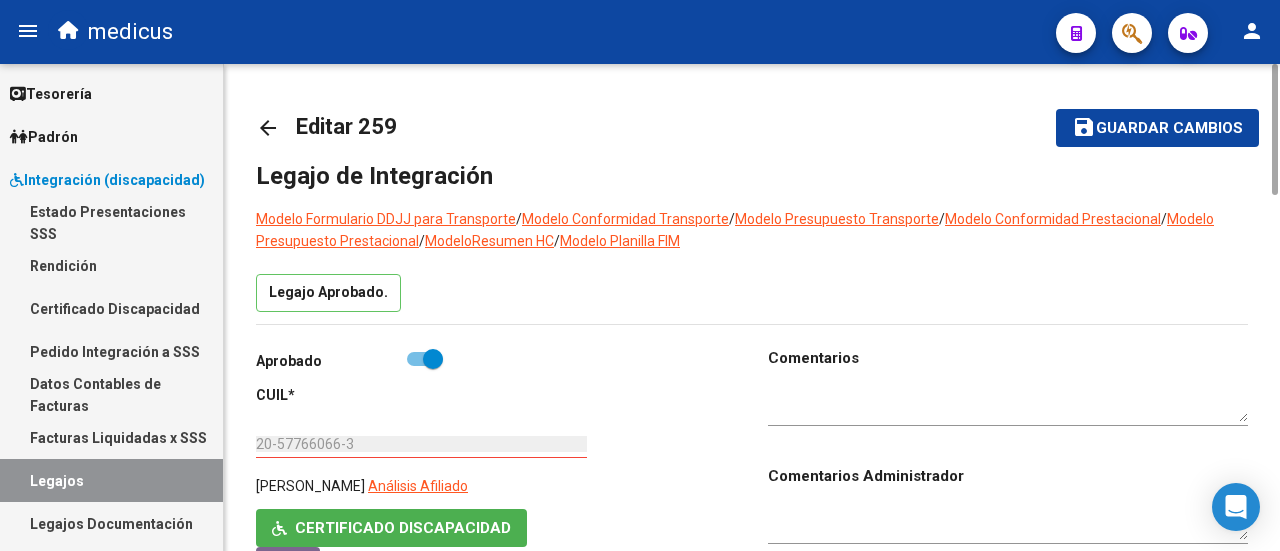 click on "Guardar cambios" 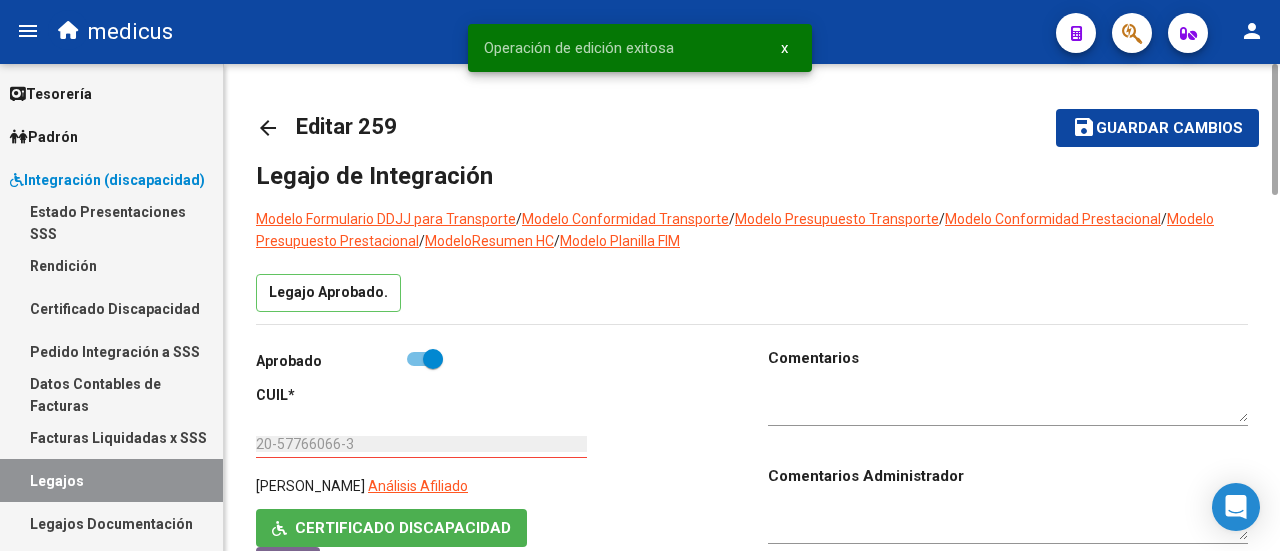 click on "Guardar cambios" 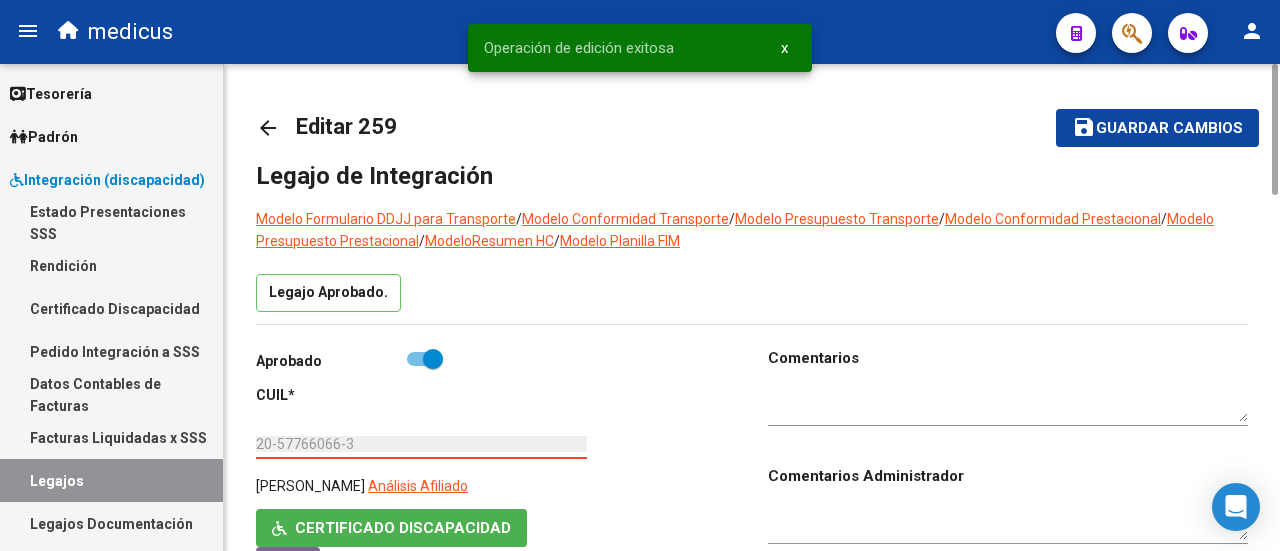 drag, startPoint x: 256, startPoint y: 441, endPoint x: 367, endPoint y: 432, distance: 111.364265 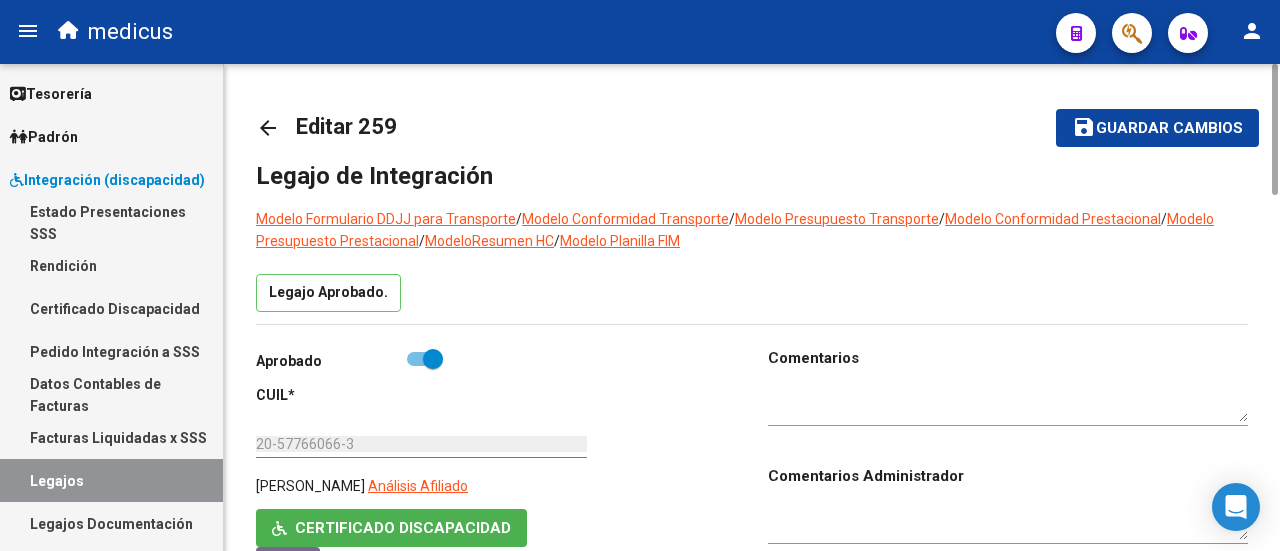 click on "Guardar cambios" 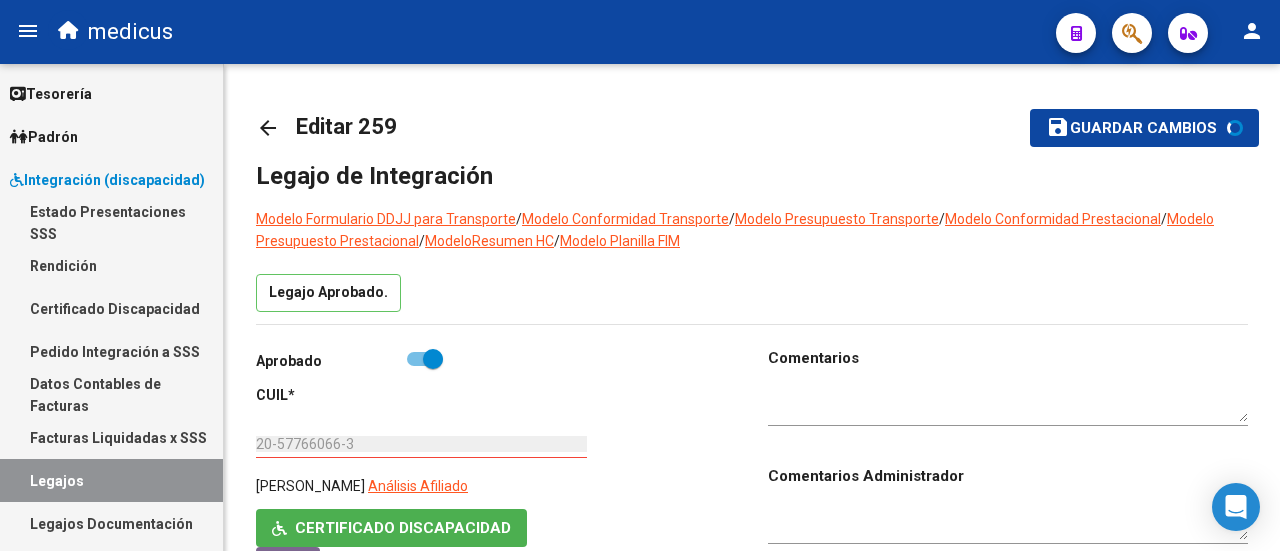 click on "Legajos" at bounding box center [111, 480] 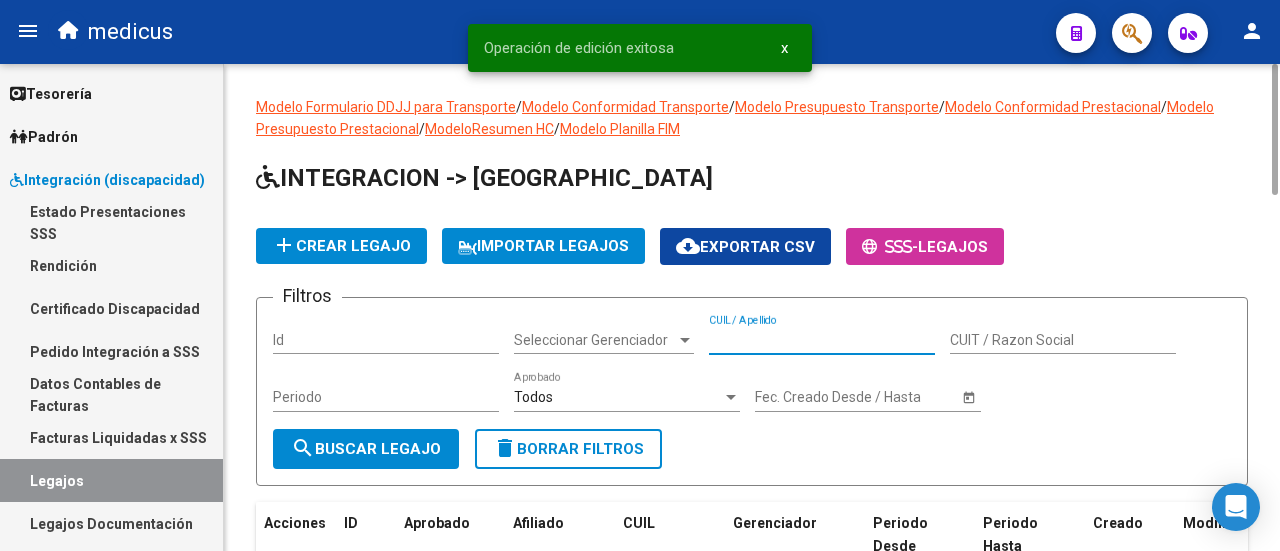 click on "CUIL / Apellido" at bounding box center [822, 340] 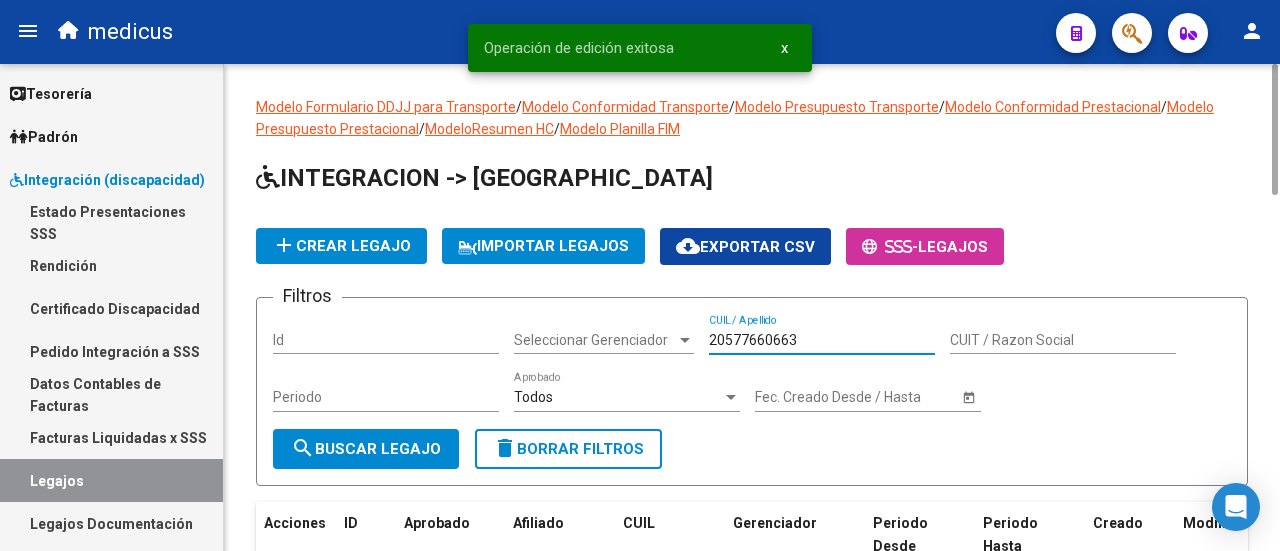 type on "20577660663" 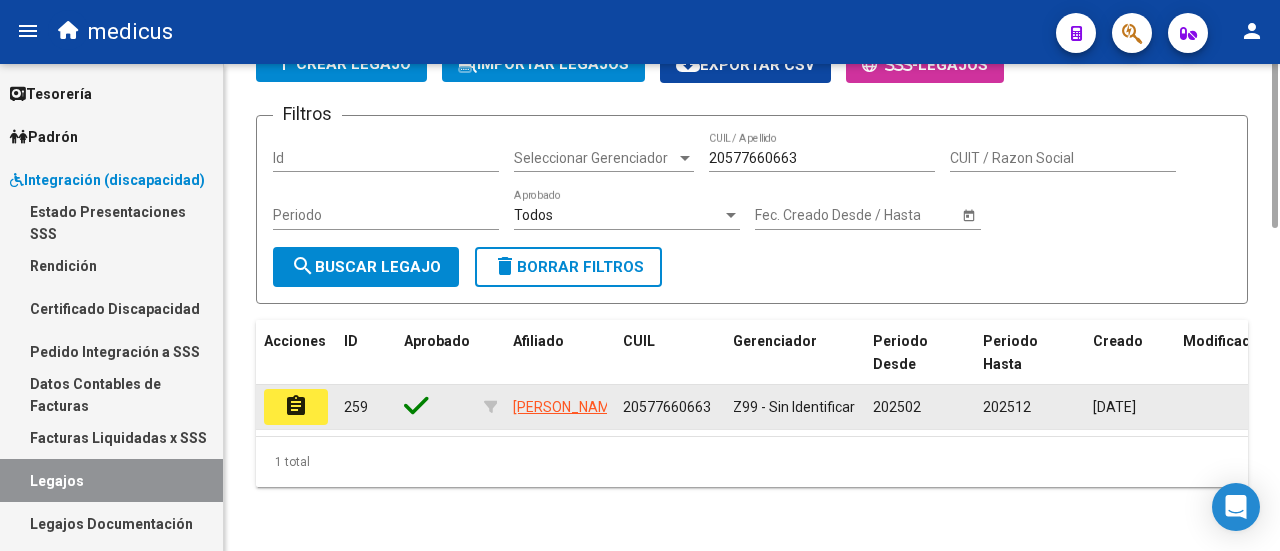 scroll, scrollTop: 0, scrollLeft: 0, axis: both 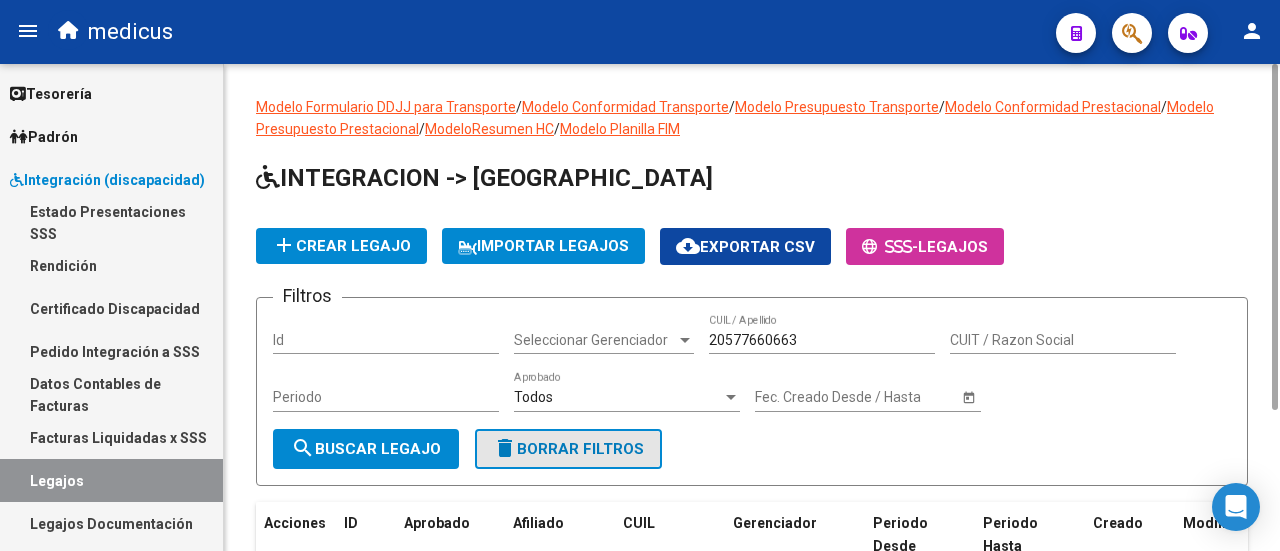 click on "delete  Borrar Filtros" 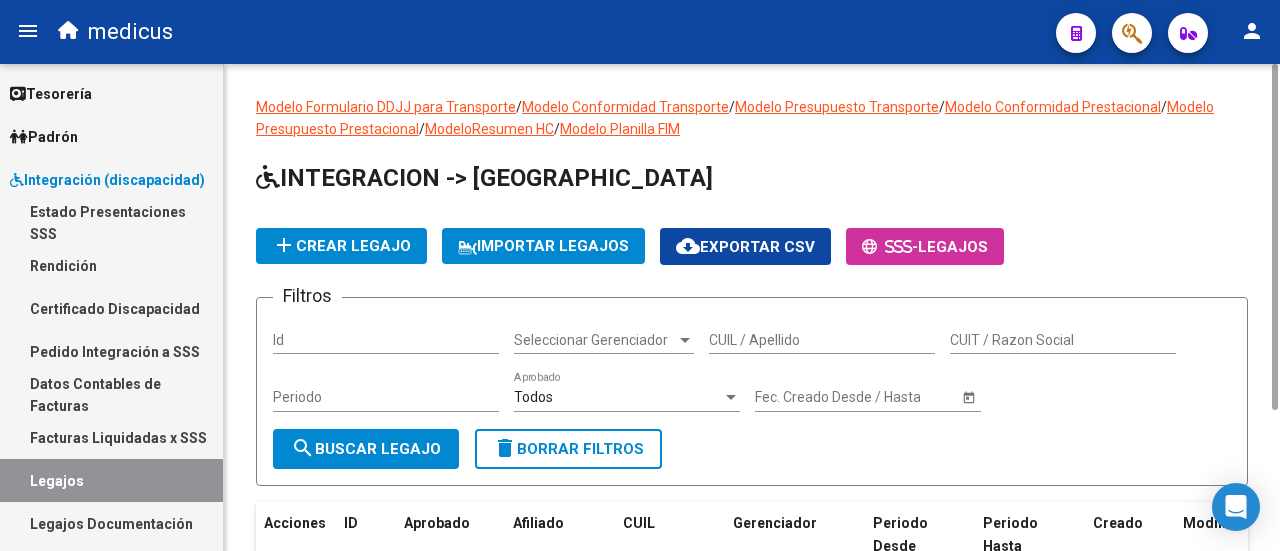 click on "CUIL / Apellido" at bounding box center (822, 340) 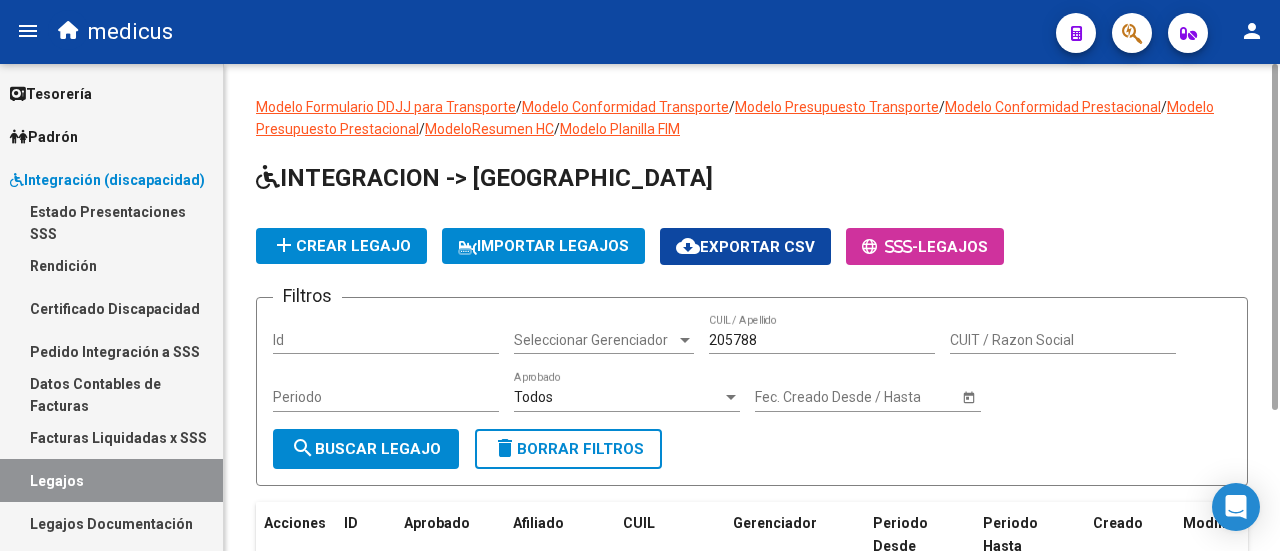 click on "205788" at bounding box center (822, 340) 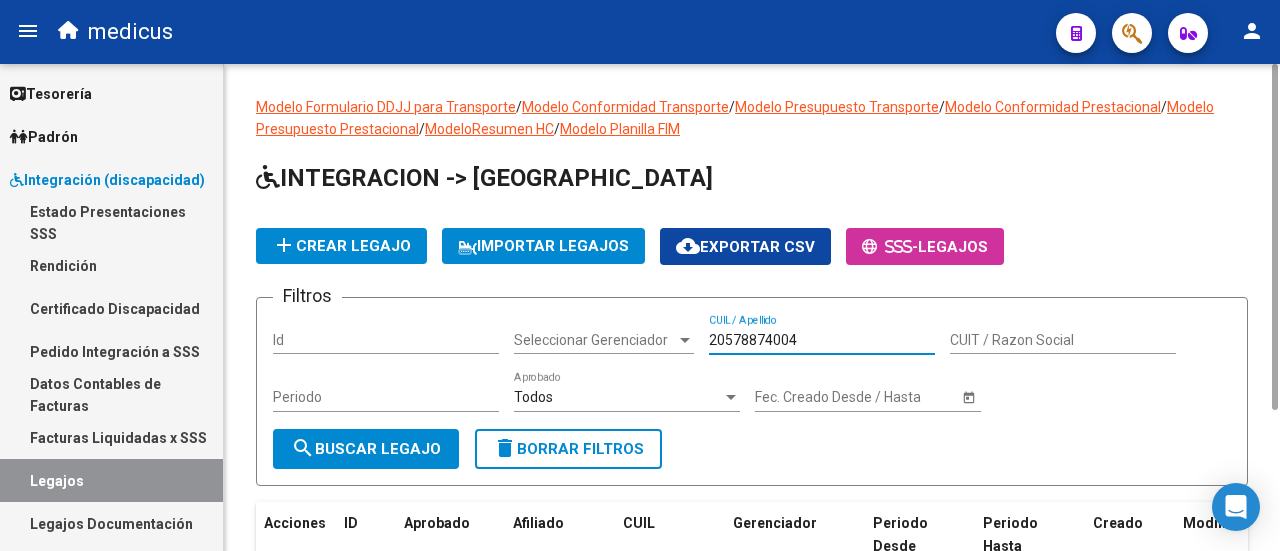 type on "20578874004" 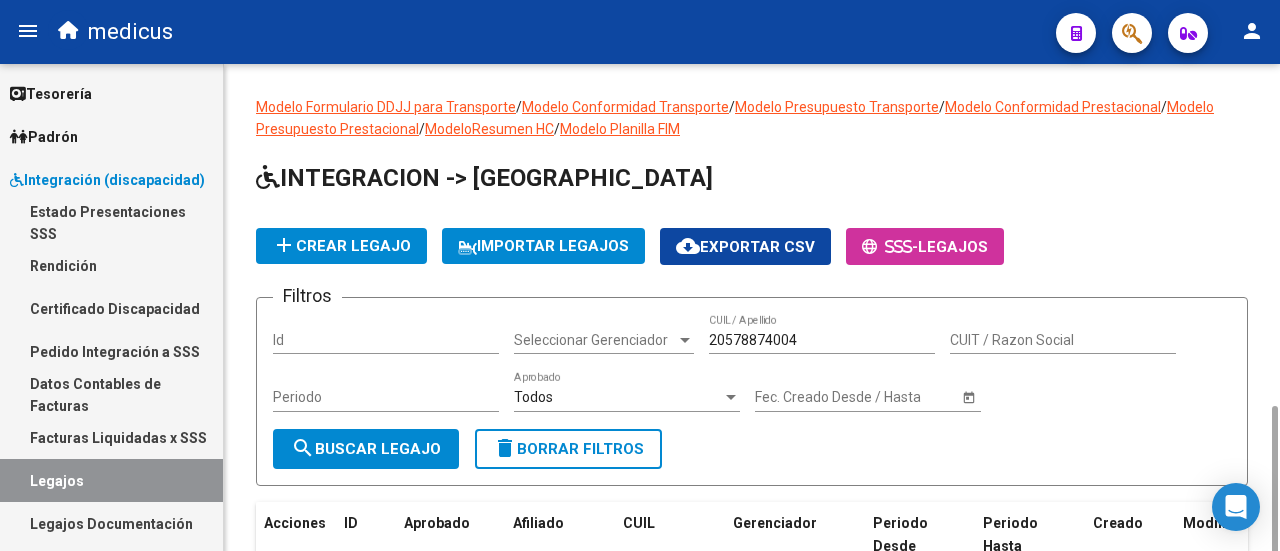 scroll, scrollTop: 200, scrollLeft: 0, axis: vertical 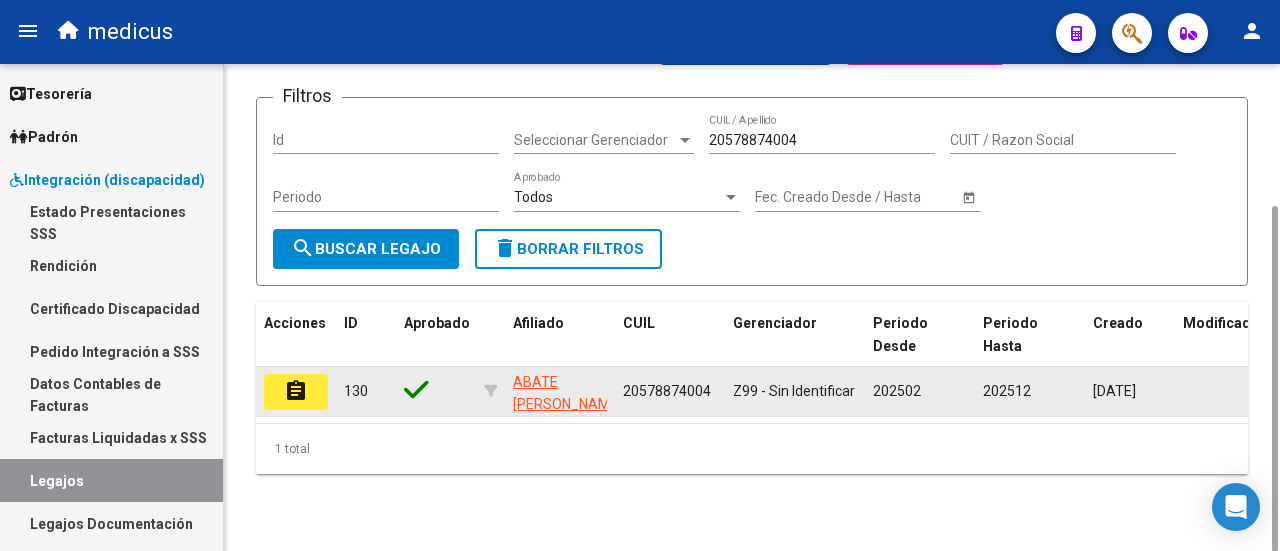 click on "assignment" 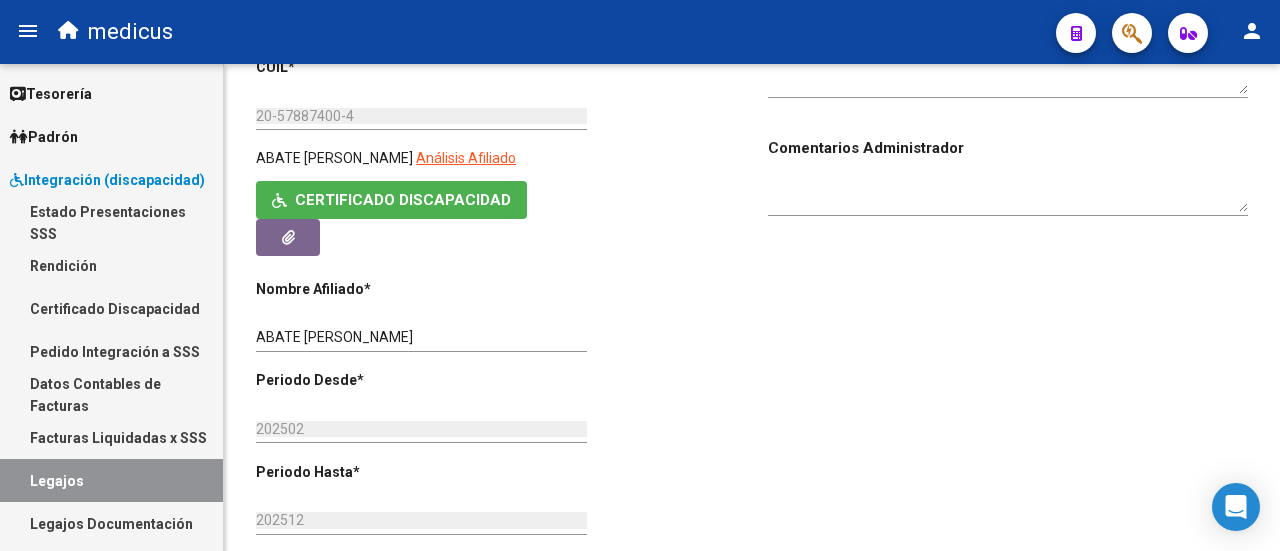 scroll, scrollTop: 0, scrollLeft: 0, axis: both 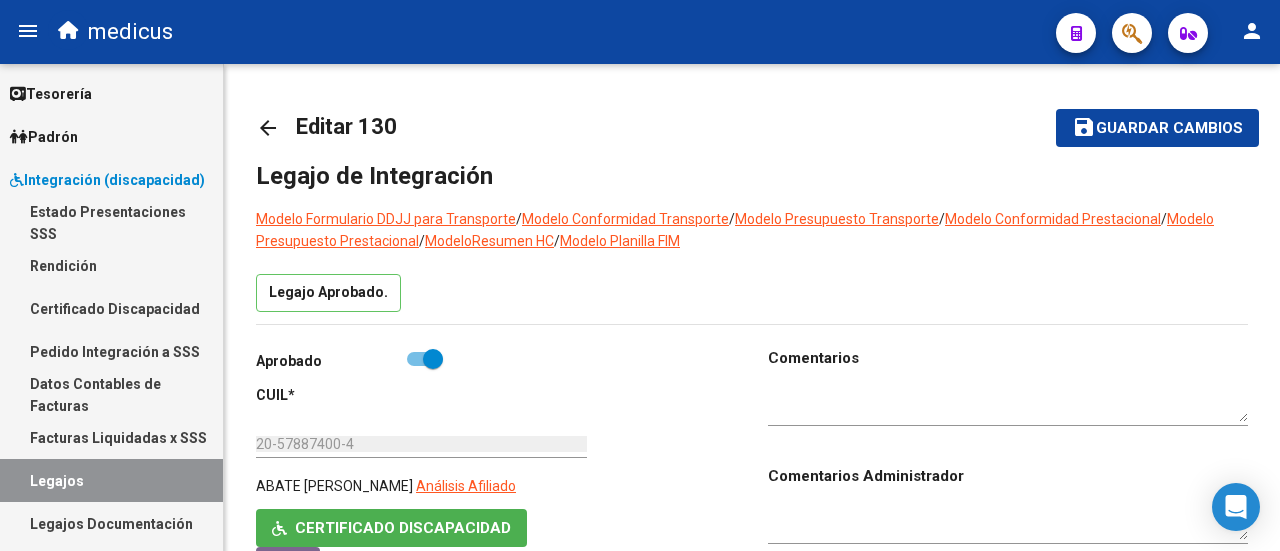 click on "Legajos" at bounding box center (111, 480) 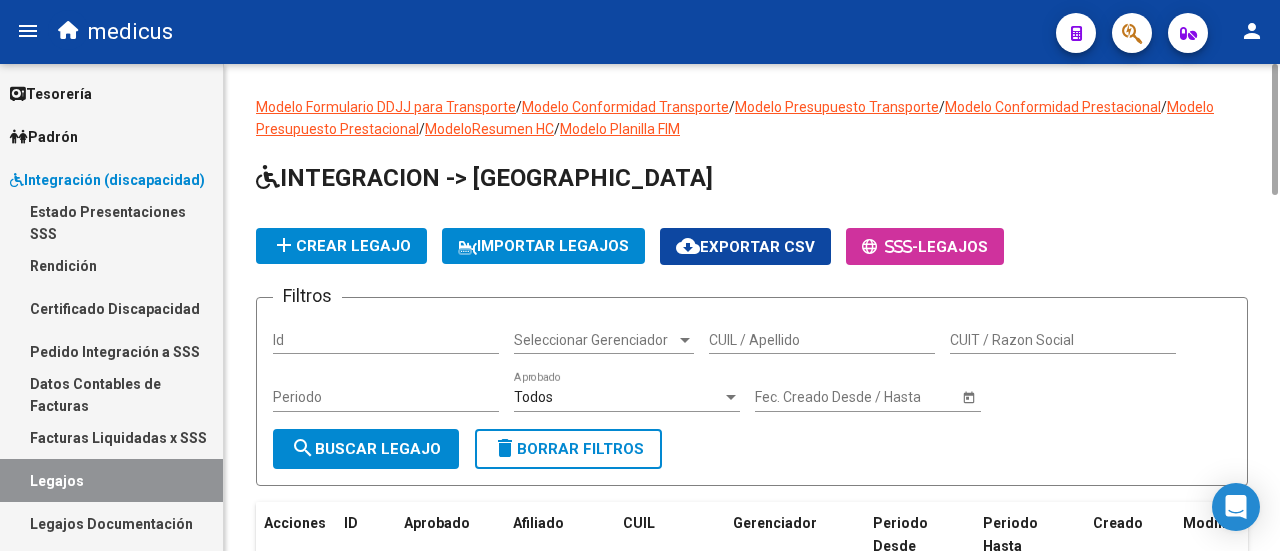 click on "CUIL / Apellido" at bounding box center (822, 340) 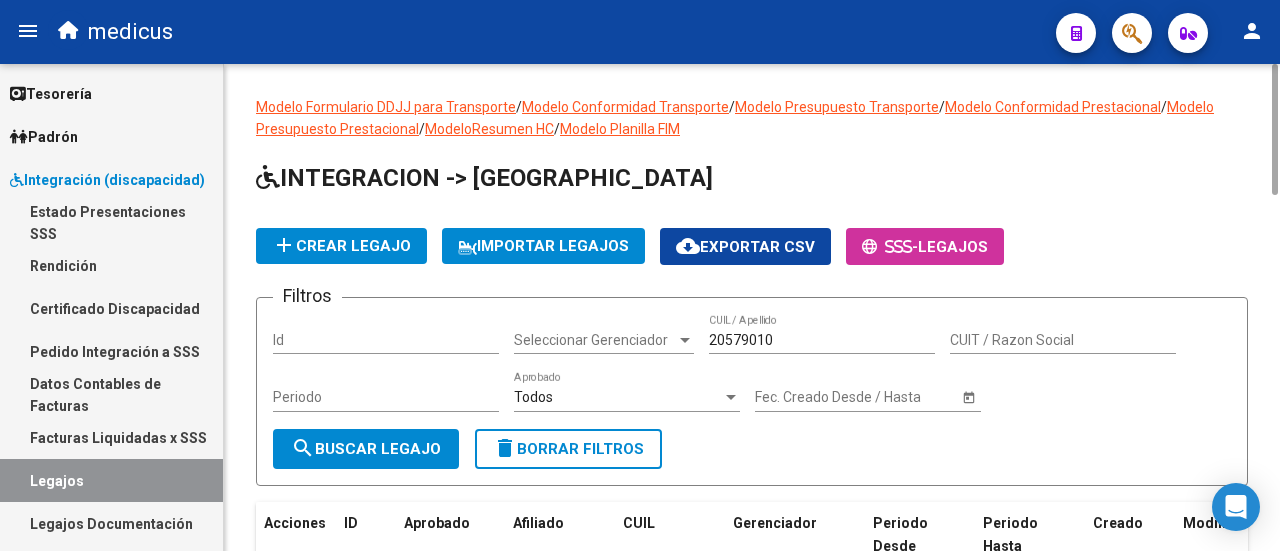 click on "20579010" at bounding box center [822, 340] 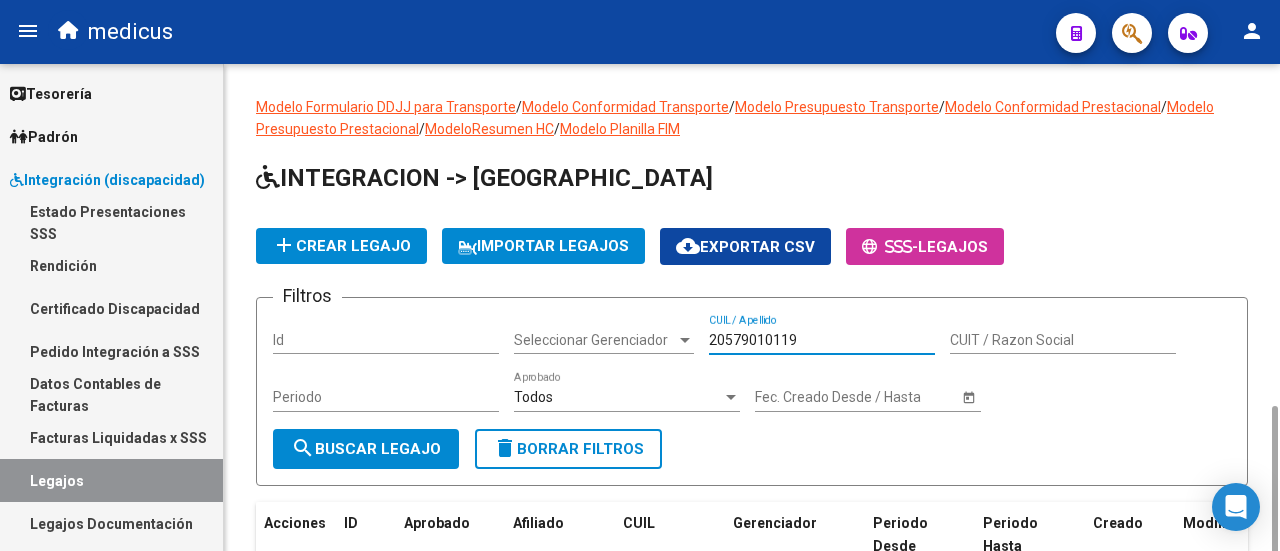 scroll, scrollTop: 200, scrollLeft: 0, axis: vertical 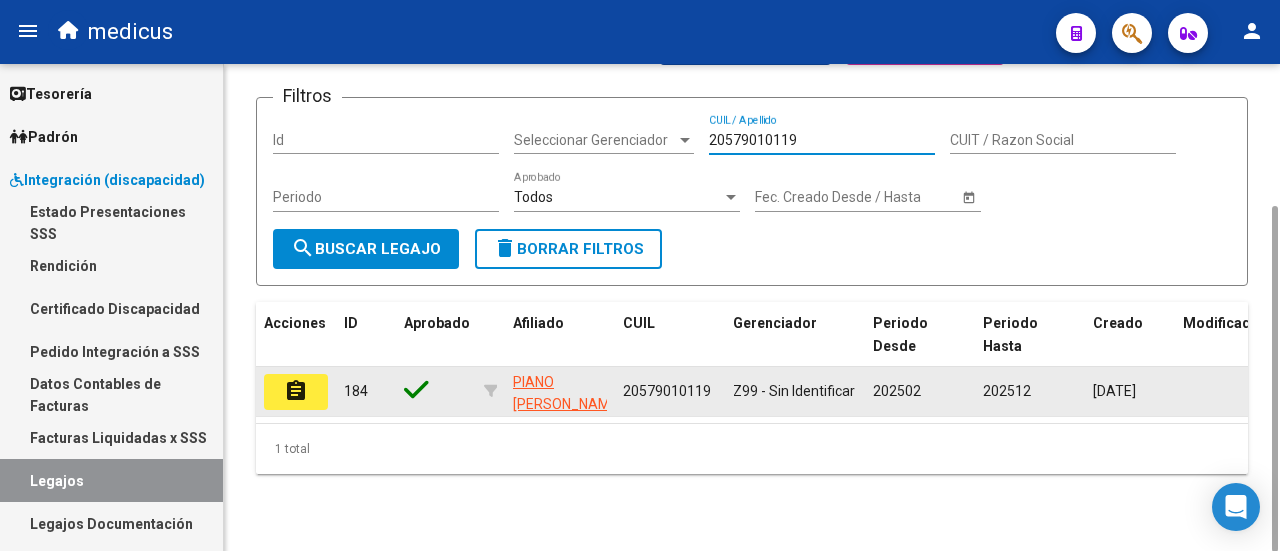 type on "20579010119" 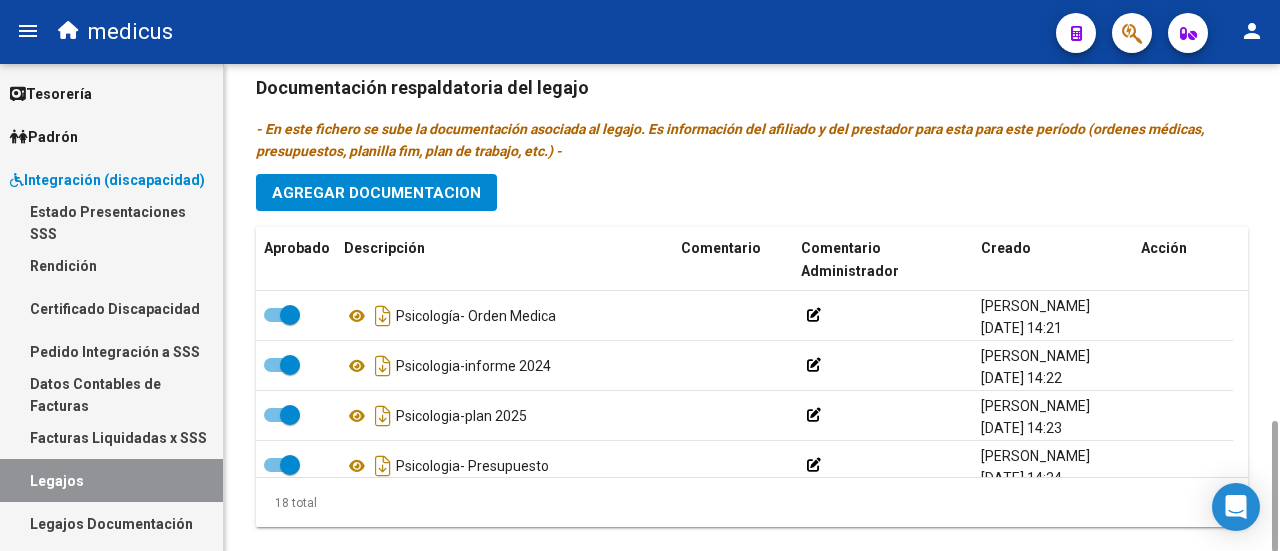 scroll, scrollTop: 928, scrollLeft: 0, axis: vertical 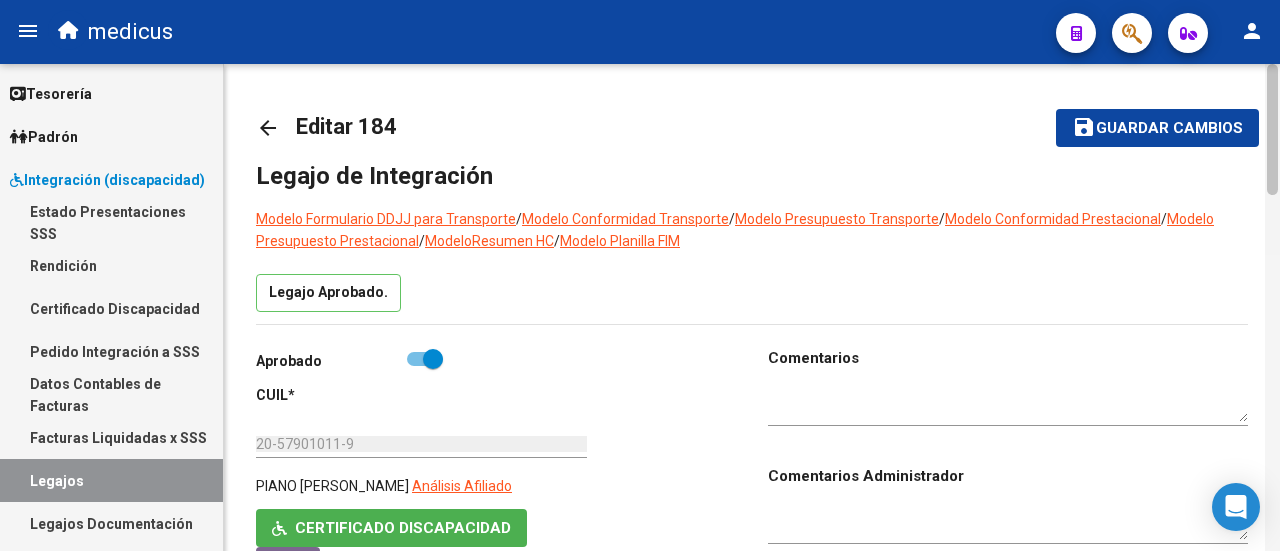 drag, startPoint x: 1274, startPoint y: 327, endPoint x: 1279, endPoint y: 75, distance: 252.04959 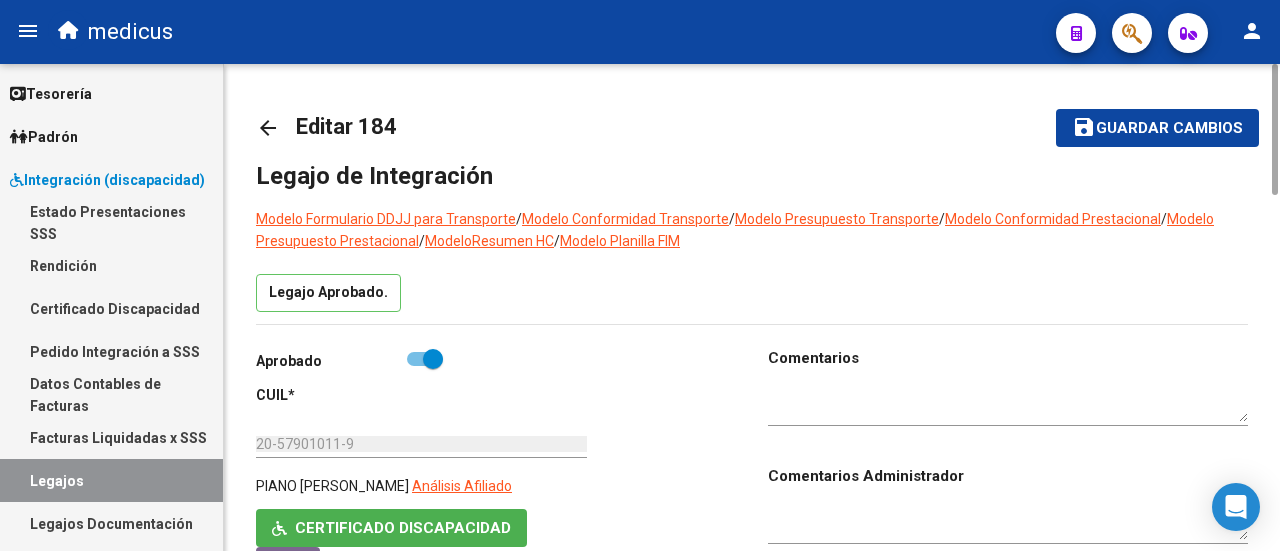 click on "Guardar cambios" 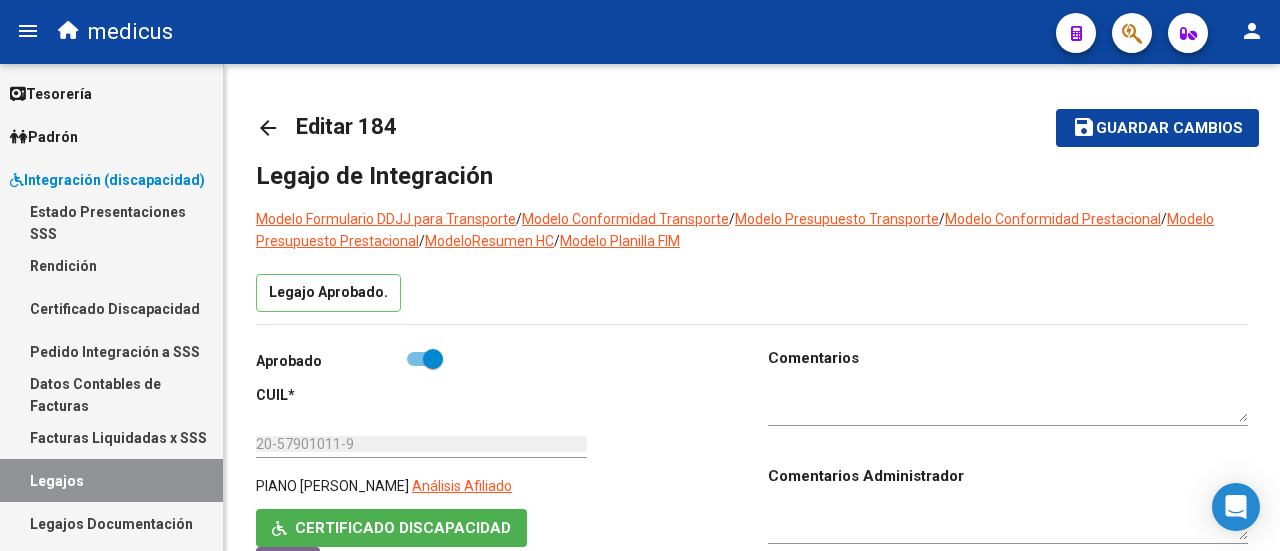 drag, startPoint x: 49, startPoint y: 472, endPoint x: 60, endPoint y: 483, distance: 15.556349 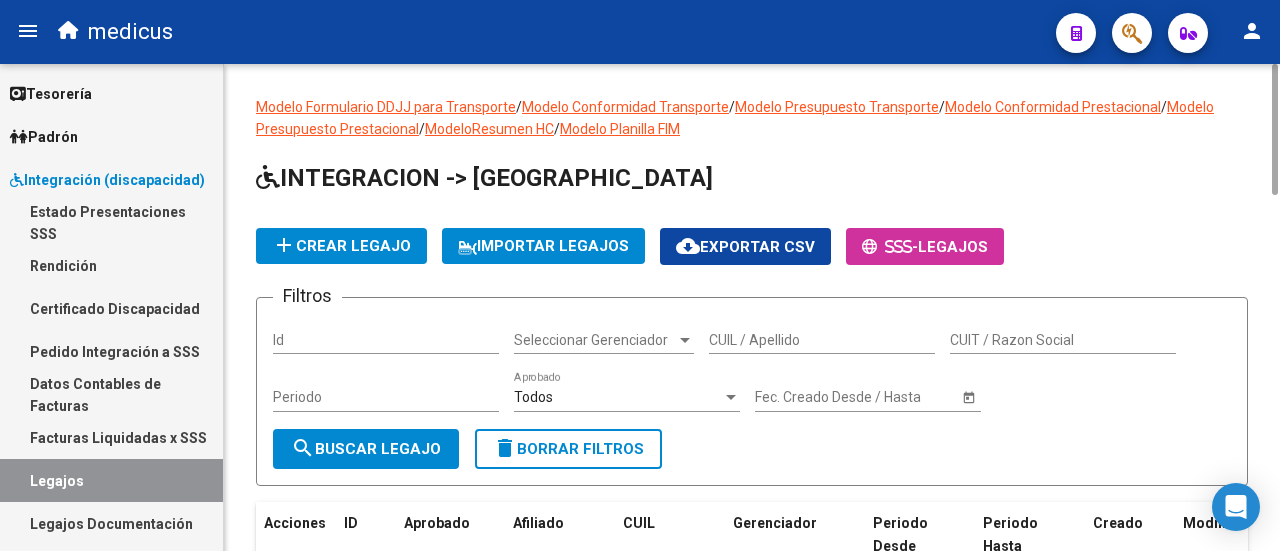 click on "CUIL / Apellido" at bounding box center (822, 340) 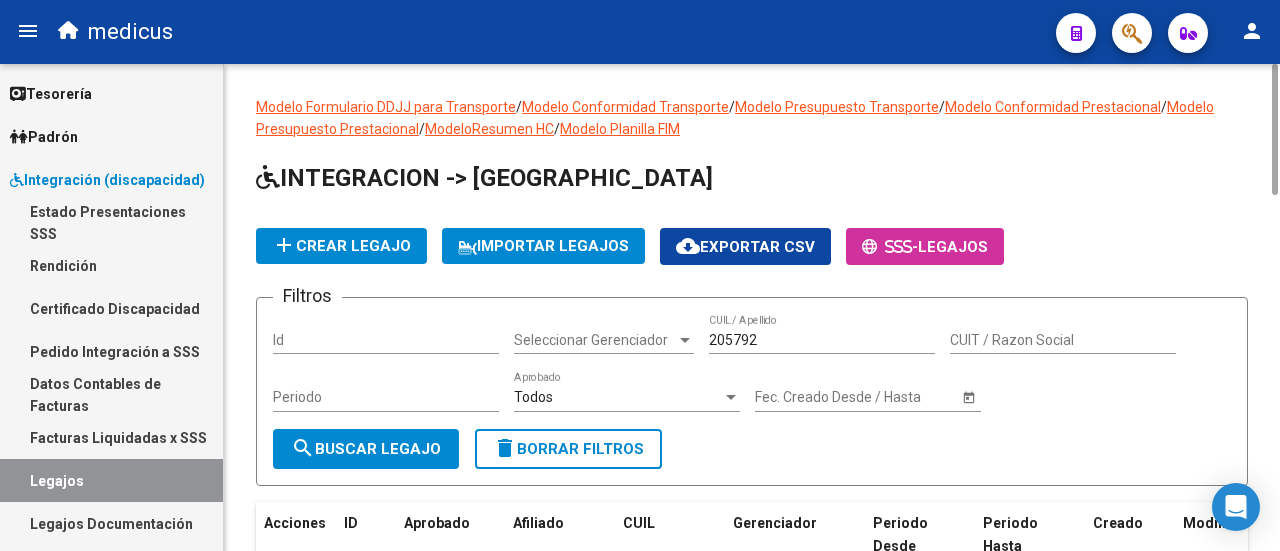 click on "205792" at bounding box center (822, 340) 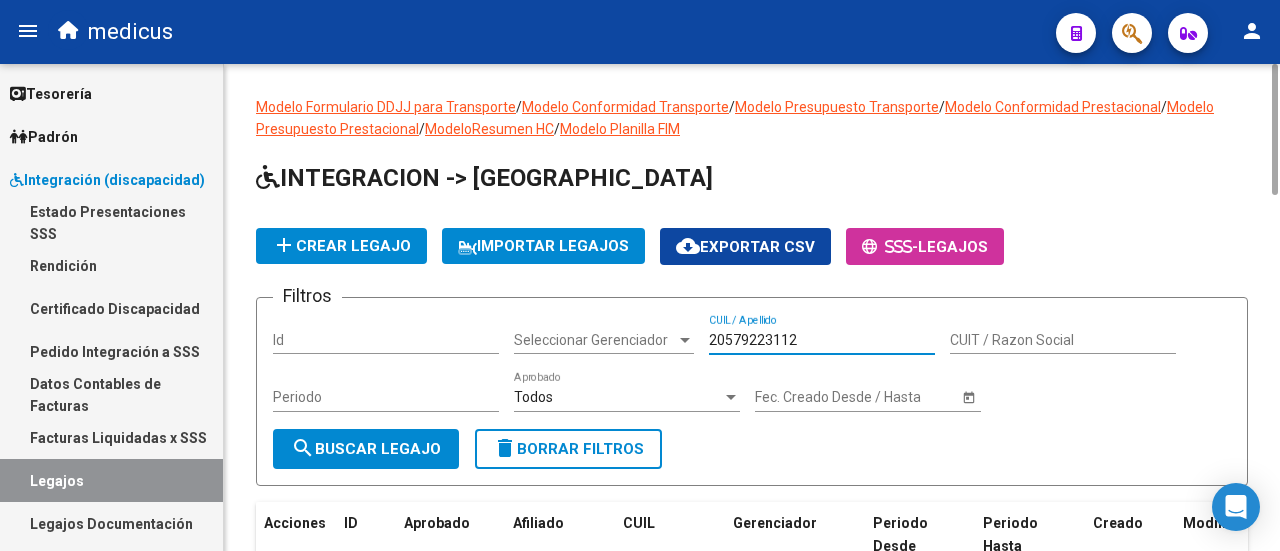 scroll, scrollTop: 200, scrollLeft: 0, axis: vertical 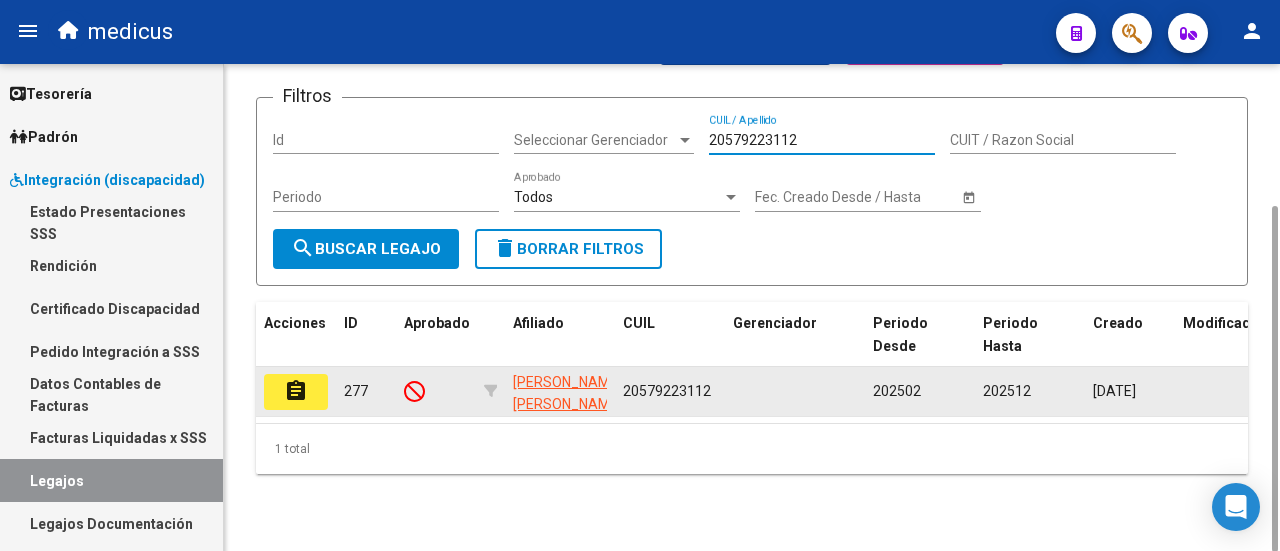 type on "20579223112" 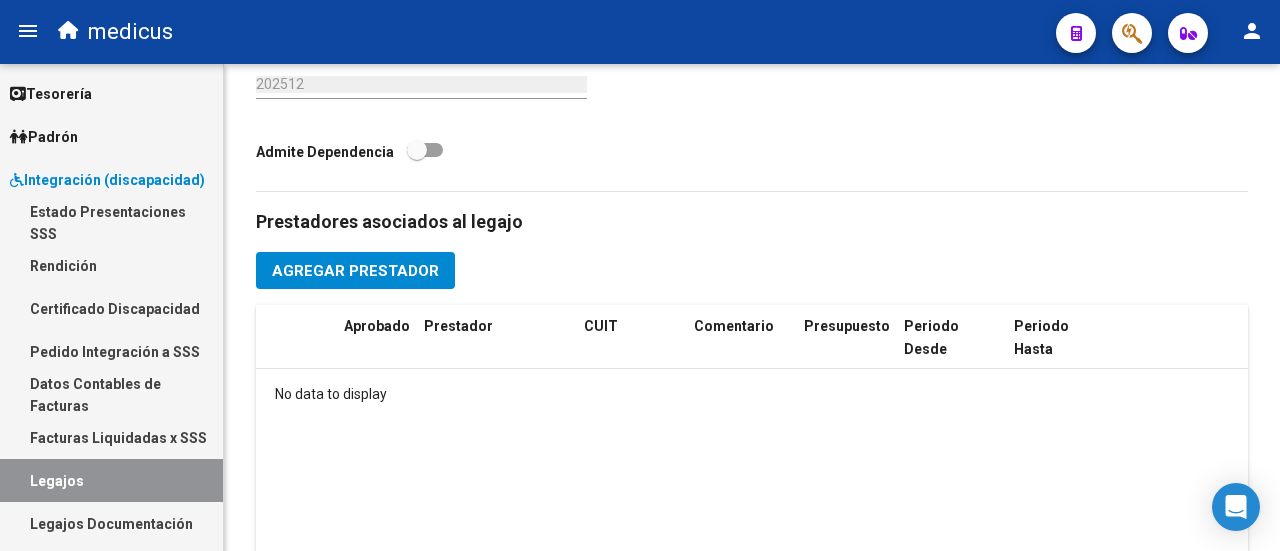 scroll, scrollTop: 400, scrollLeft: 0, axis: vertical 